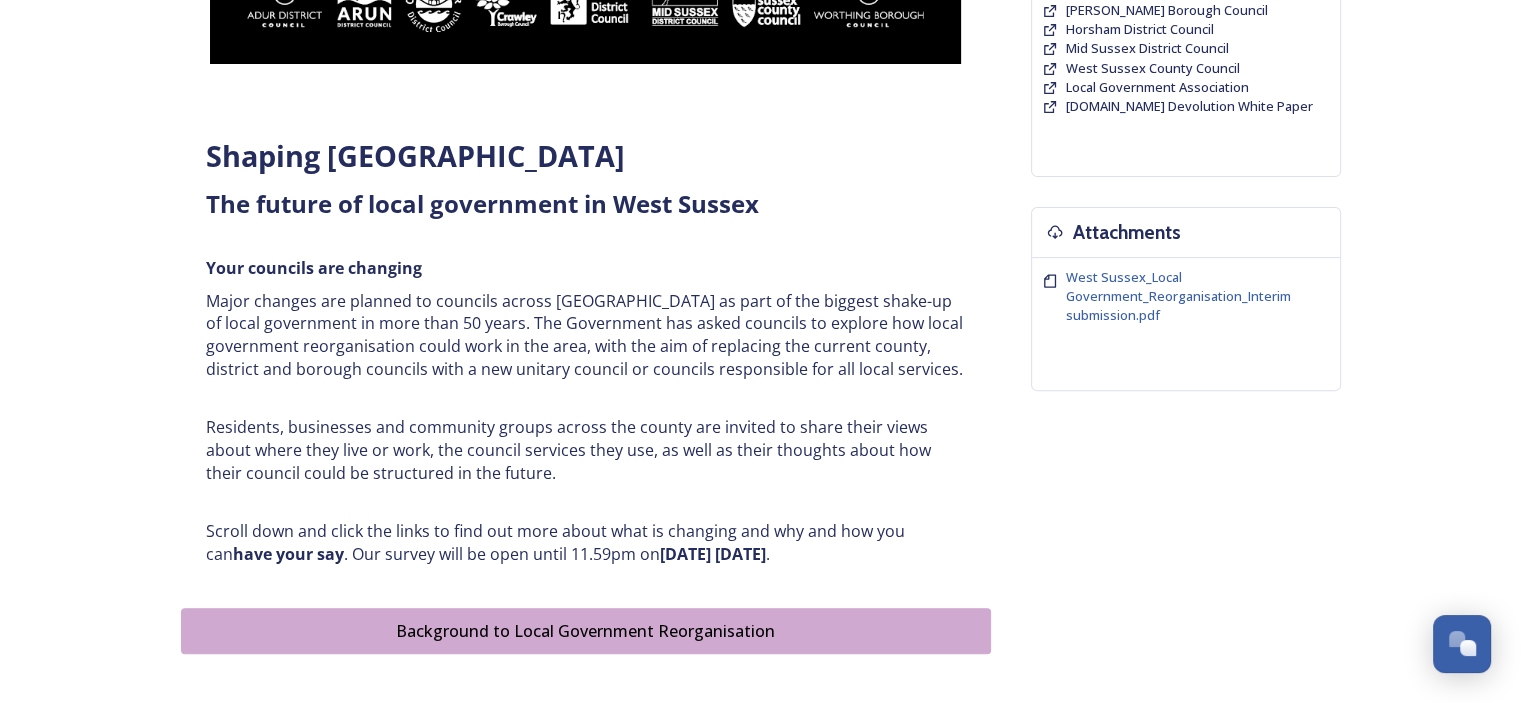 scroll, scrollTop: 0, scrollLeft: 0, axis: both 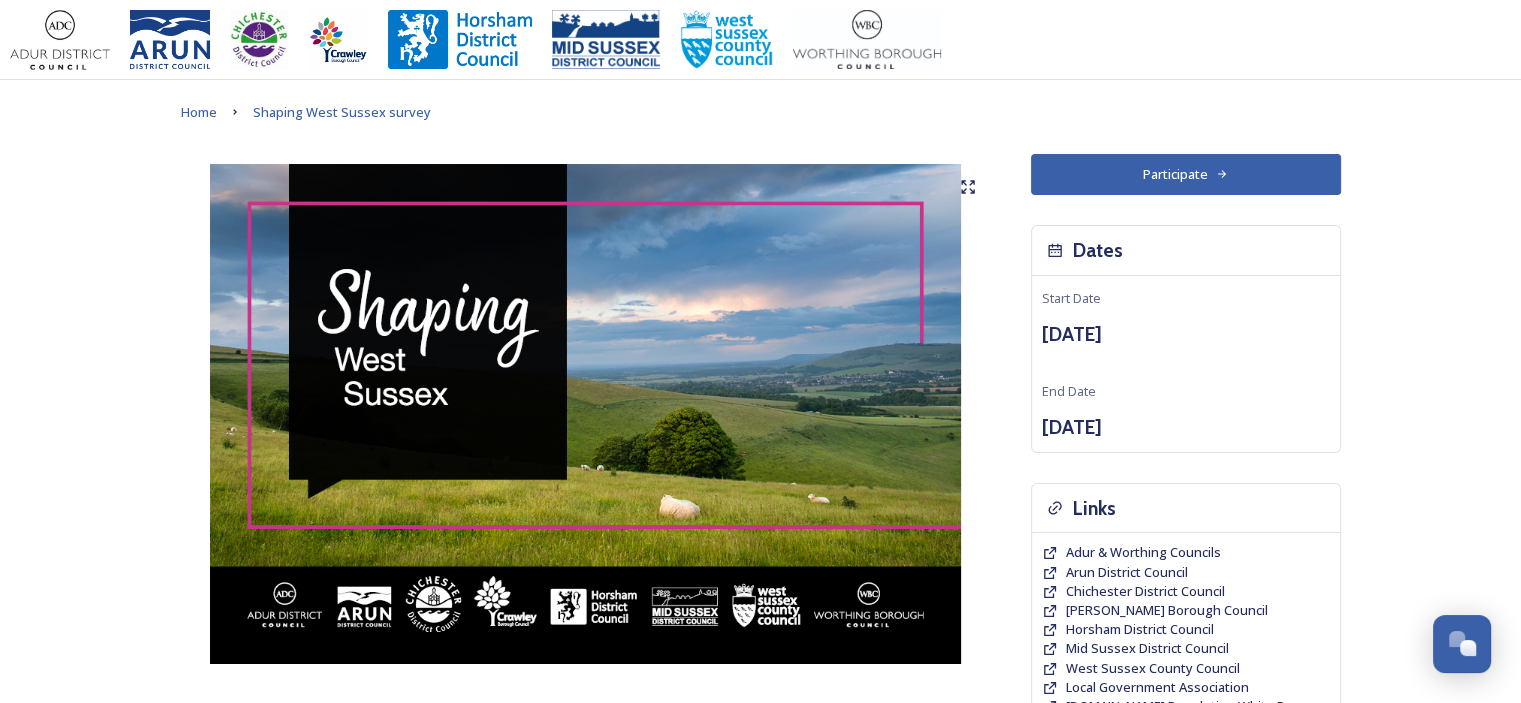 click on "Participate" at bounding box center [1186, 174] 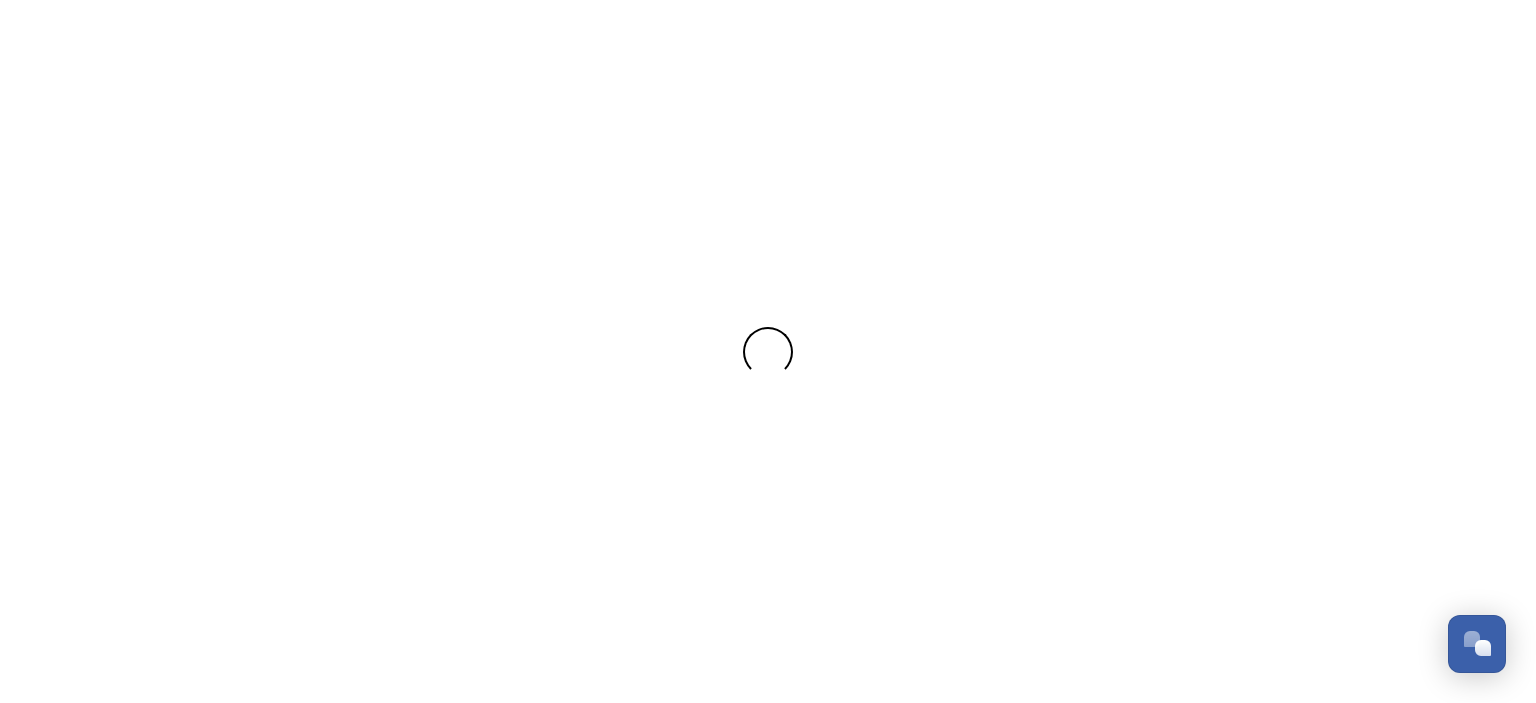 scroll, scrollTop: 0, scrollLeft: 0, axis: both 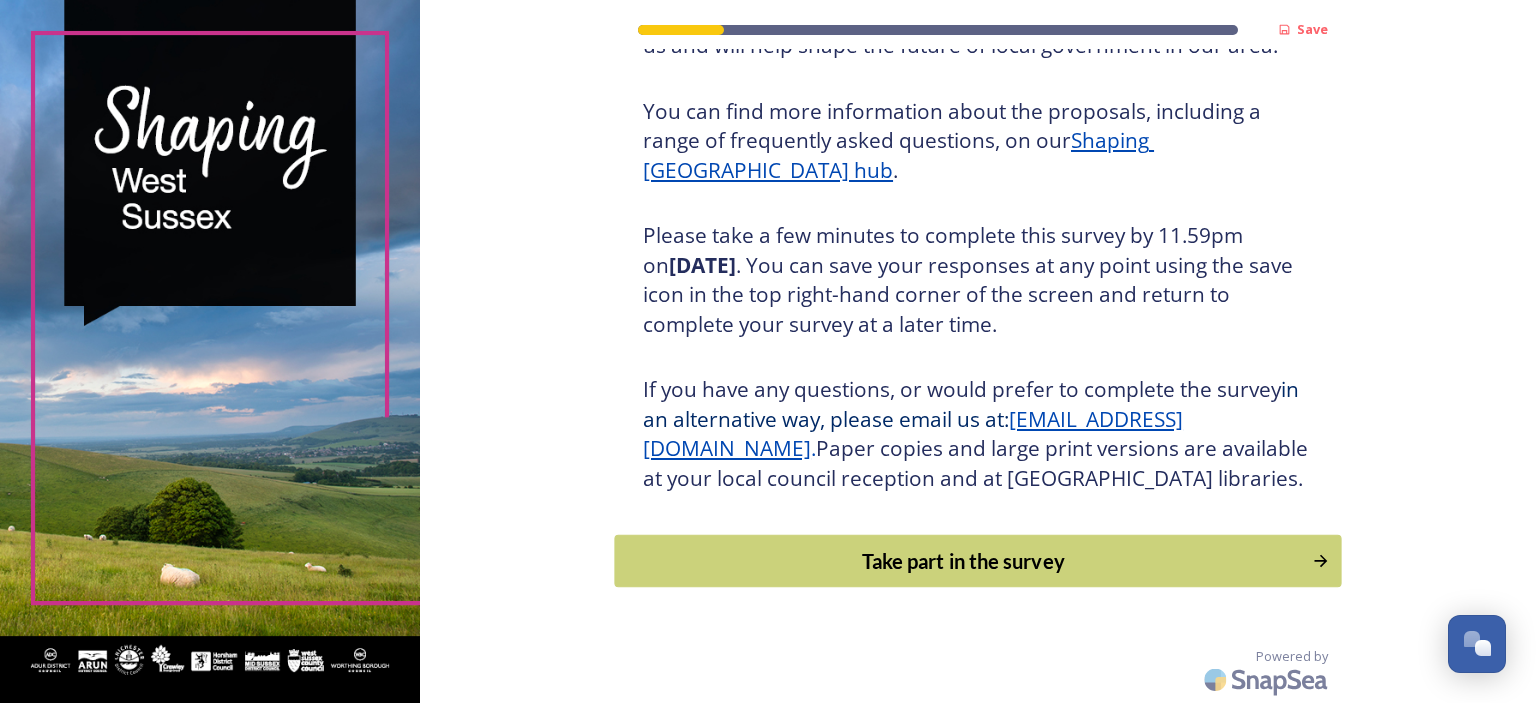 click on "Take part in the survey" at bounding box center (964, 561) 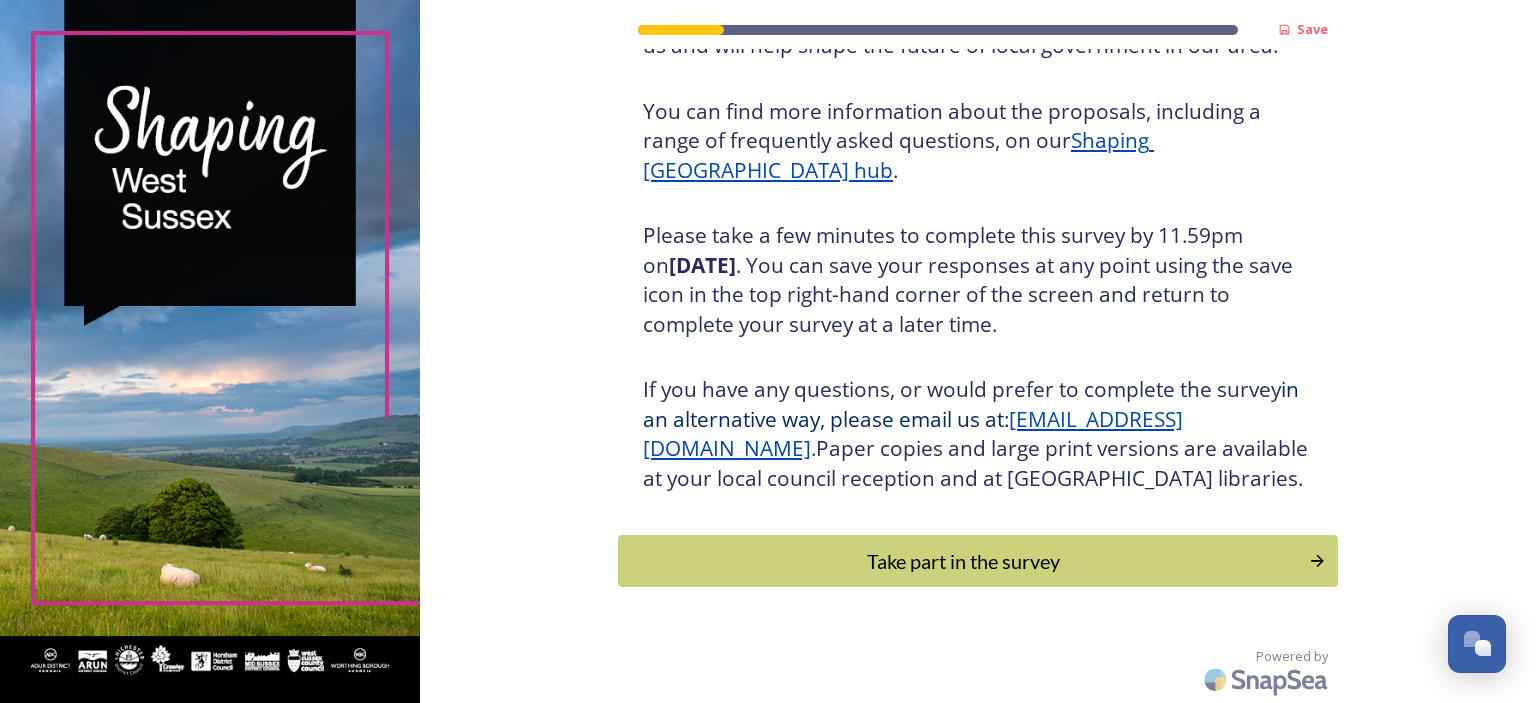scroll, scrollTop: 0, scrollLeft: 0, axis: both 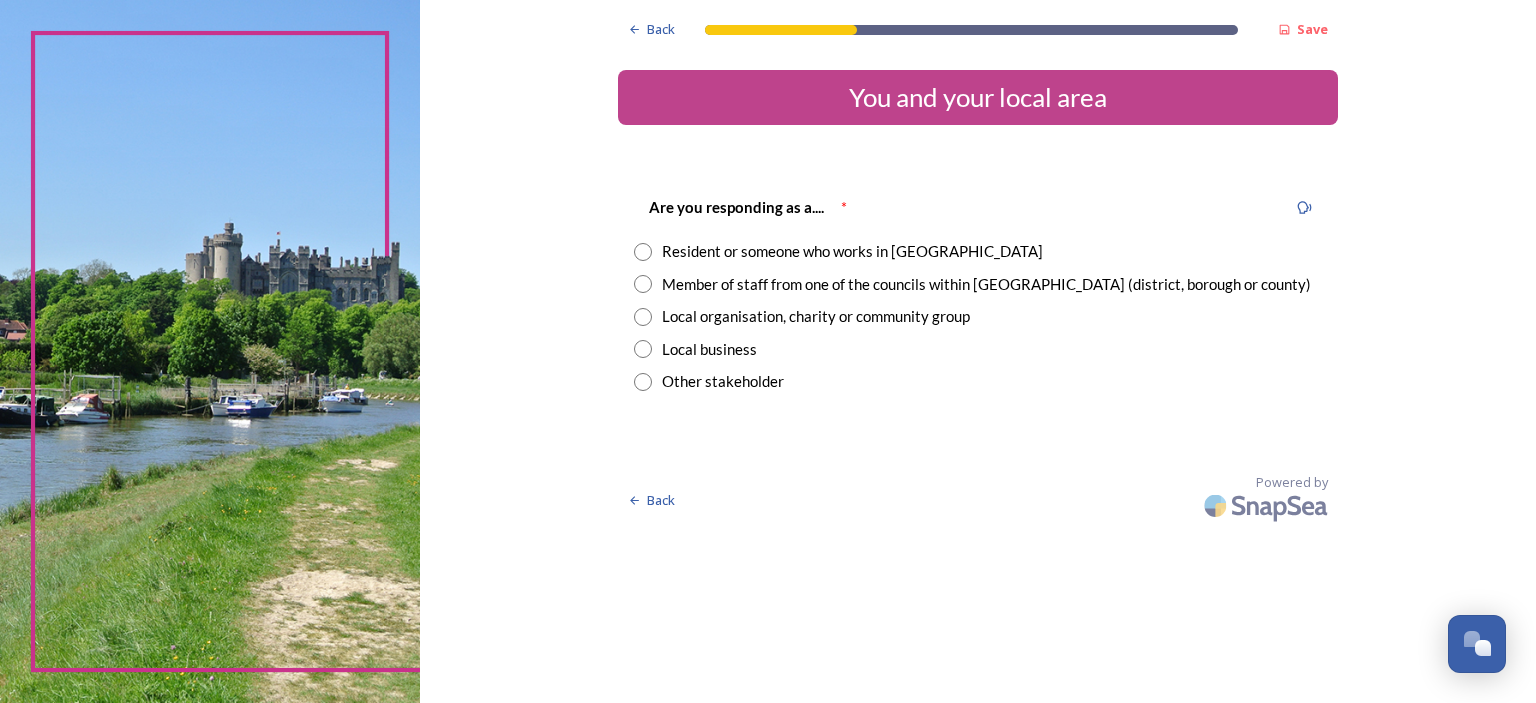 click at bounding box center (643, 252) 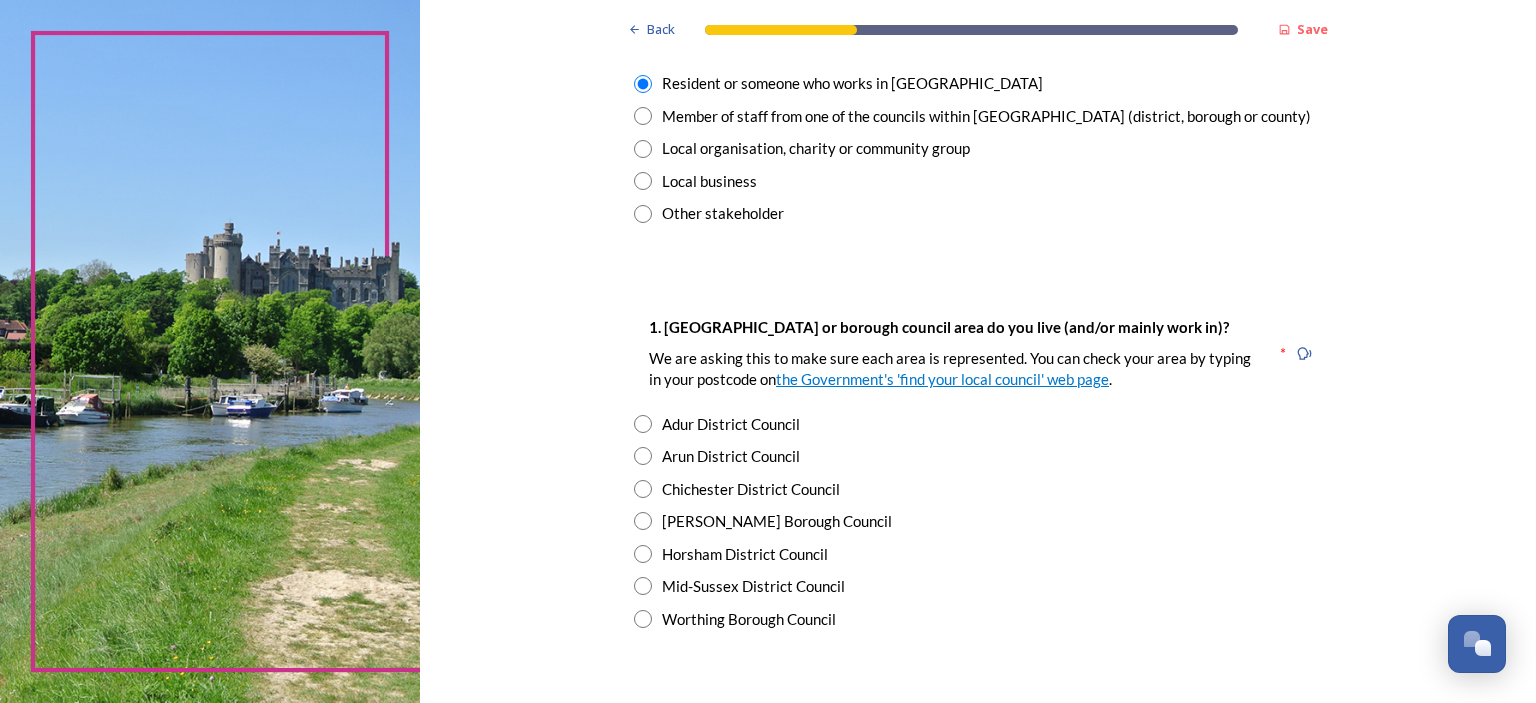 scroll, scrollTop: 200, scrollLeft: 0, axis: vertical 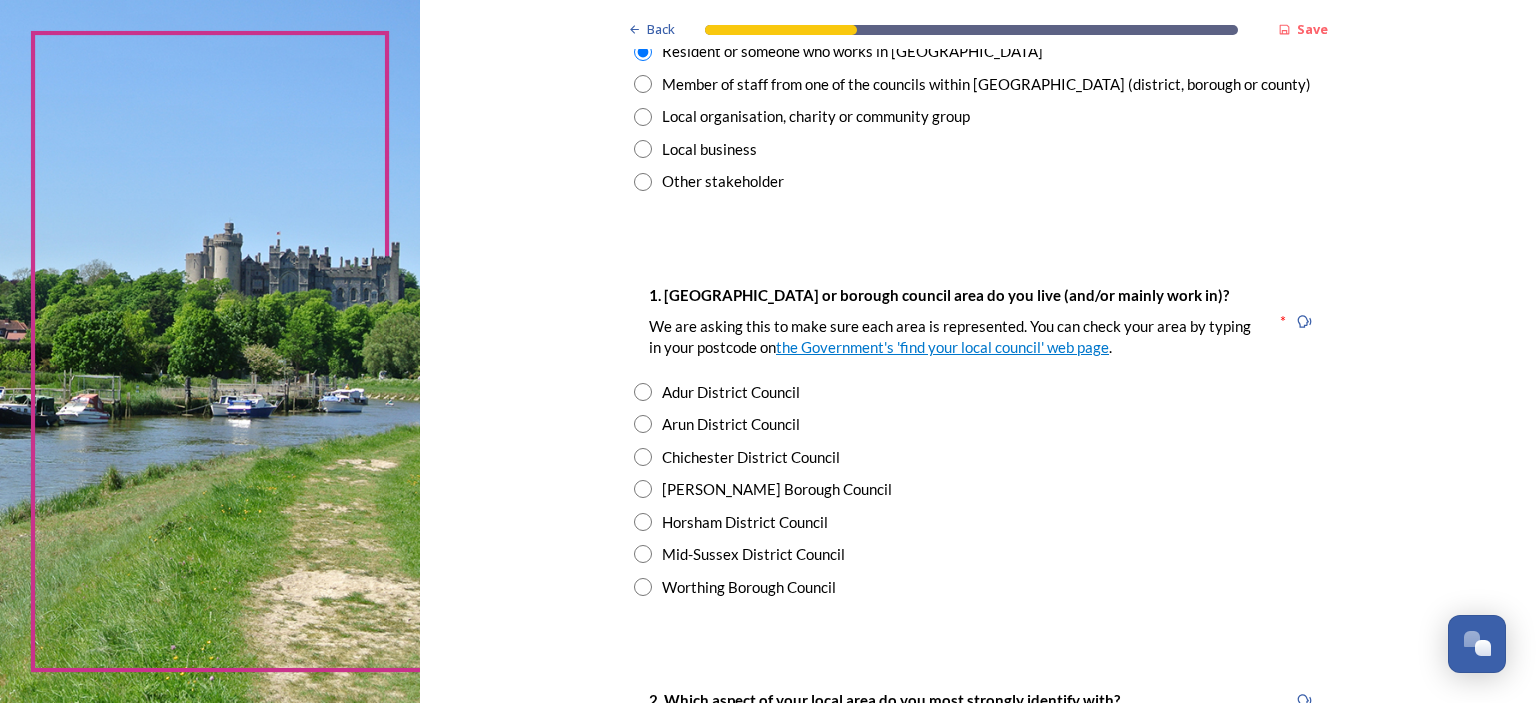 click at bounding box center (643, 457) 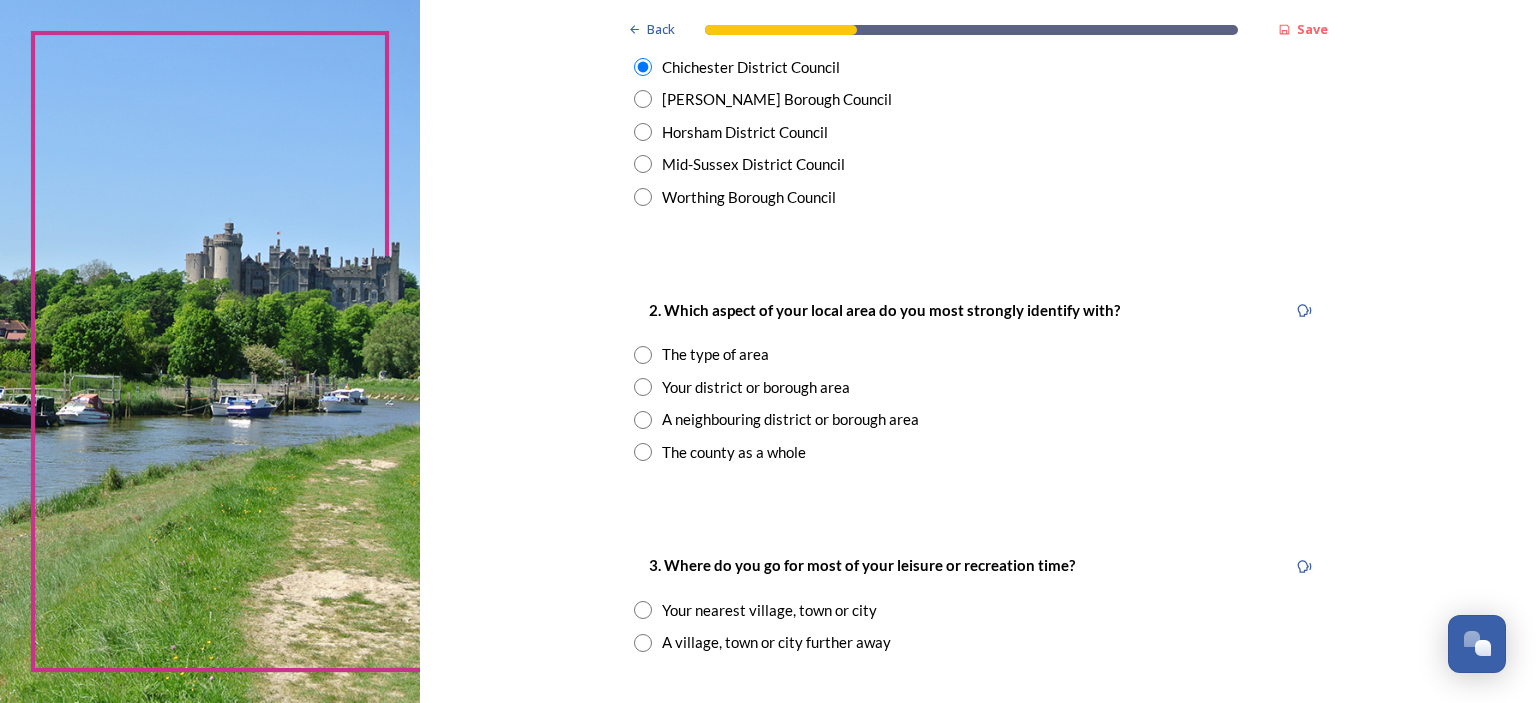 scroll, scrollTop: 600, scrollLeft: 0, axis: vertical 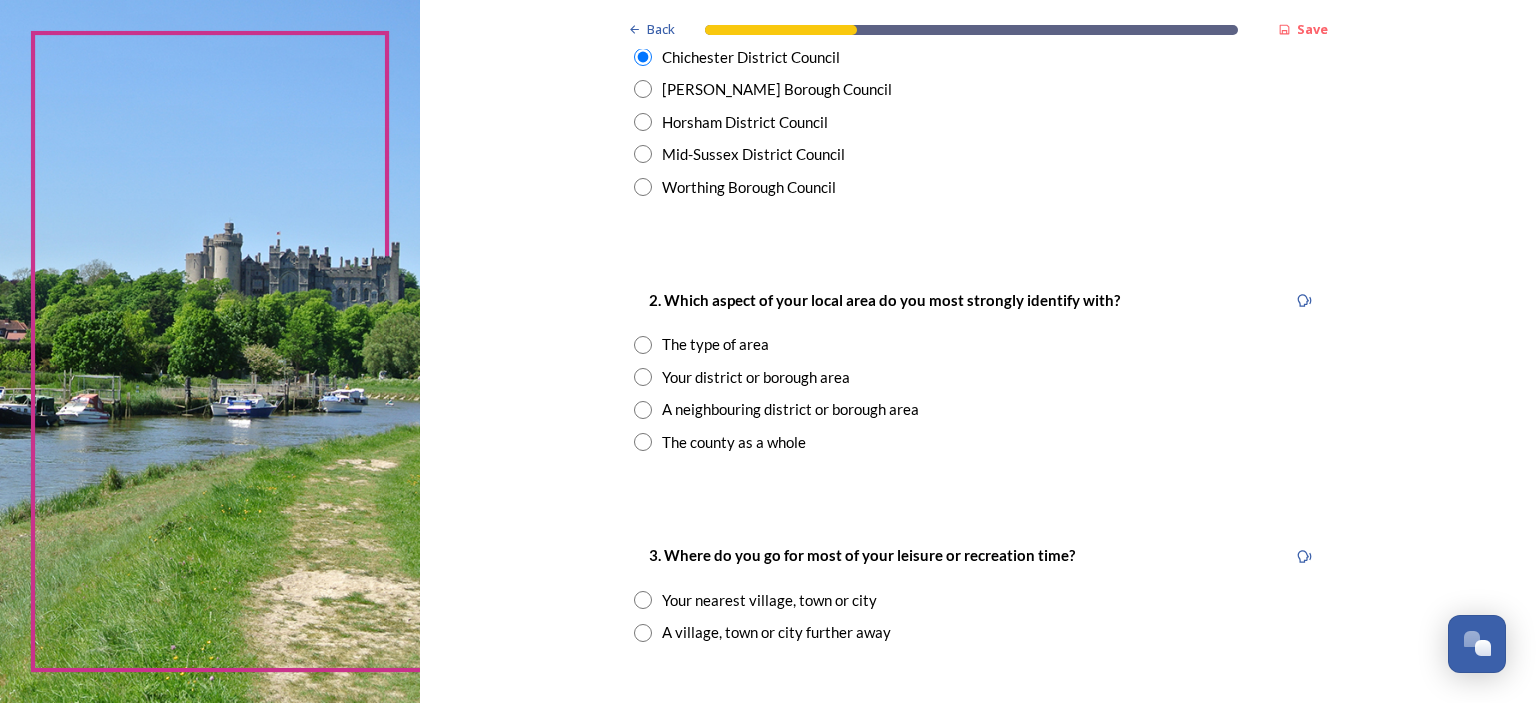 click at bounding box center [643, 442] 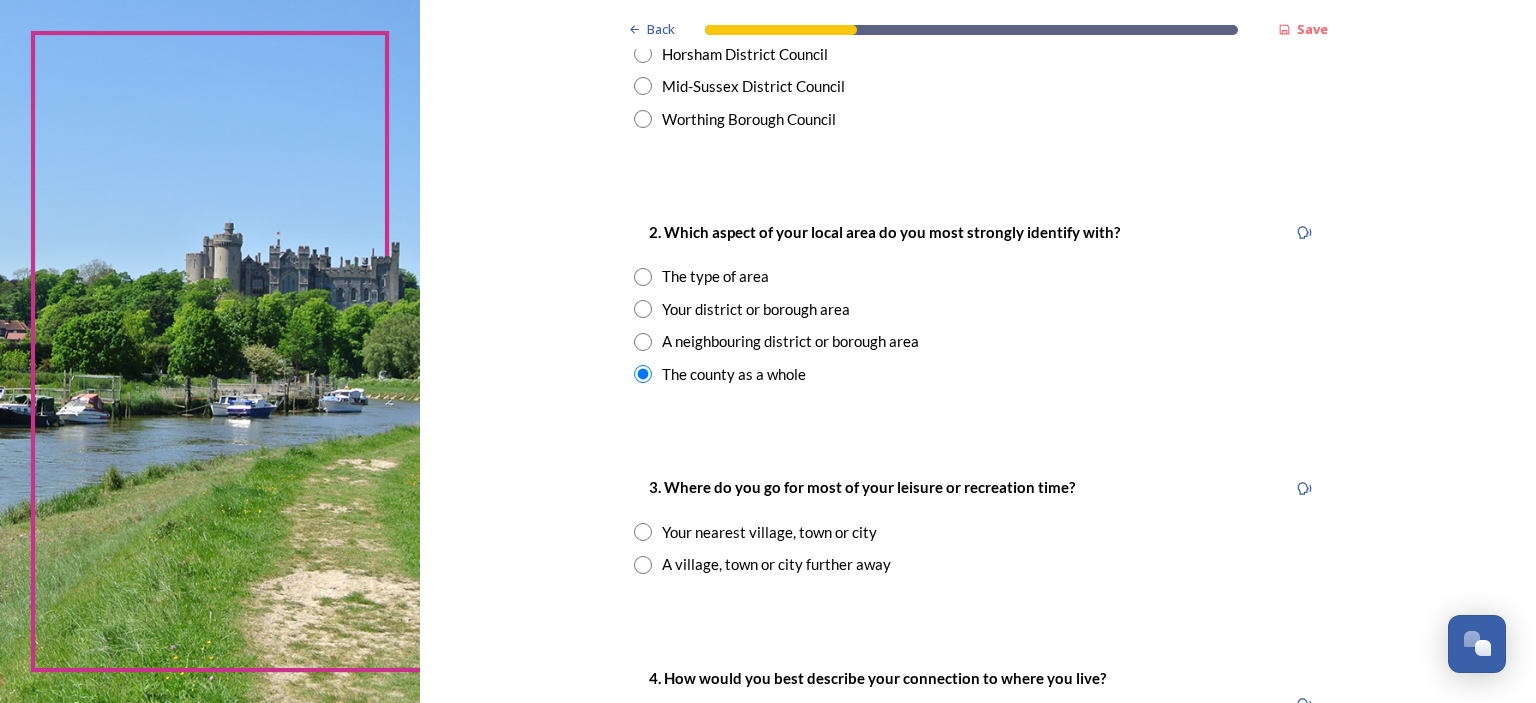 scroll, scrollTop: 800, scrollLeft: 0, axis: vertical 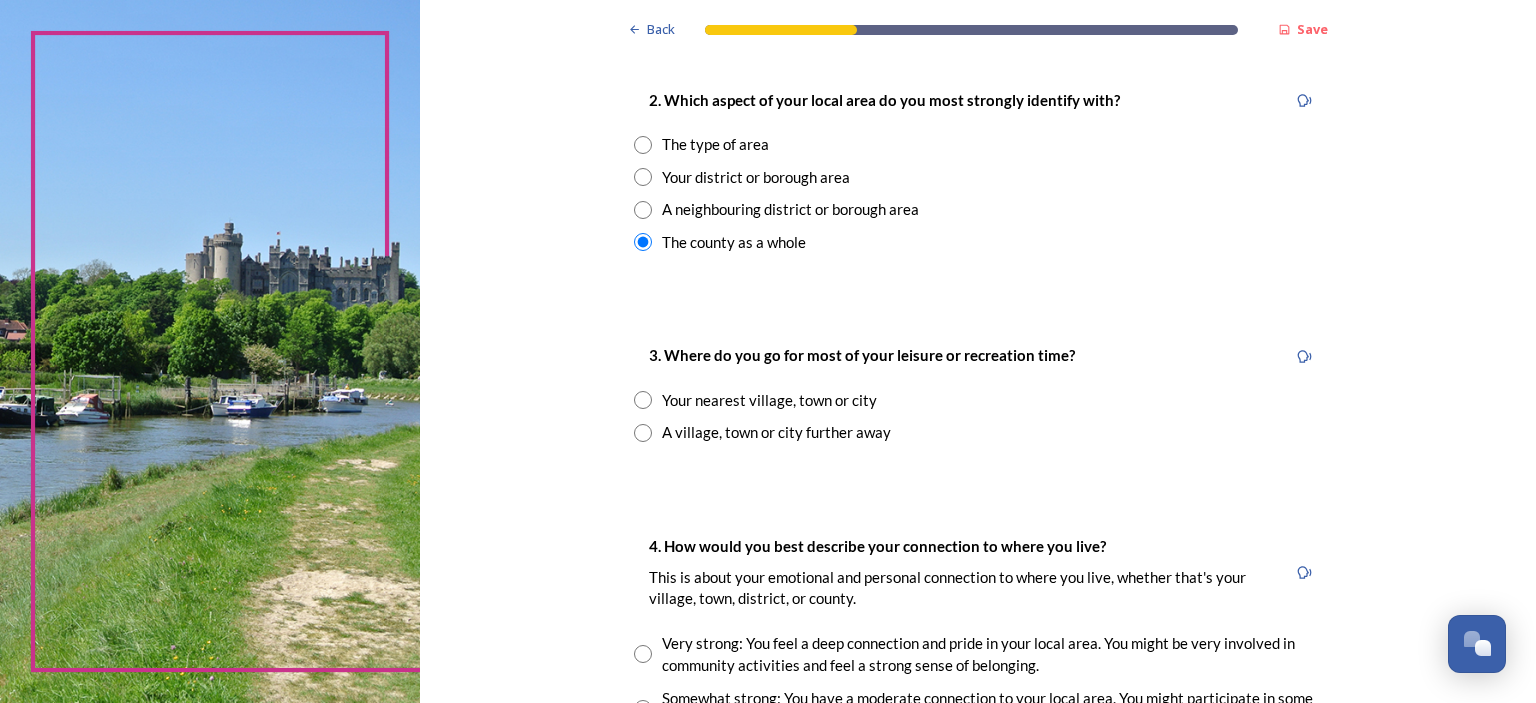 click at bounding box center [643, 433] 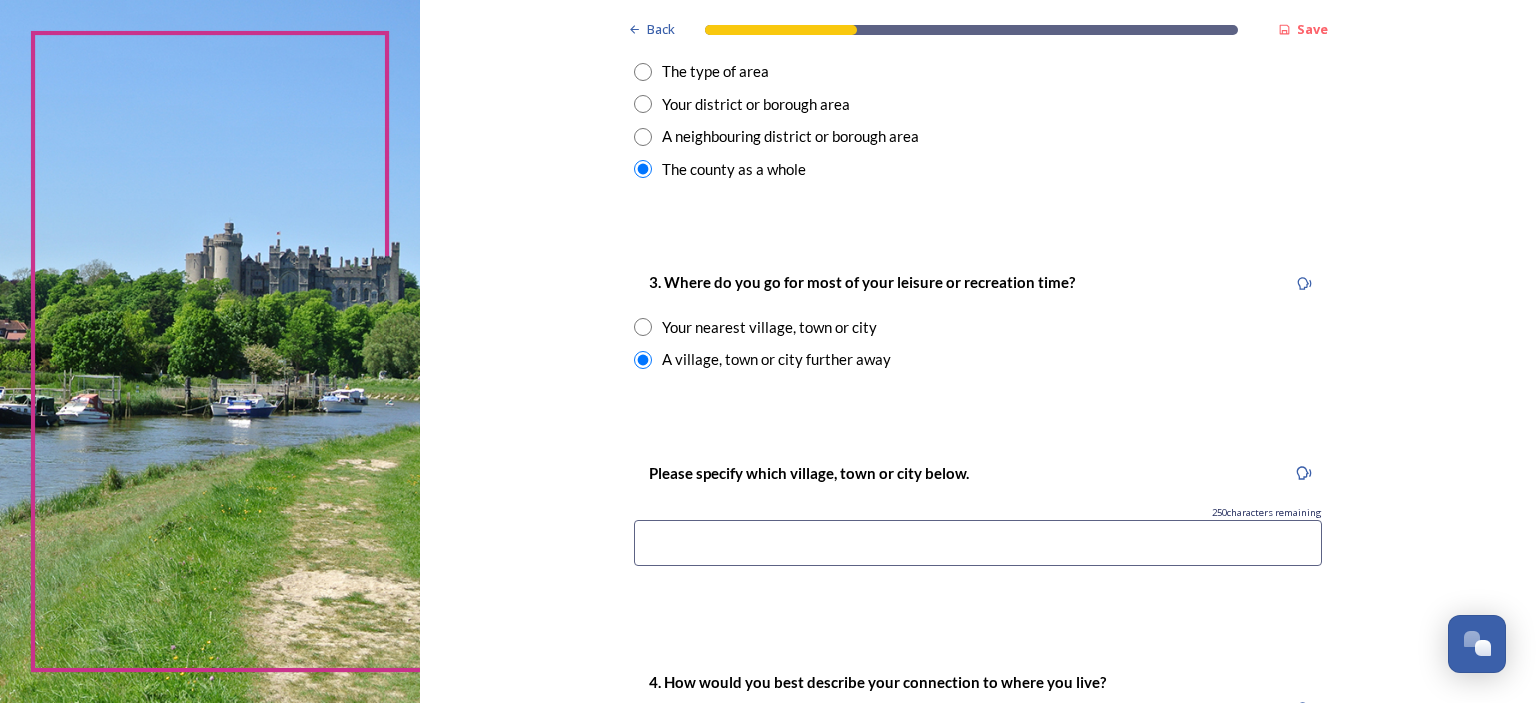 scroll, scrollTop: 1000, scrollLeft: 0, axis: vertical 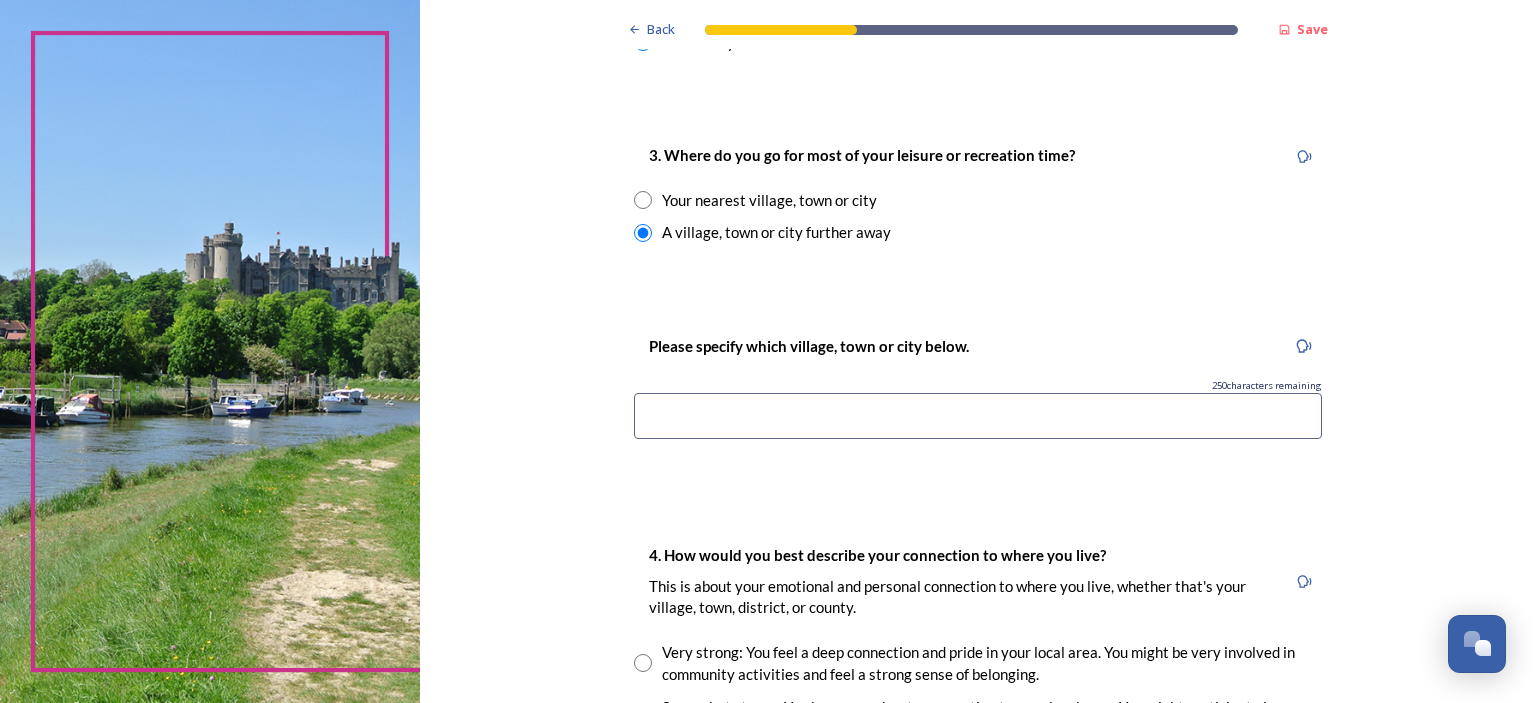 click at bounding box center [978, 416] 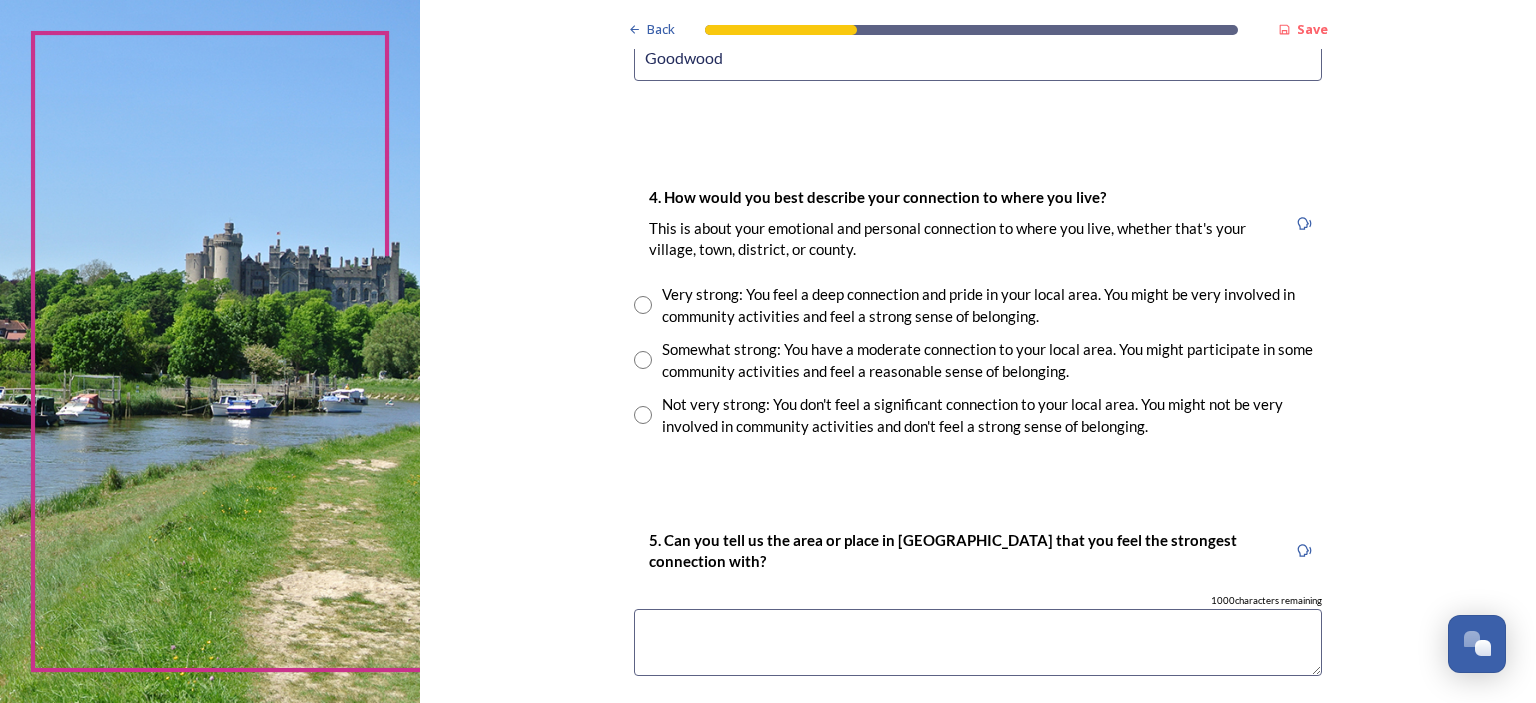 scroll, scrollTop: 1400, scrollLeft: 0, axis: vertical 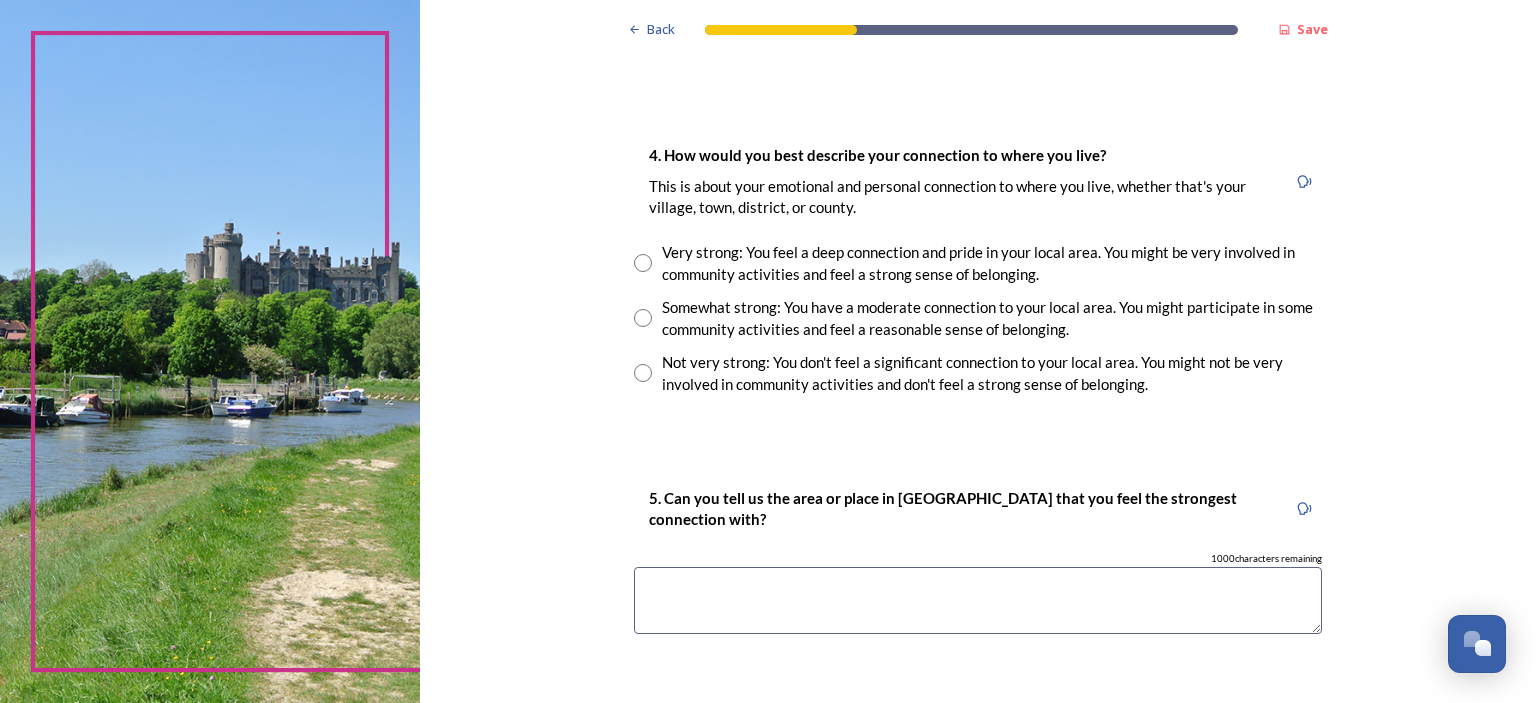 type on "Goodwood" 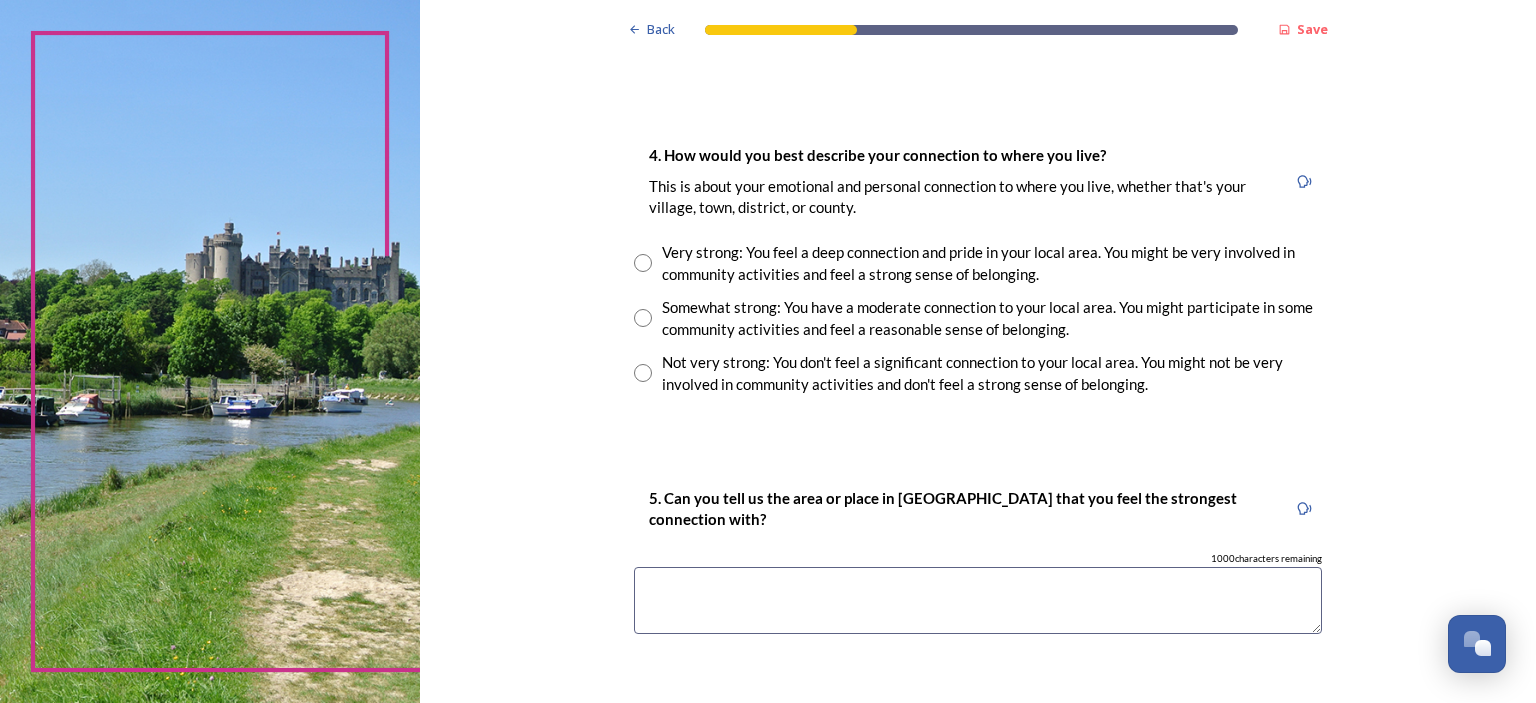 radio on "true" 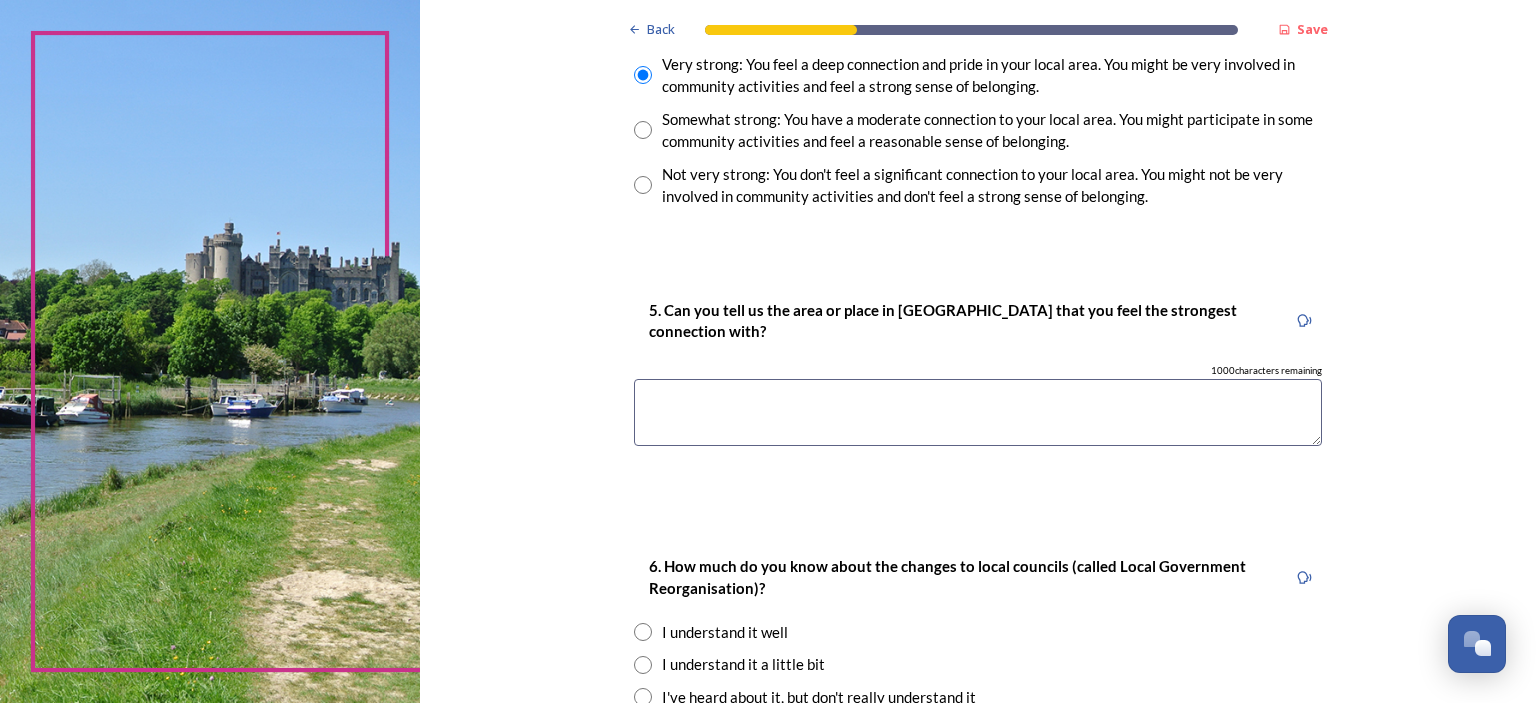 scroll, scrollTop: 1600, scrollLeft: 0, axis: vertical 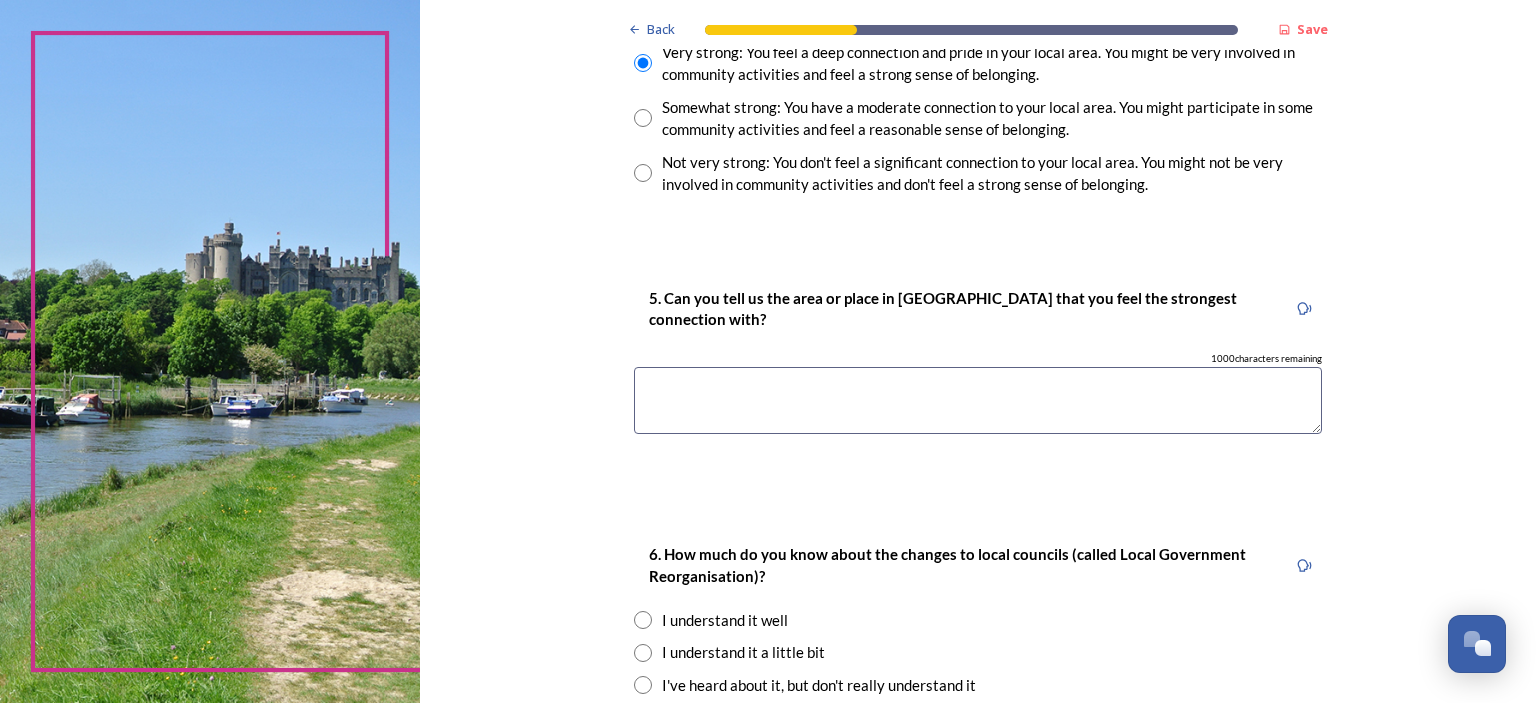 click at bounding box center (978, 400) 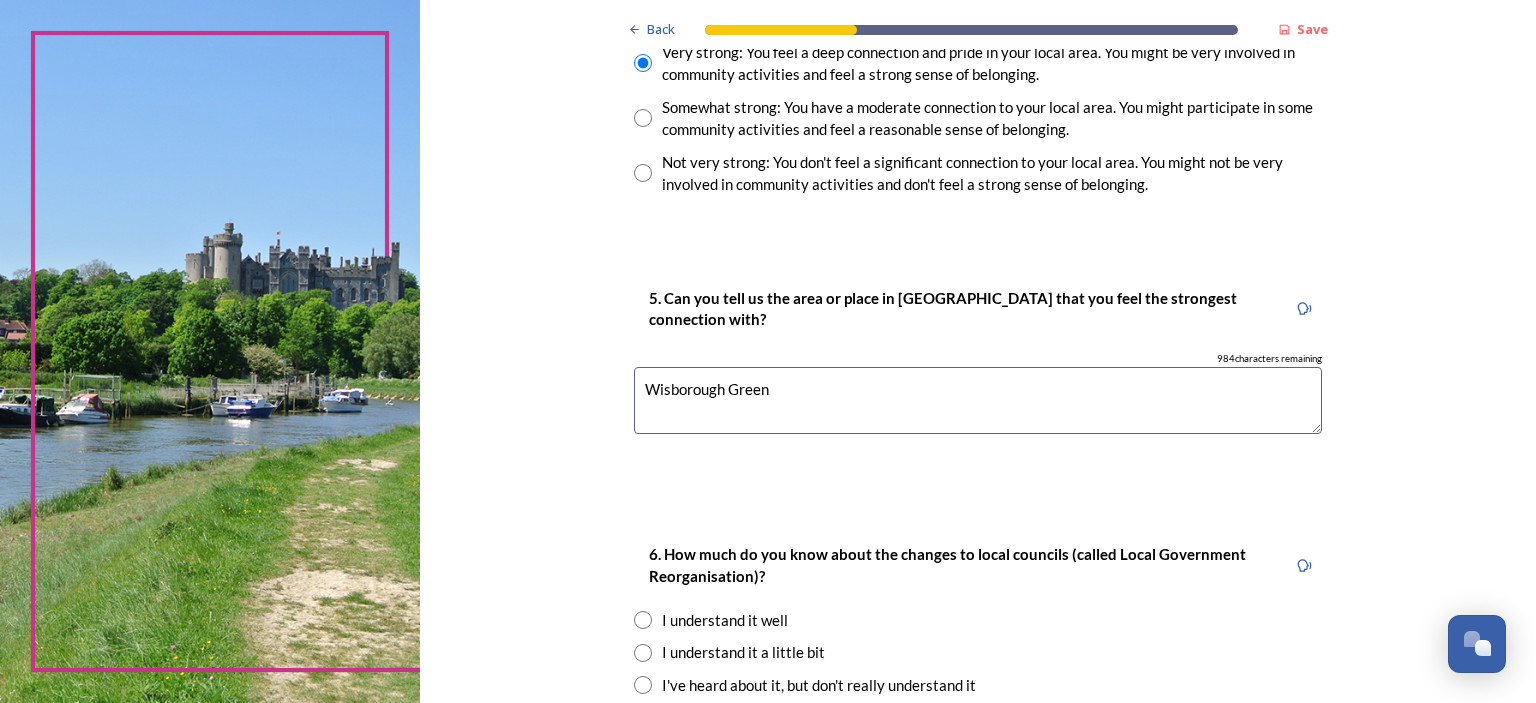 click on "Back Save You and your local area Are you responding as a.... * Resident or someone who works in West Sussex Member of staff from one of the councils within West Sussex (district, borough or county) Local organisation, charity or community group Local business Other stakeholder 1. Which district or borough council area do you live (and/or mainly work in)? We are asking this to make sure each area is represented. You can check your area by typing in your postcode on  the Government's 'find your local council' web page . * Adur District Council Arun District Council Chichester District Council Crawley Borough Council Horsham District Council Mid-Sussex District Council Worthing Borough Council 2. Which aspect of your local area do you most strongly identify with? The type of area Your district or borough area A neighbouring district or borough area The county as a whole 3. Where do you go for most of your leisure or recreation time? Your nearest village, town or city A village, town or city further away 242" at bounding box center (978, -318) 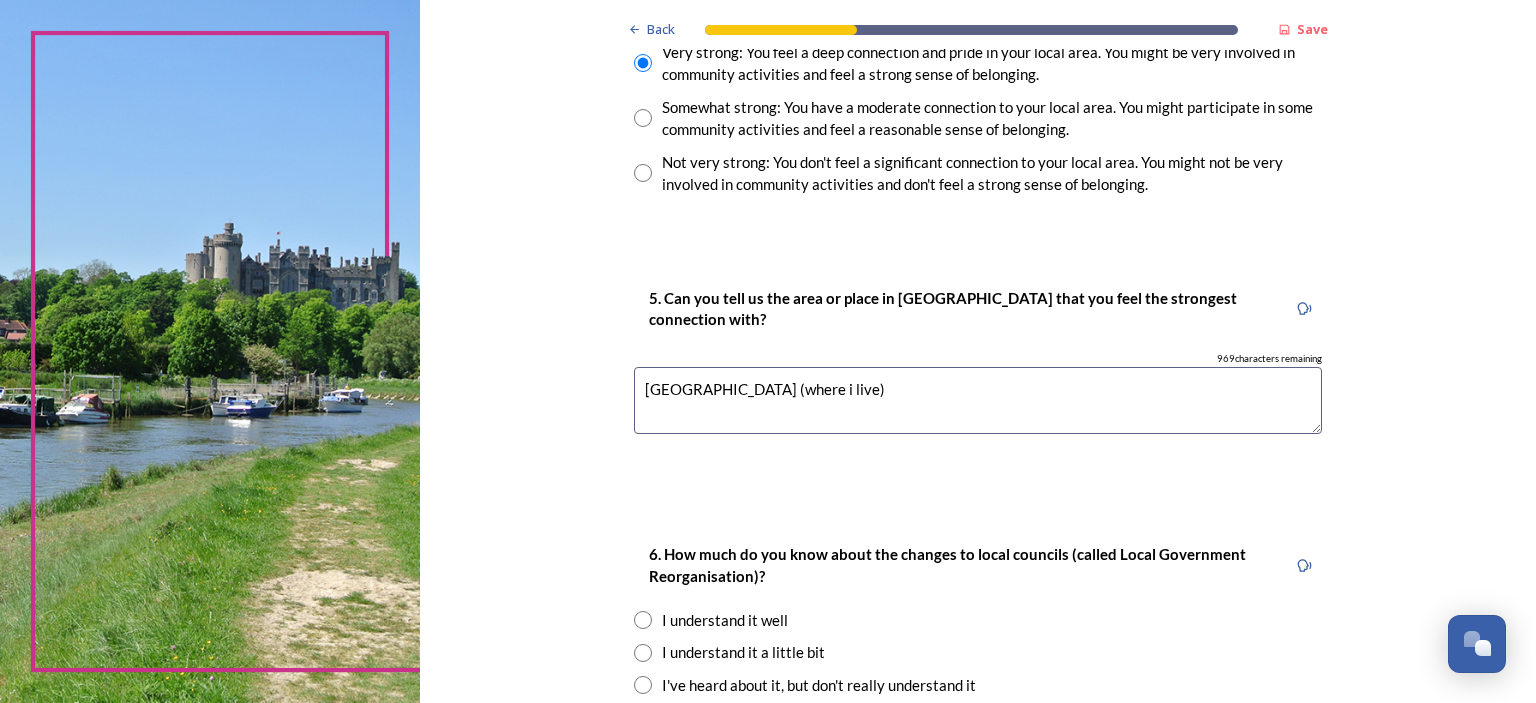 click on "Wisborough Green (where i live)" at bounding box center [978, 400] 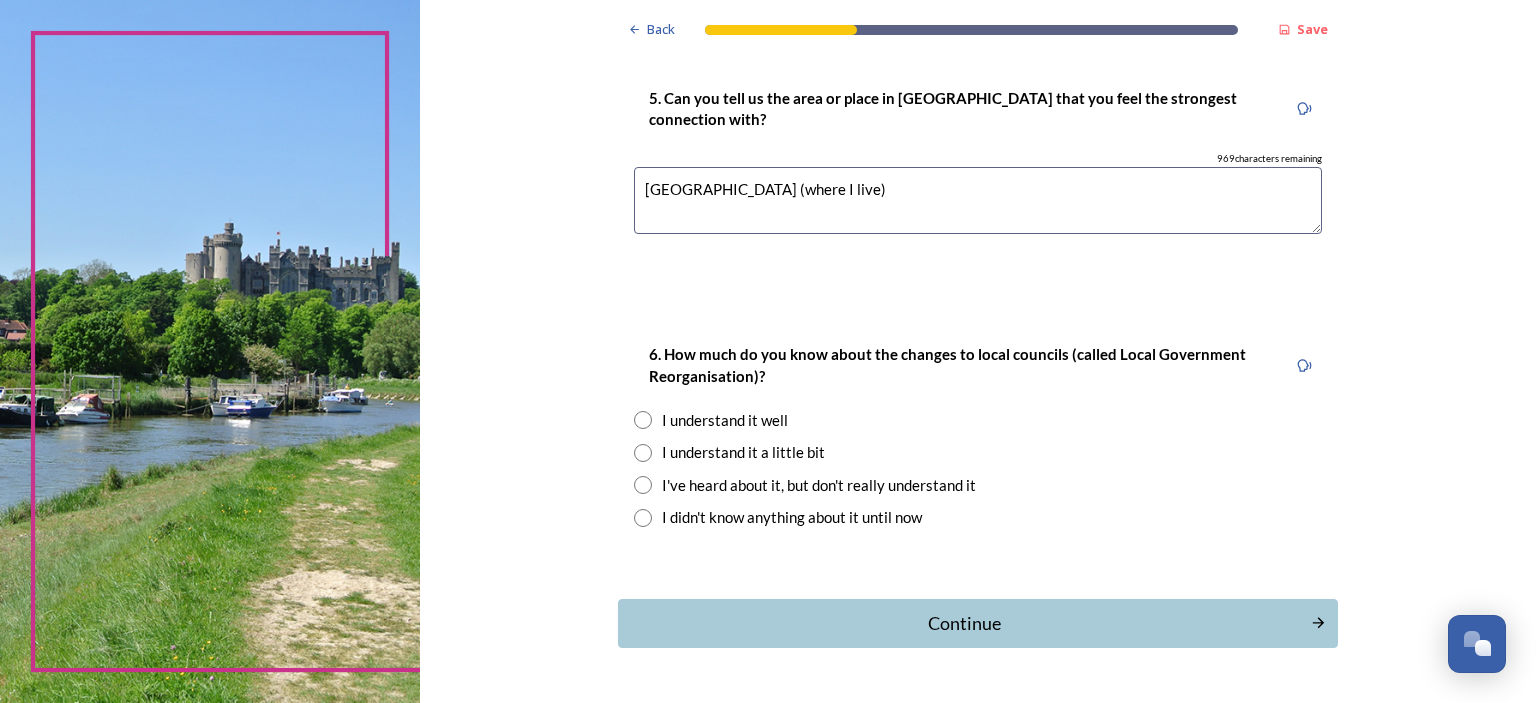 scroll, scrollTop: 1860, scrollLeft: 0, axis: vertical 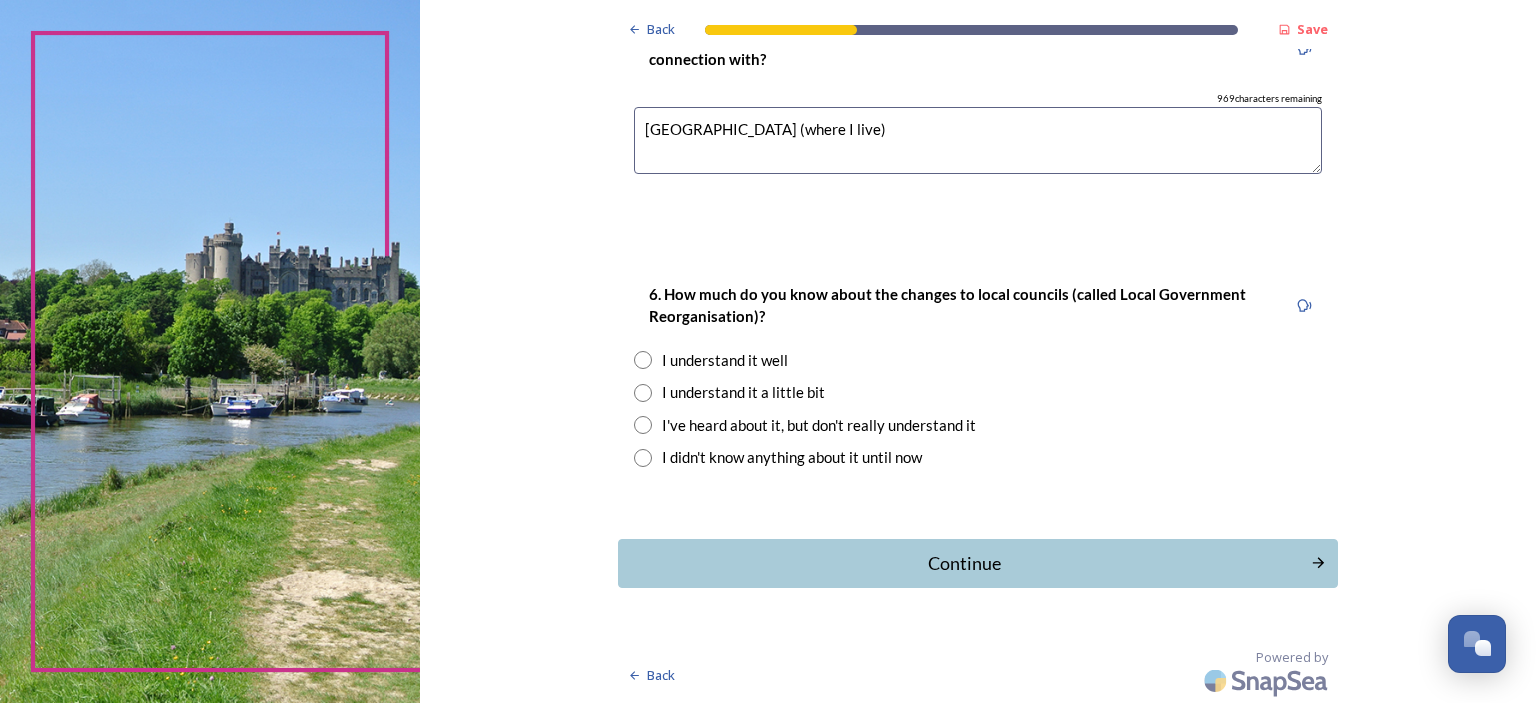 type on "Wisborough Green (where I live)" 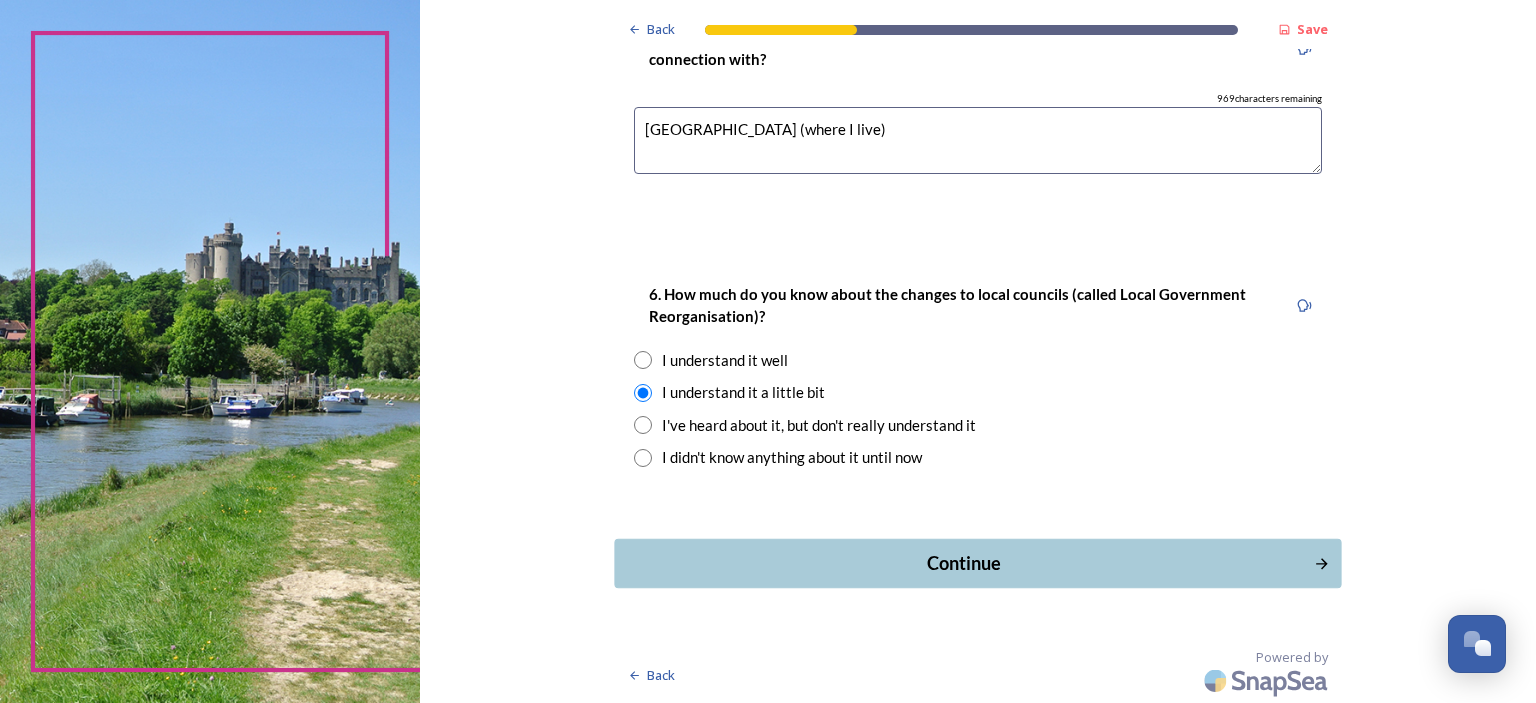 click on "Continue" at bounding box center (964, 563) 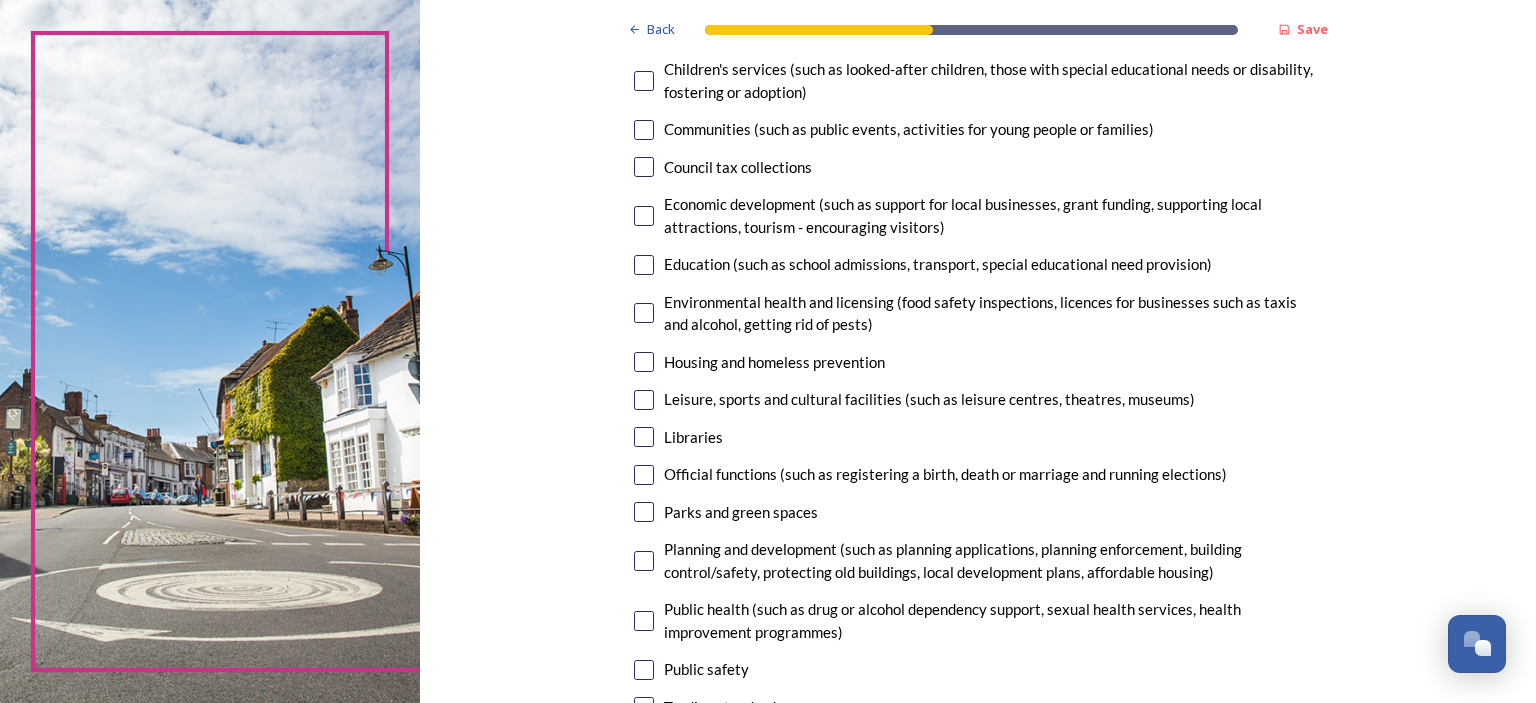 scroll, scrollTop: 300, scrollLeft: 0, axis: vertical 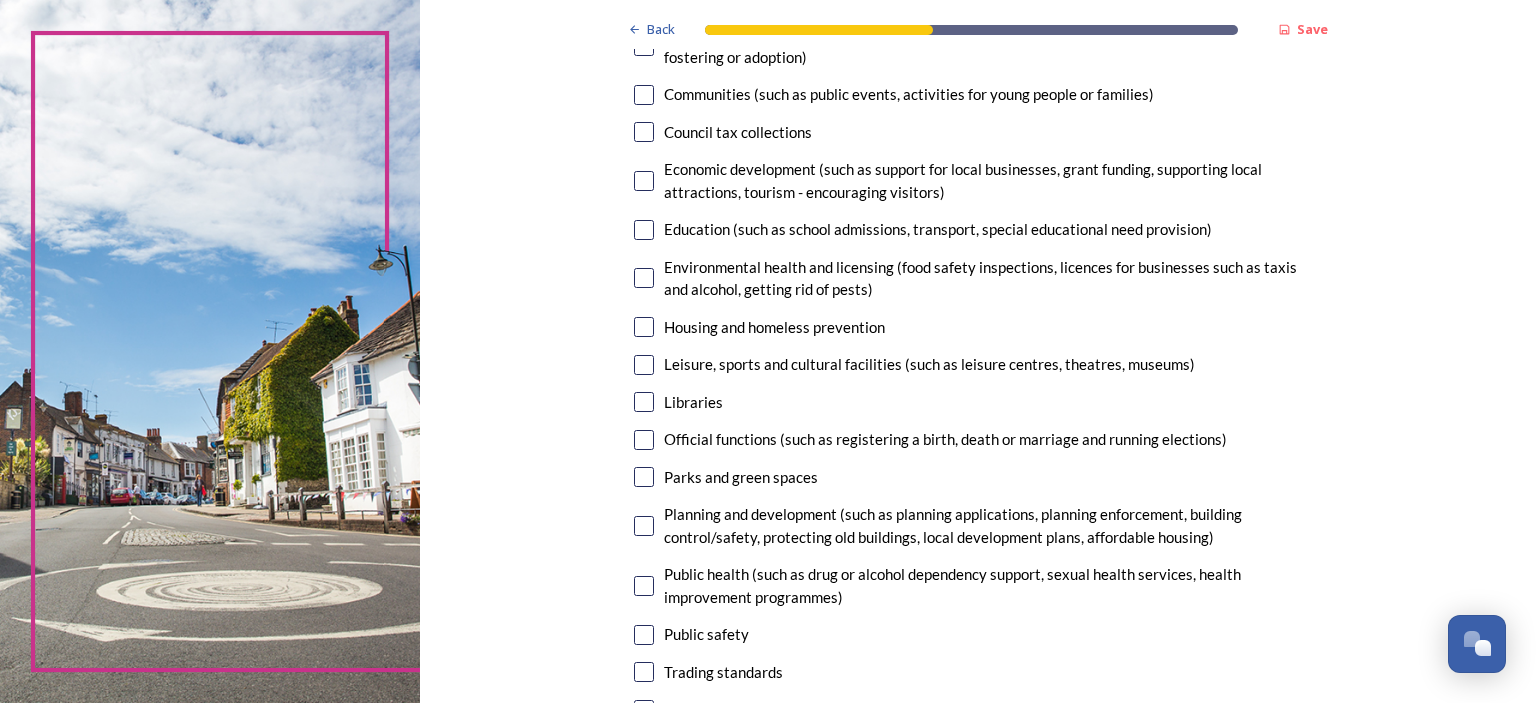 click at bounding box center [644, 278] 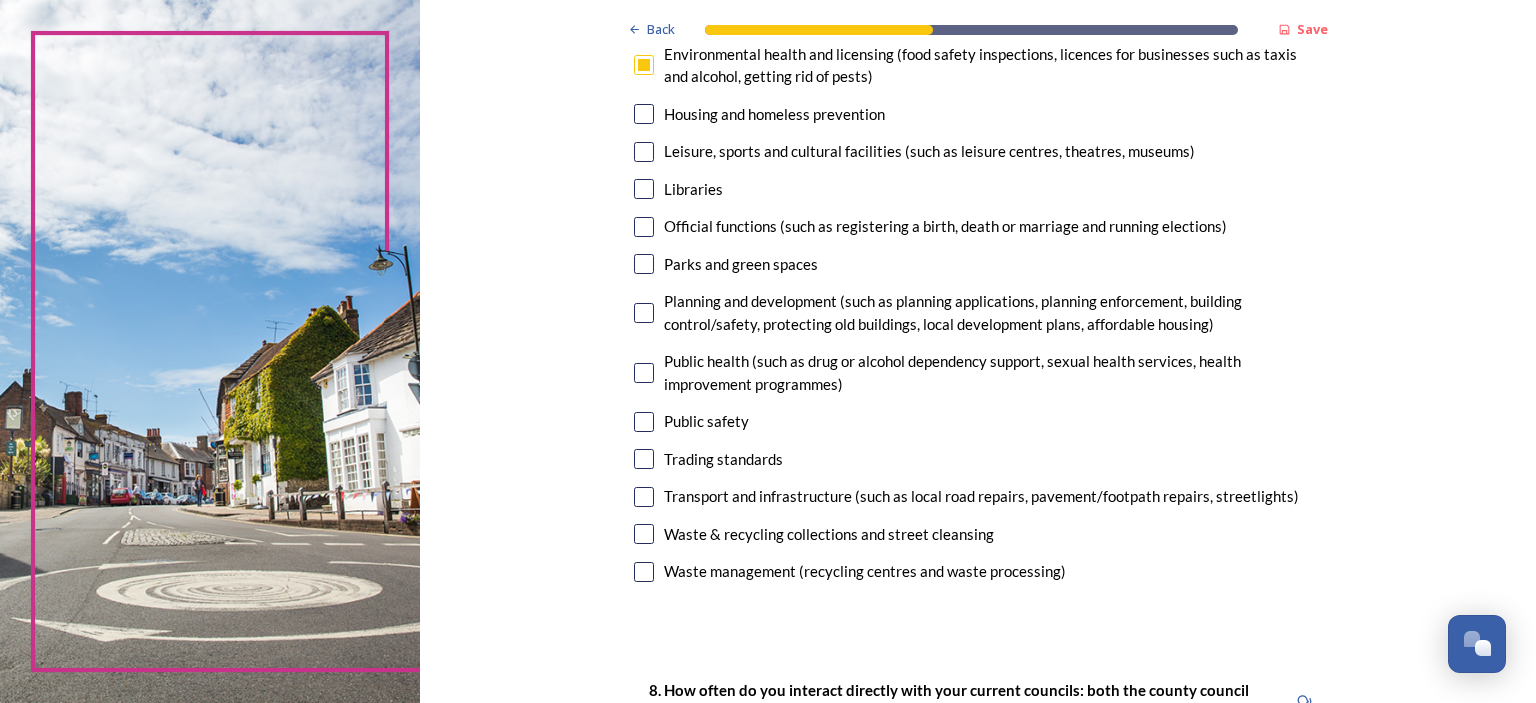 scroll, scrollTop: 500, scrollLeft: 0, axis: vertical 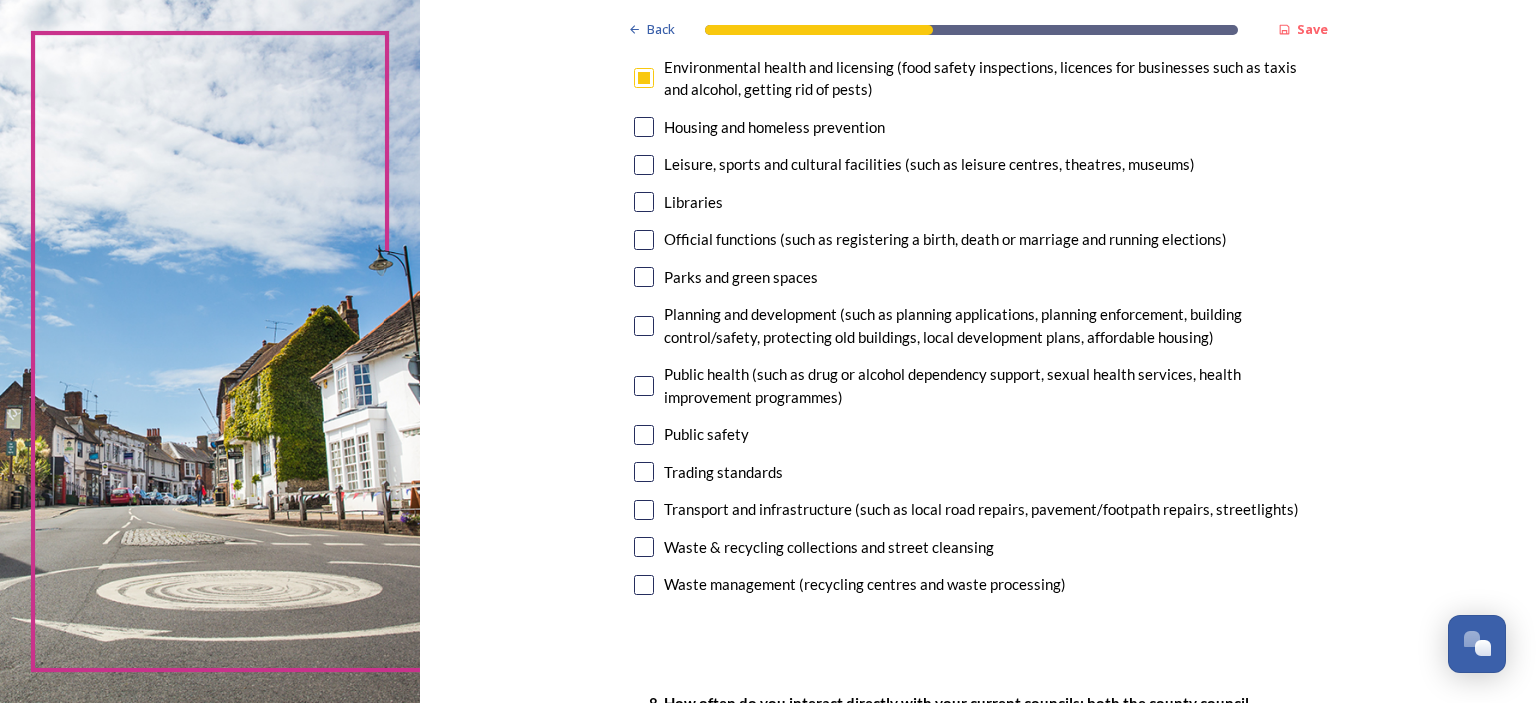 click at bounding box center (644, 326) 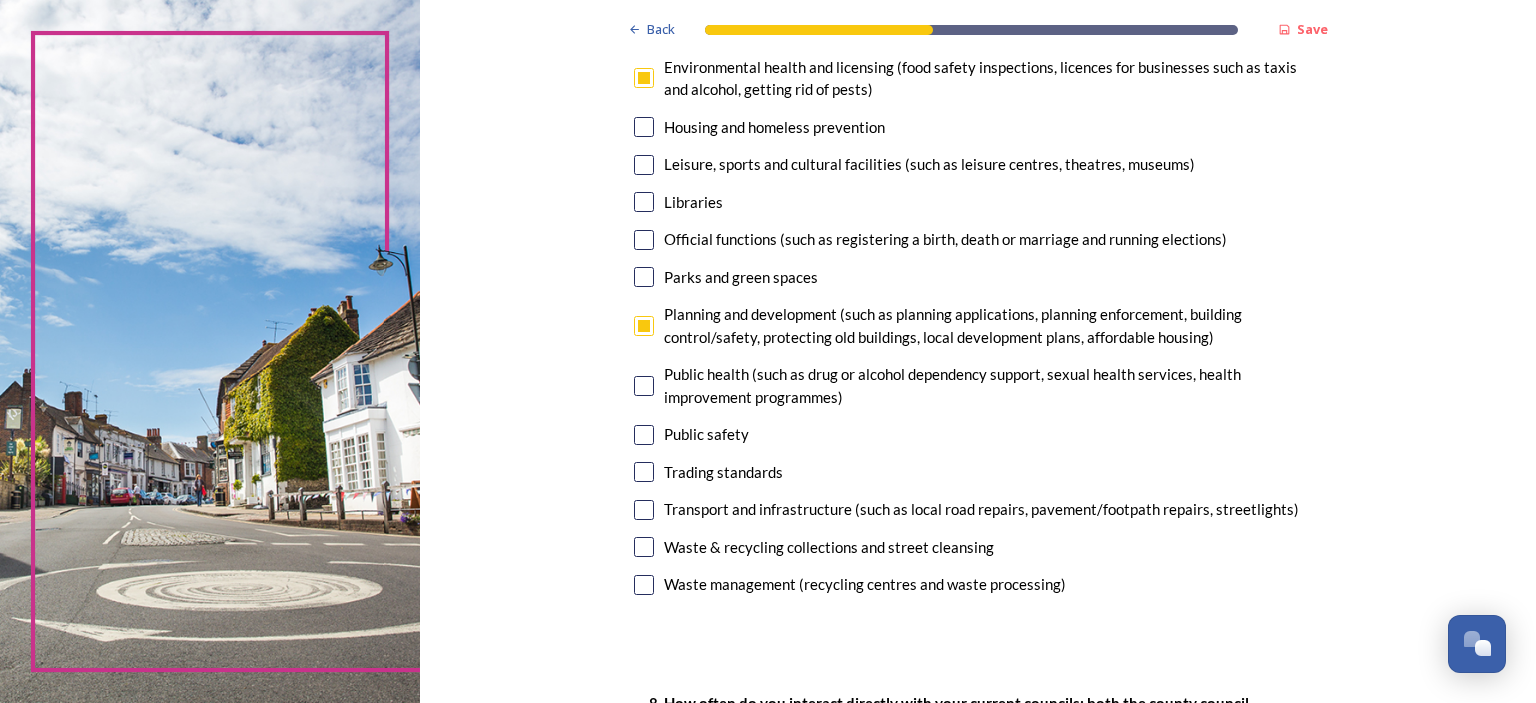 scroll, scrollTop: 600, scrollLeft: 0, axis: vertical 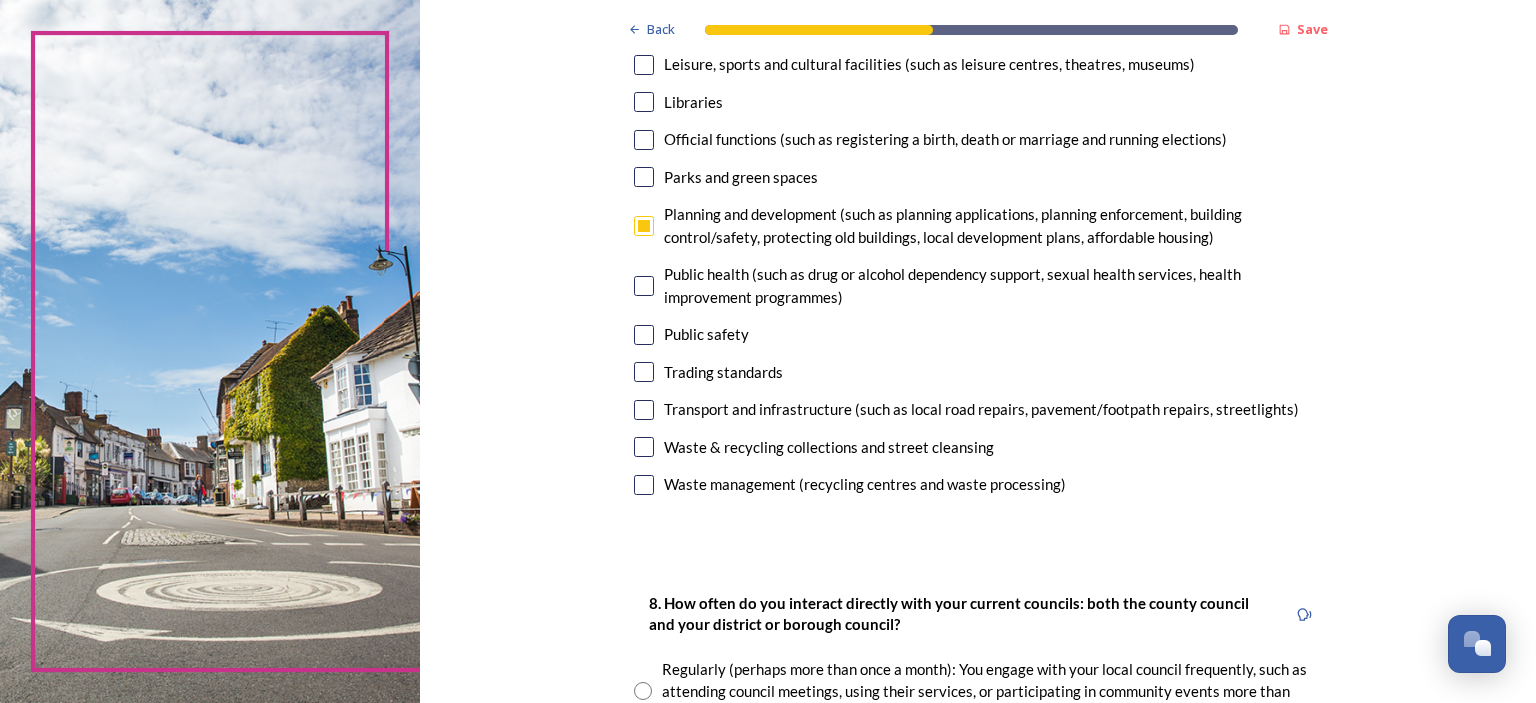 click at bounding box center [644, 335] 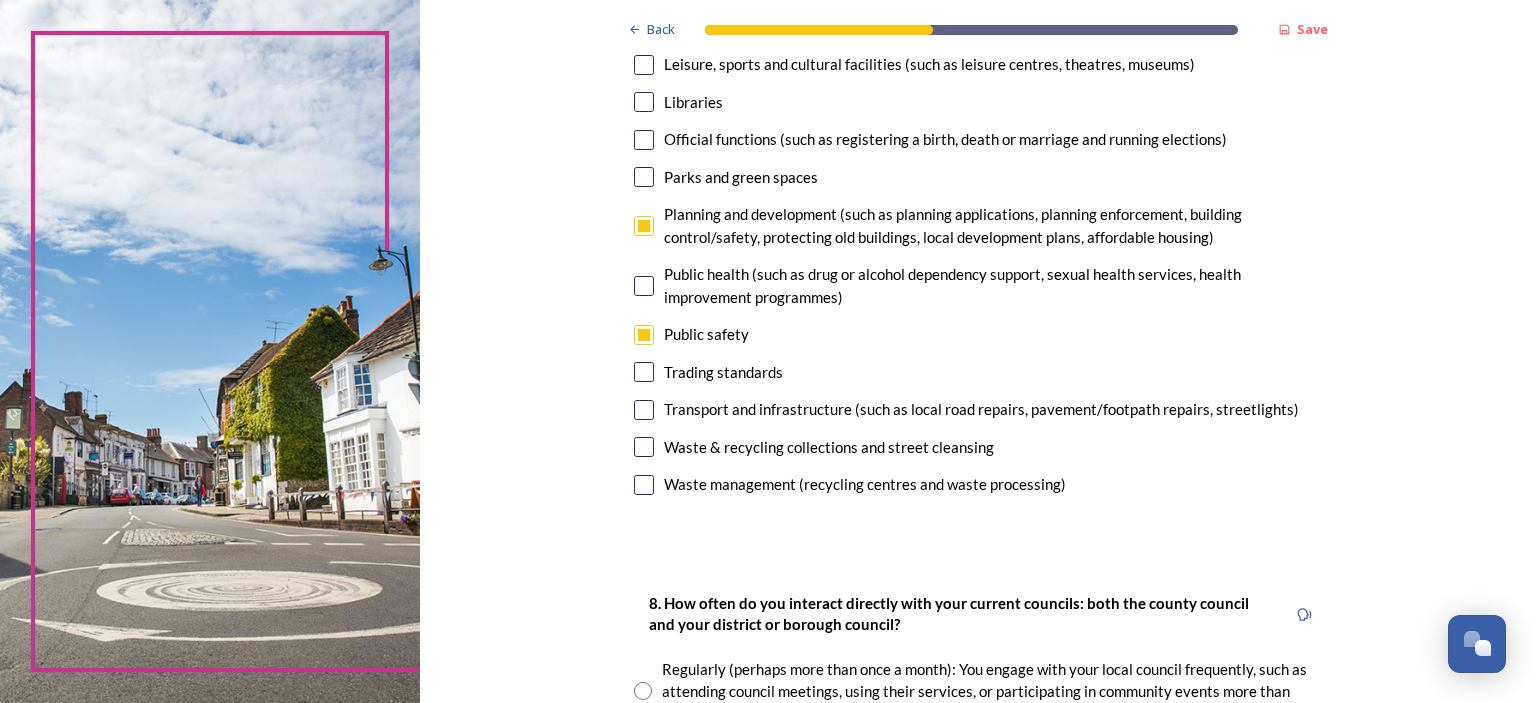 scroll, scrollTop: 700, scrollLeft: 0, axis: vertical 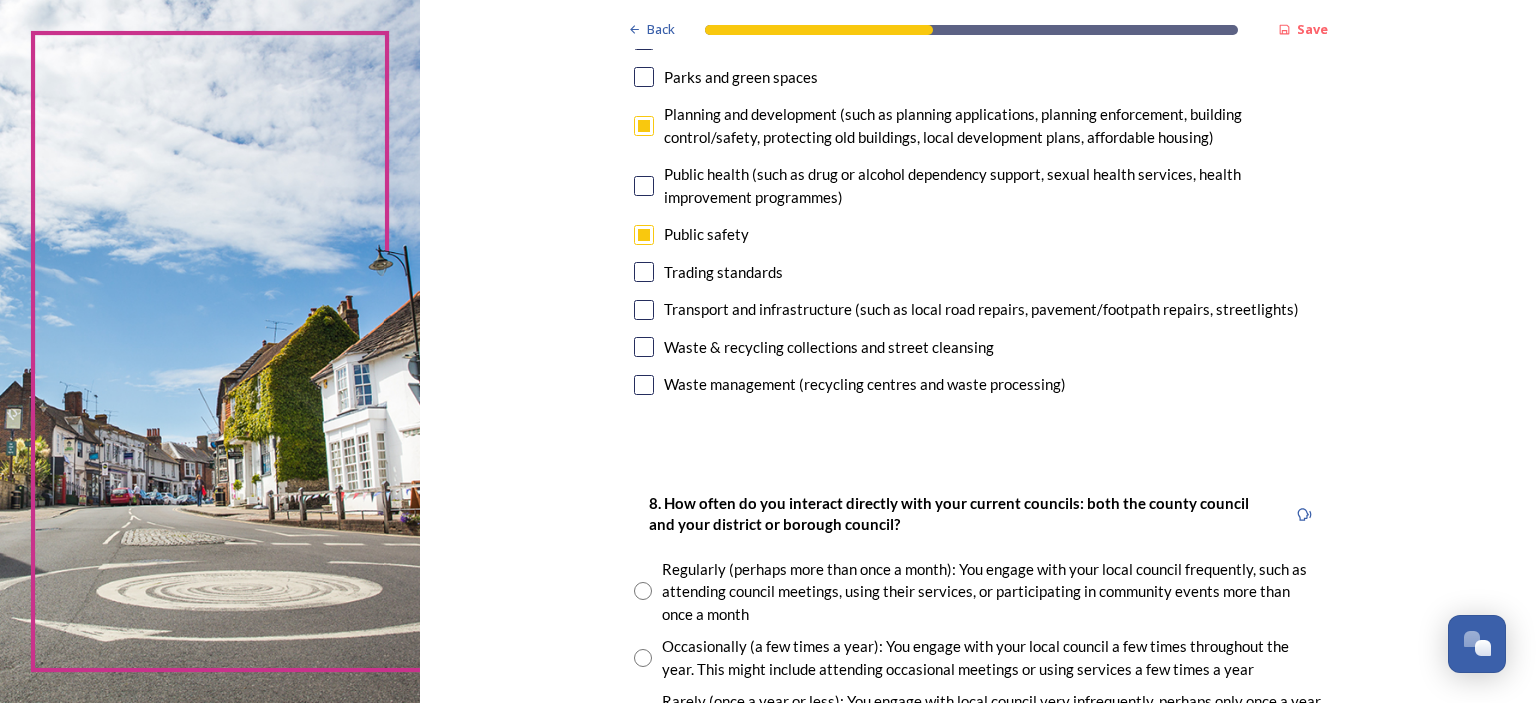 click at bounding box center [644, 310] 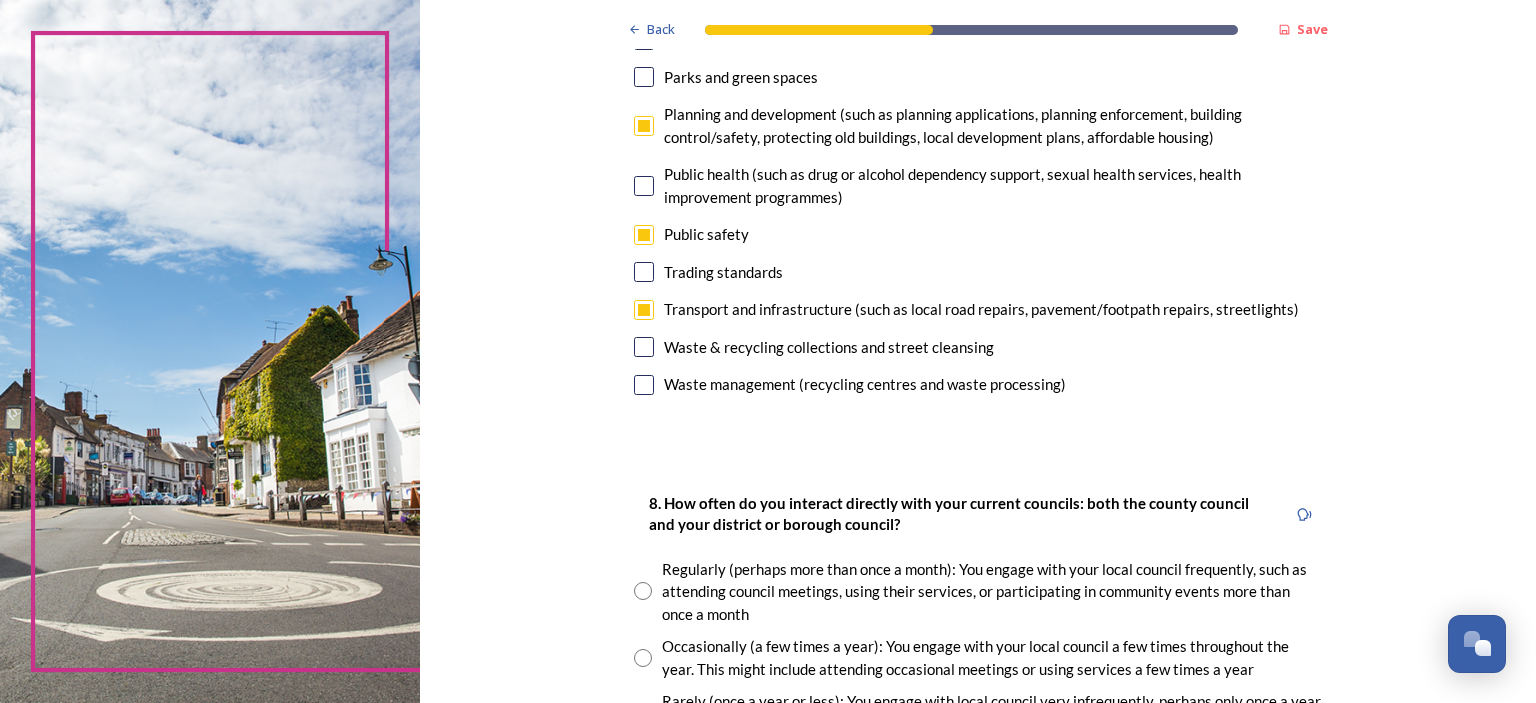 click at bounding box center [644, 347] 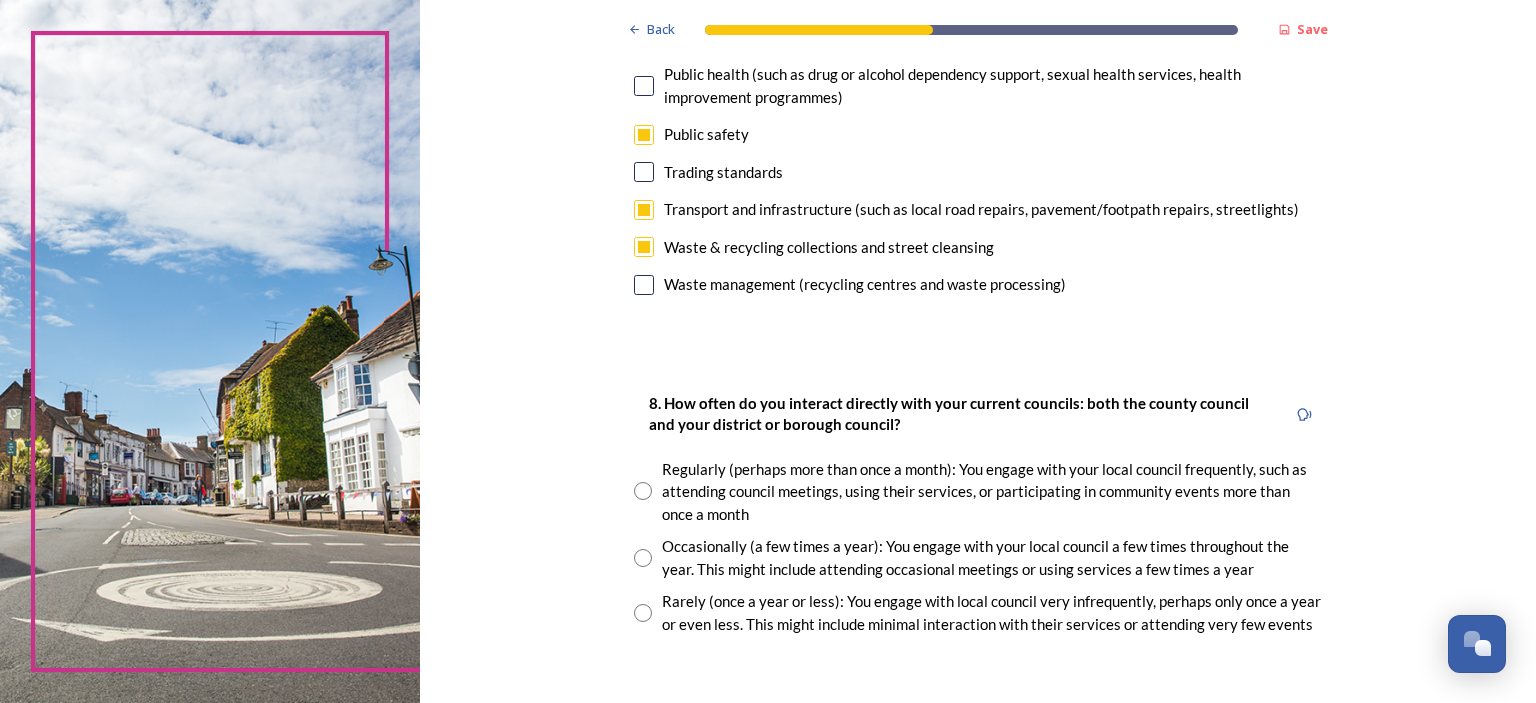 scroll, scrollTop: 900, scrollLeft: 0, axis: vertical 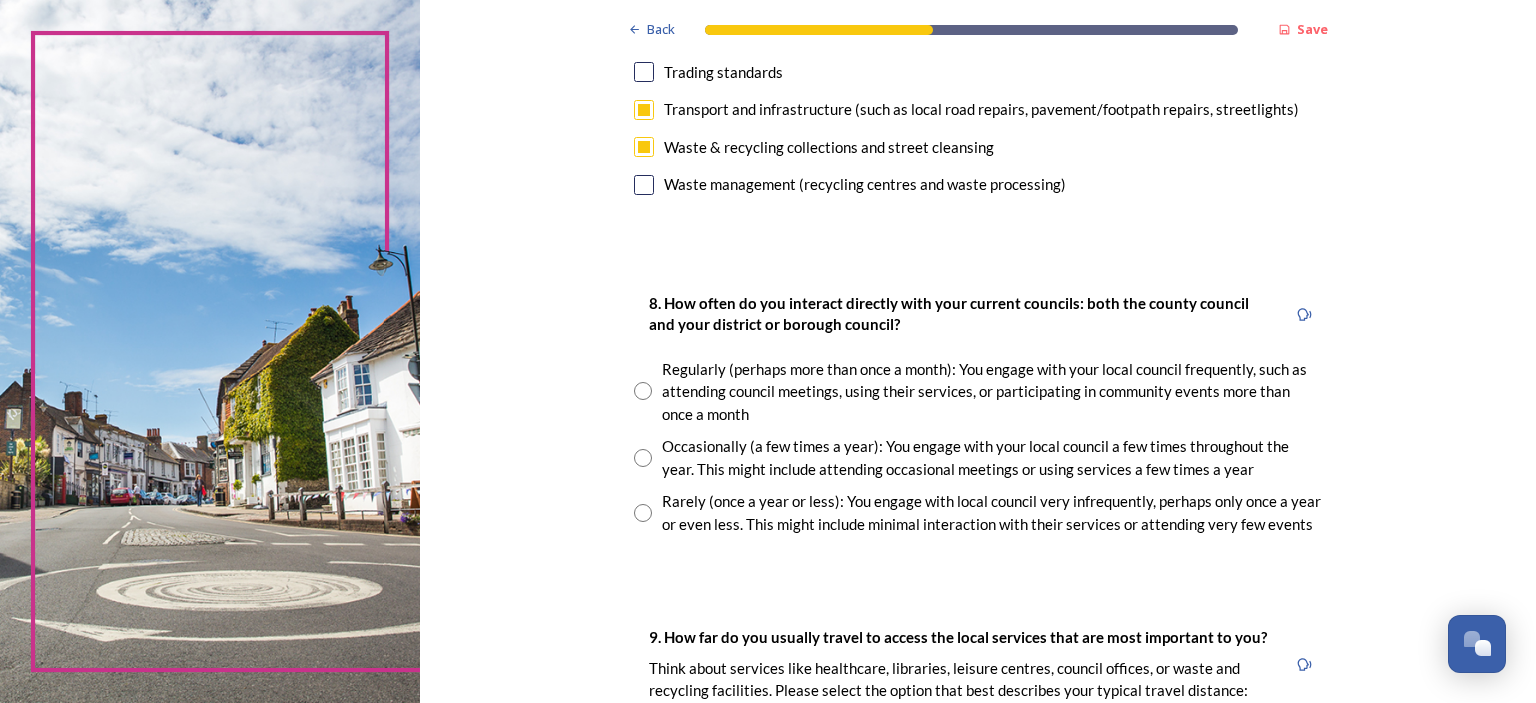click at bounding box center (643, 391) 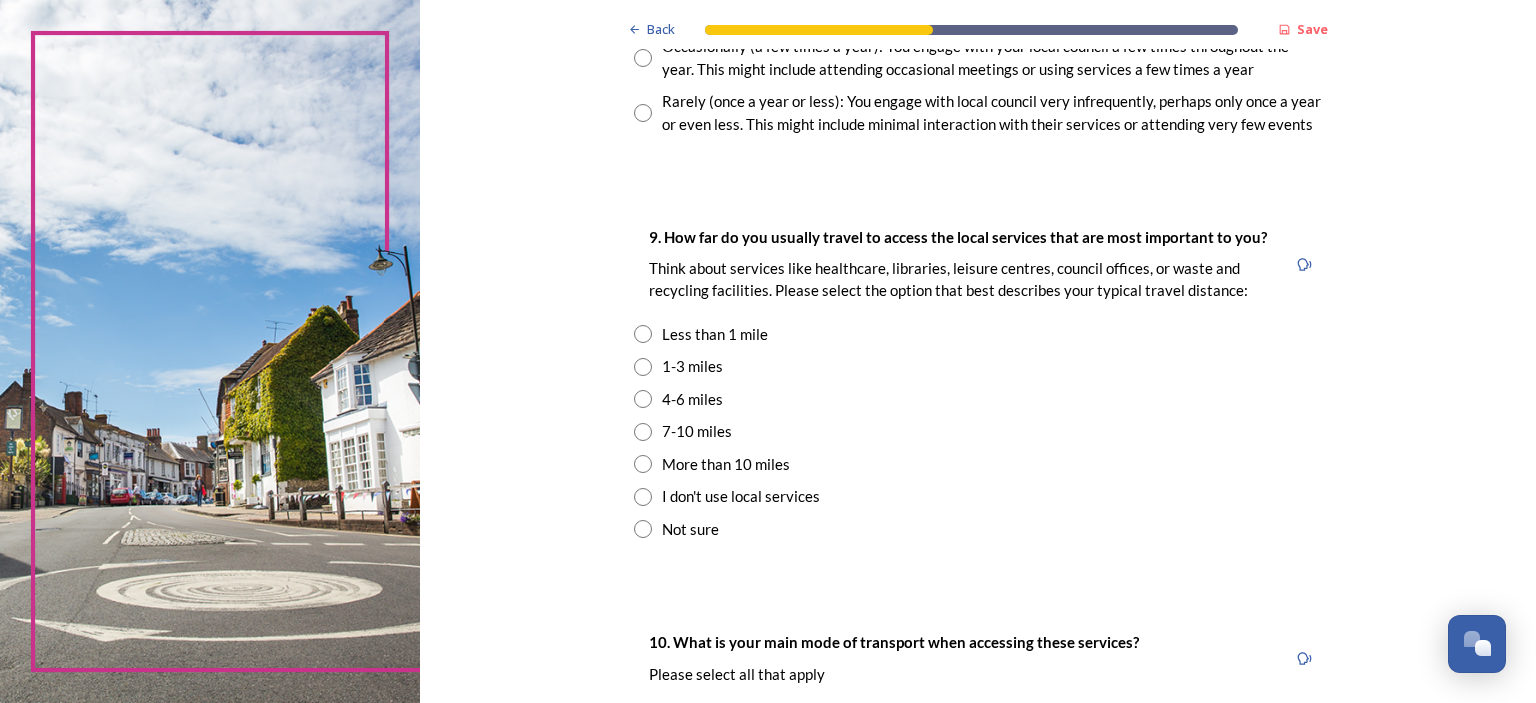 scroll, scrollTop: 1400, scrollLeft: 0, axis: vertical 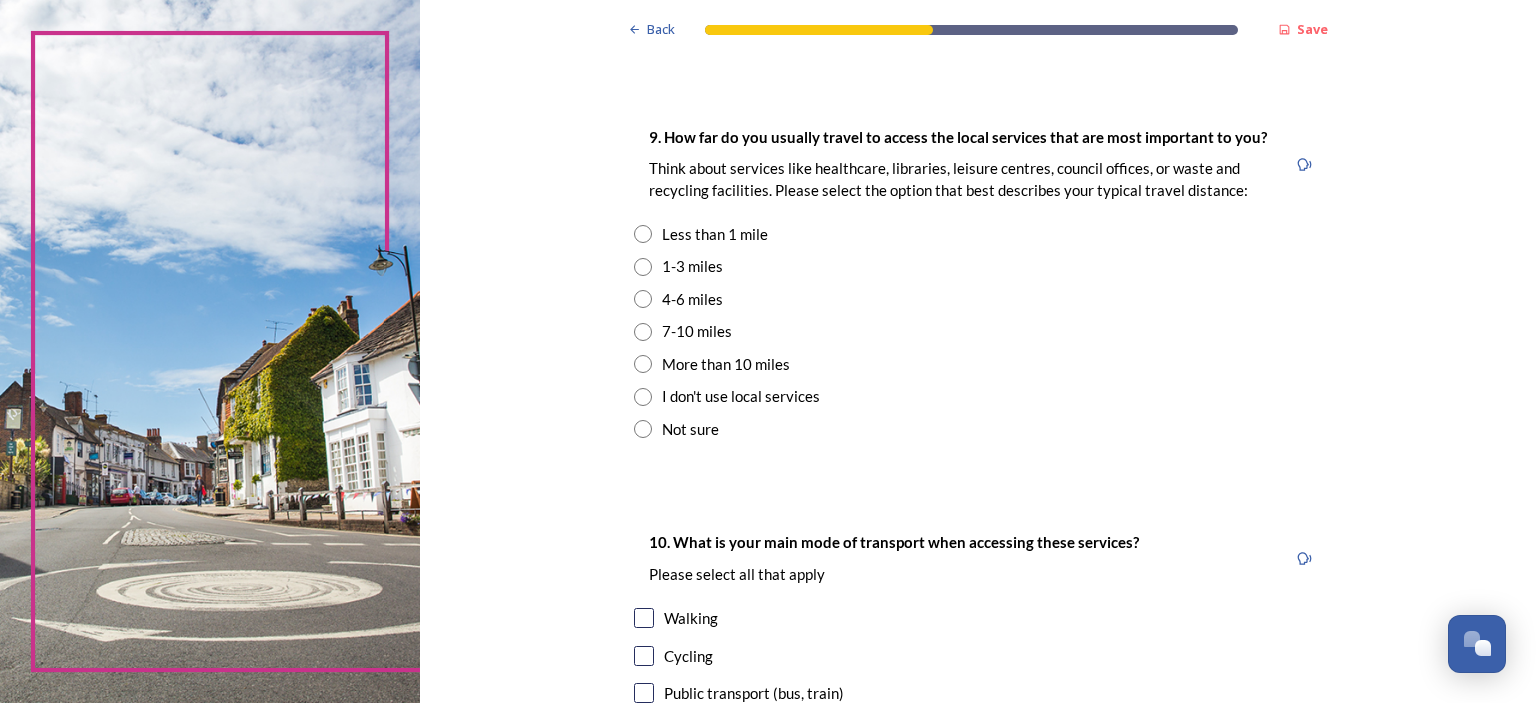 click at bounding box center (643, 299) 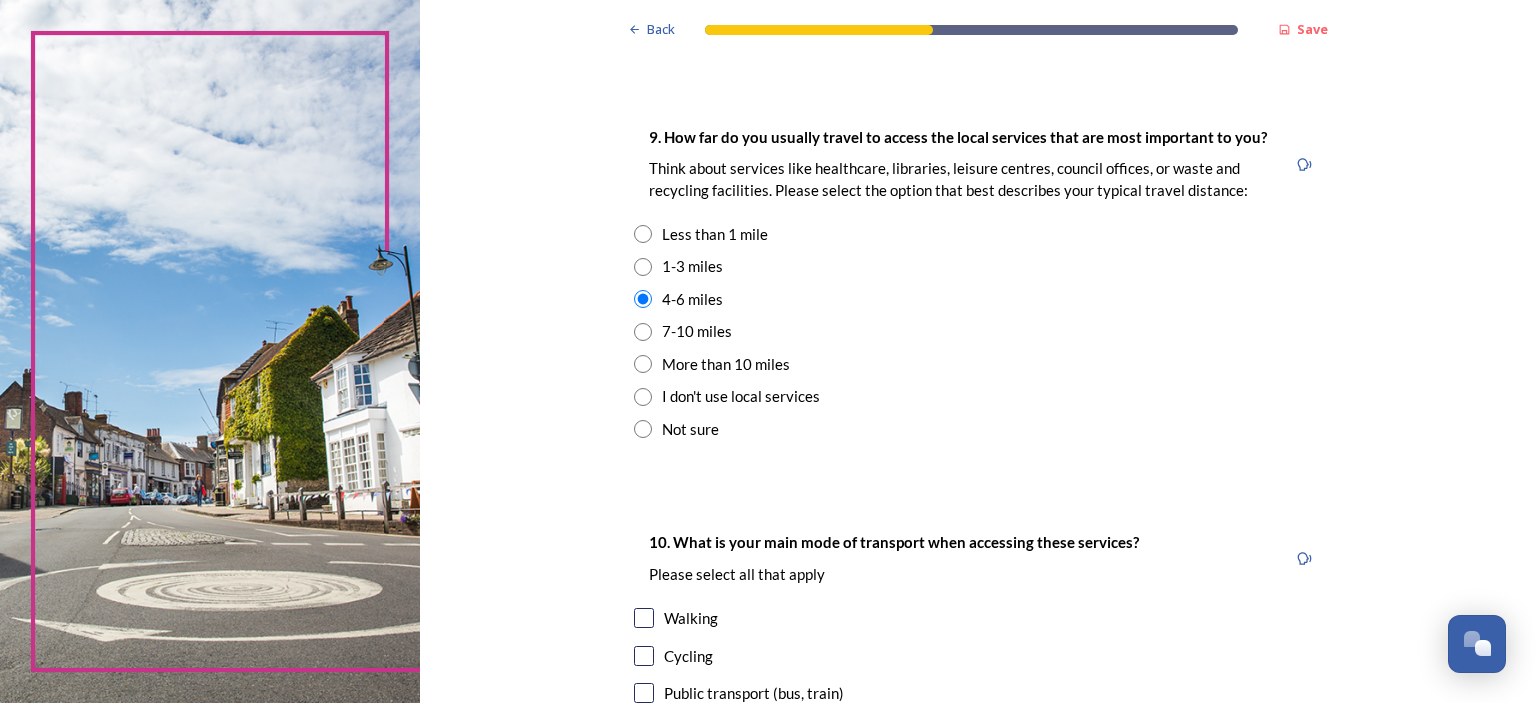 click at bounding box center [643, 332] 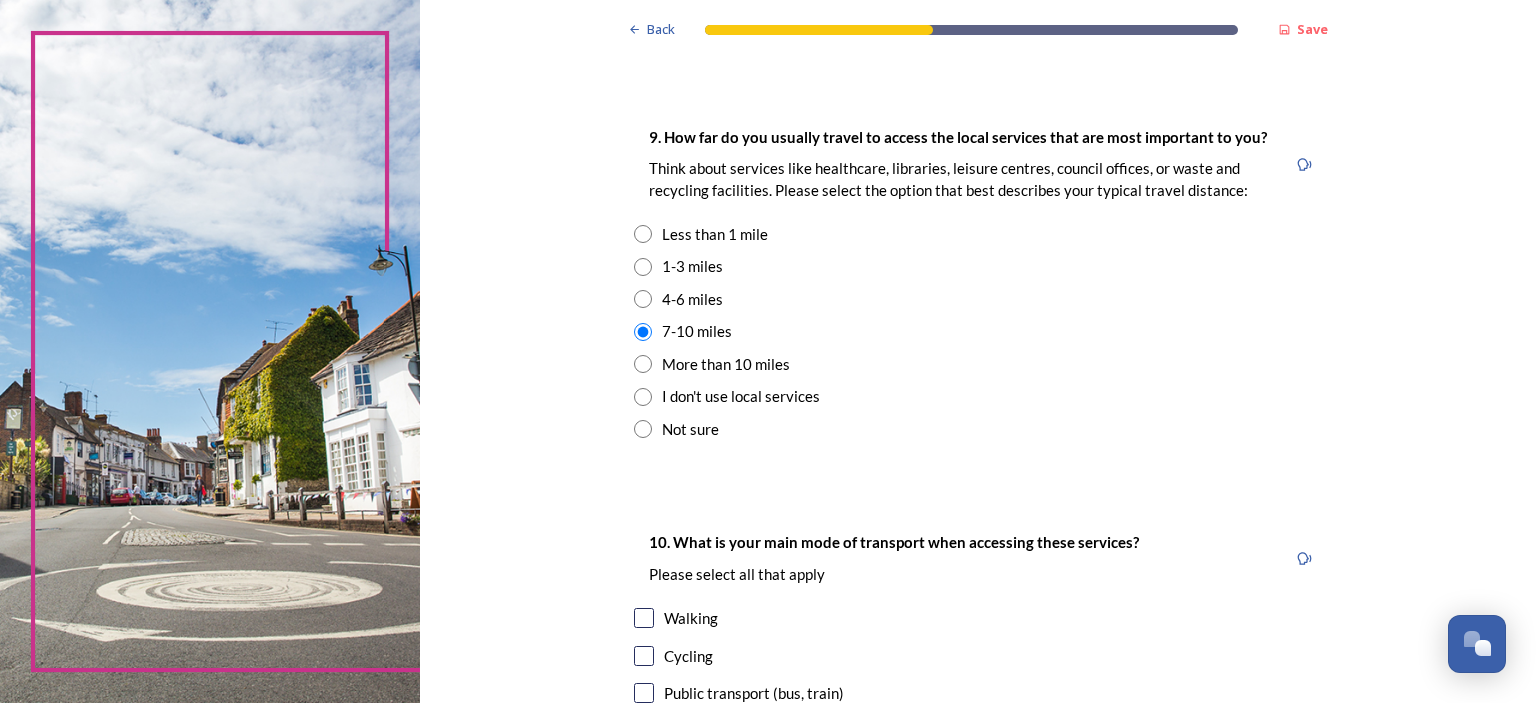 click at bounding box center (643, 299) 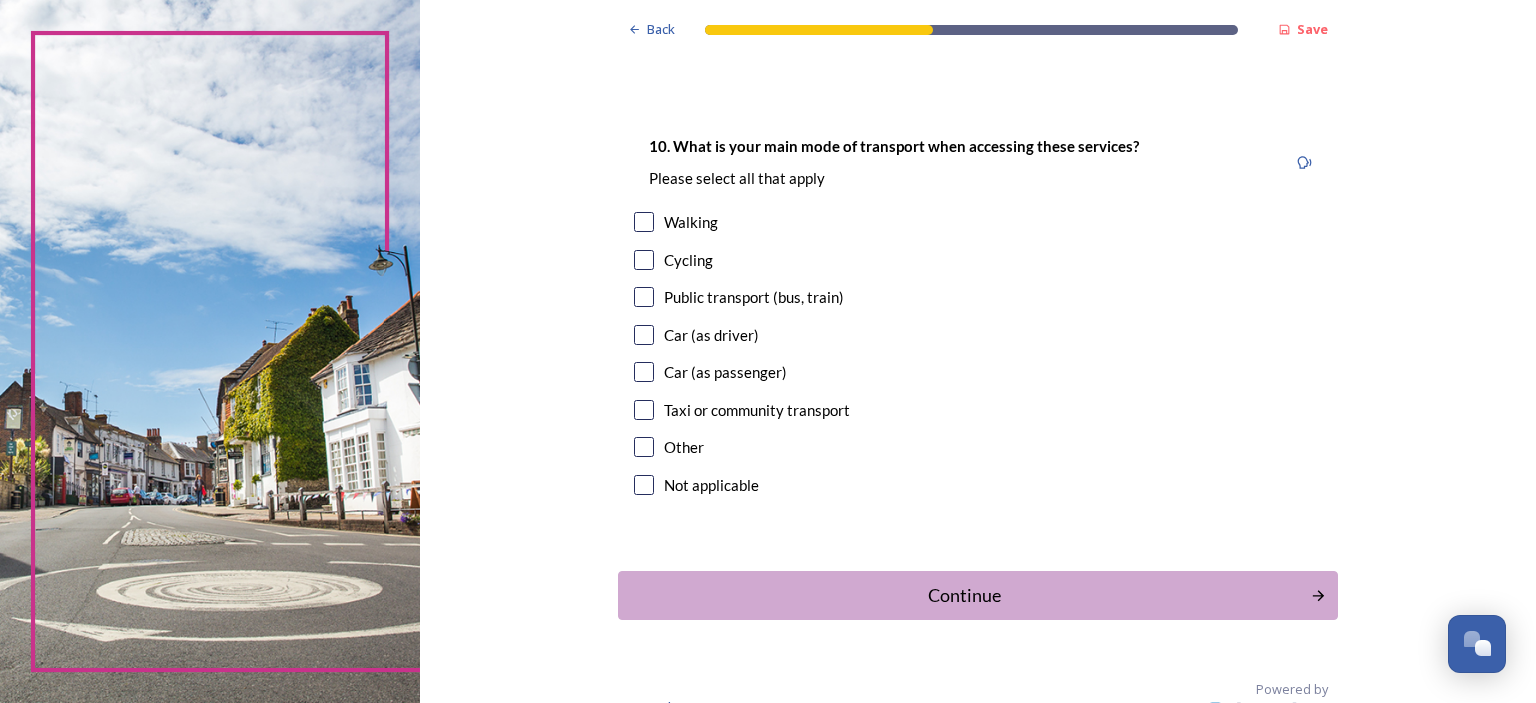 scroll, scrollTop: 1800, scrollLeft: 0, axis: vertical 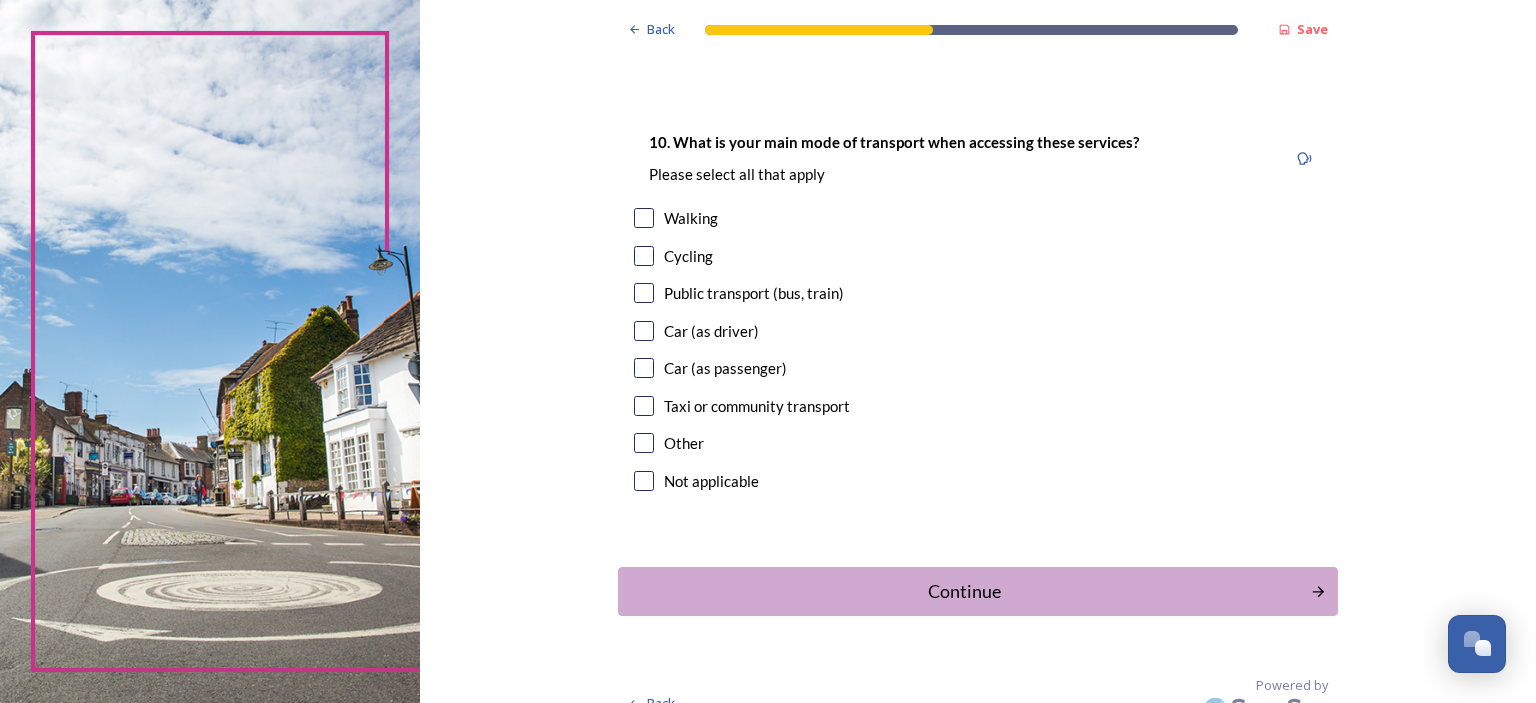 click at bounding box center (644, 331) 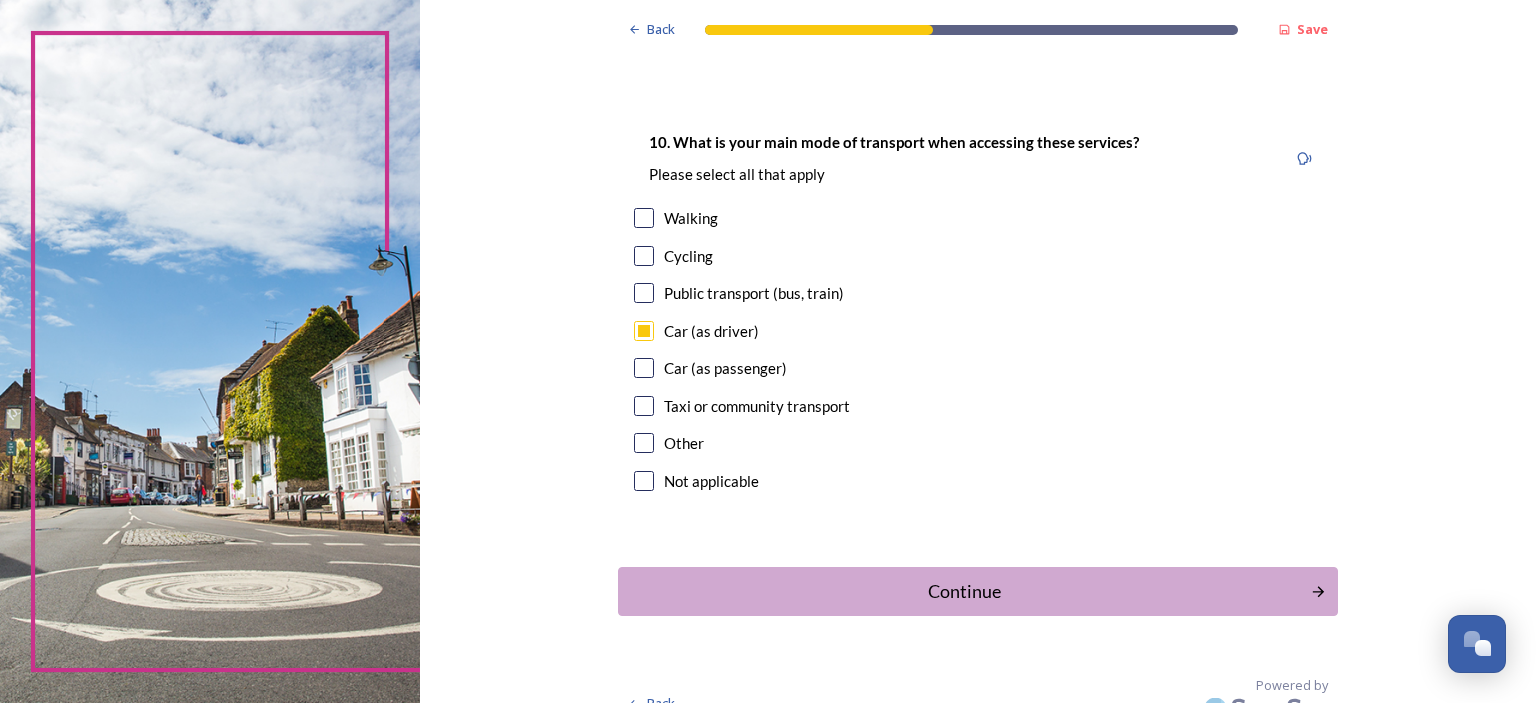 scroll, scrollTop: 1828, scrollLeft: 0, axis: vertical 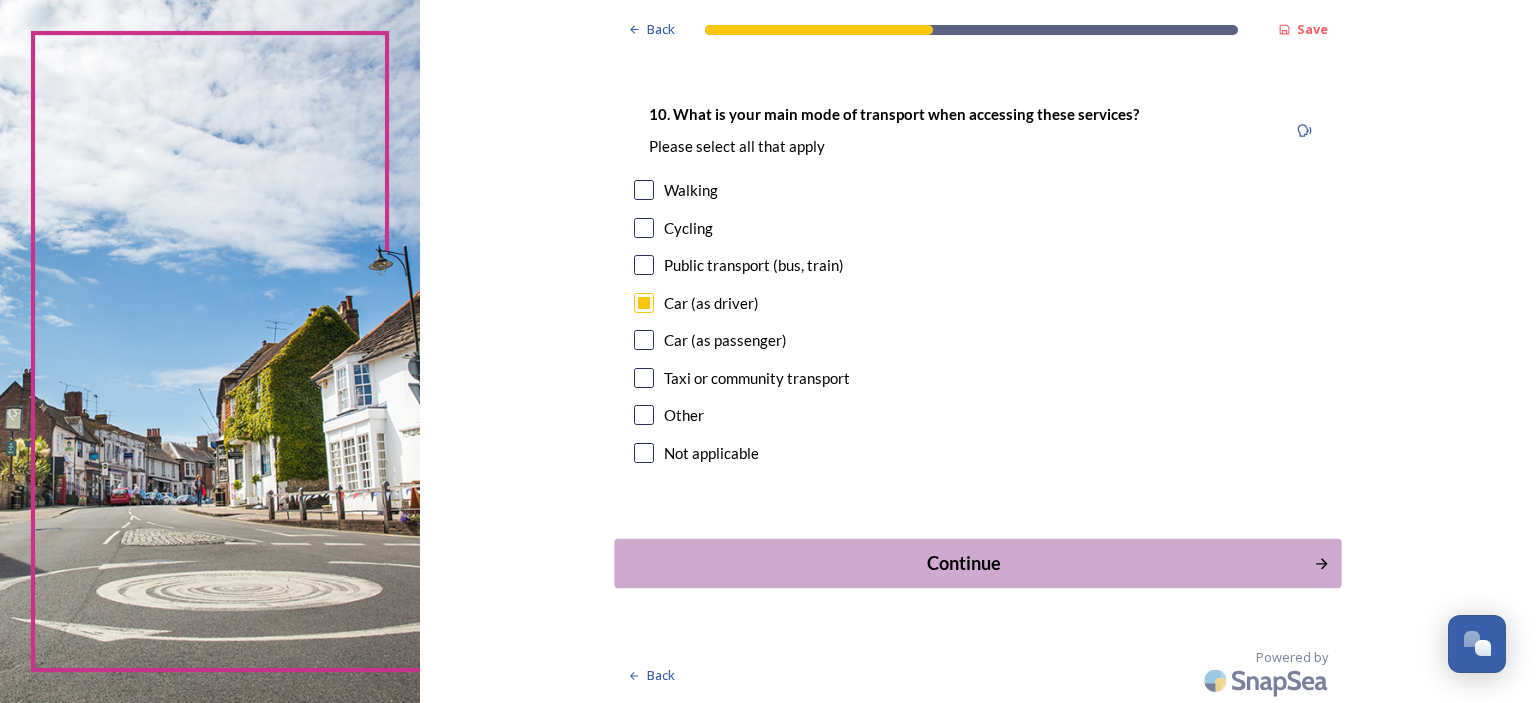 click on "Continue" at bounding box center [964, 563] 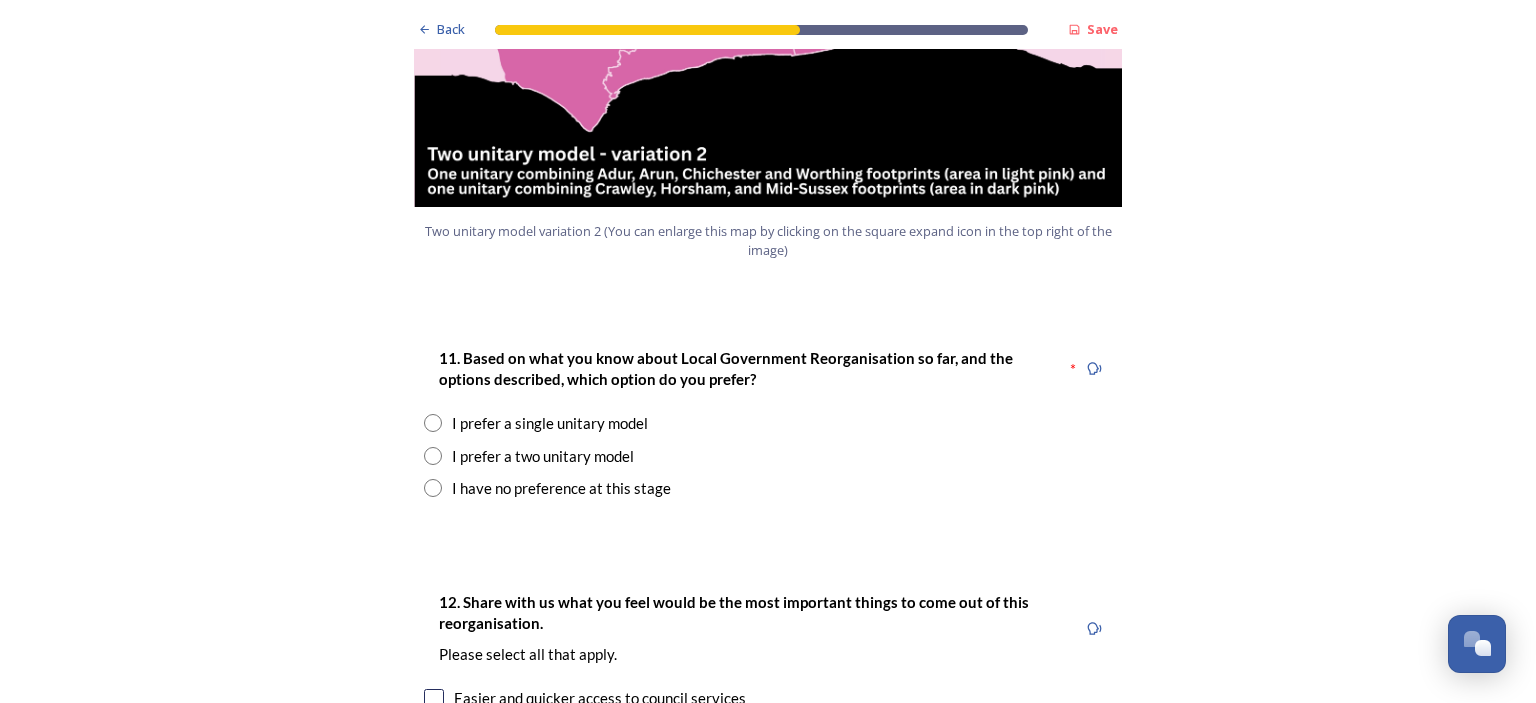 scroll, scrollTop: 2500, scrollLeft: 0, axis: vertical 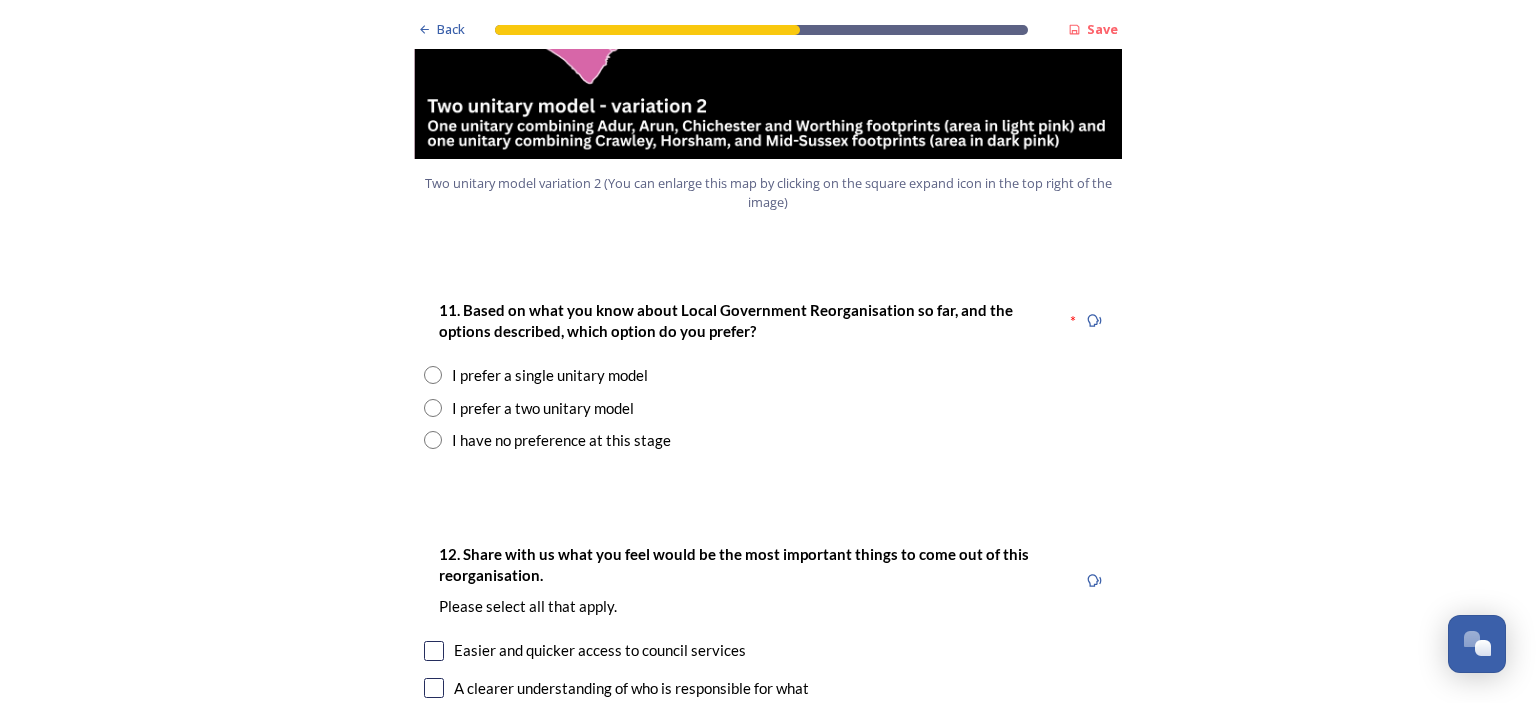 click at bounding box center (433, 408) 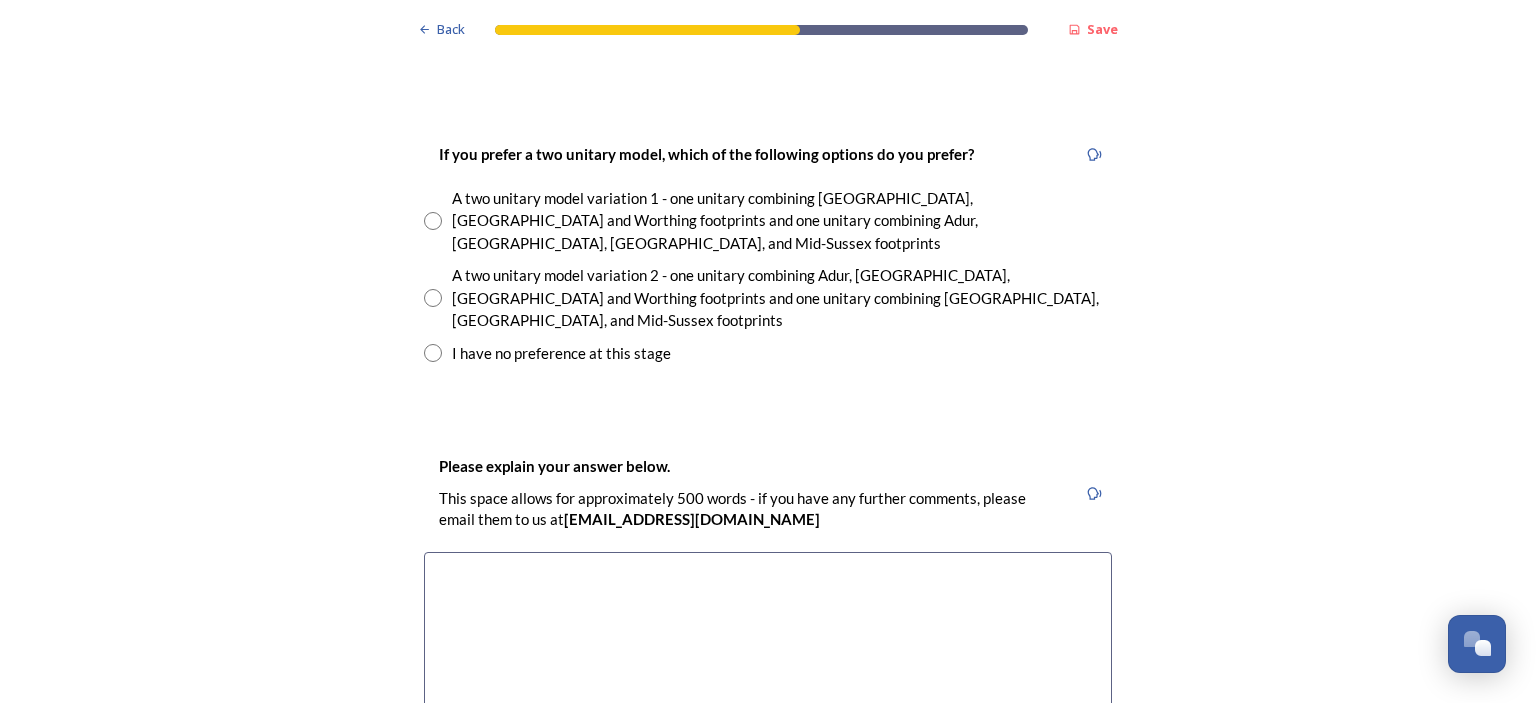 scroll, scrollTop: 2800, scrollLeft: 0, axis: vertical 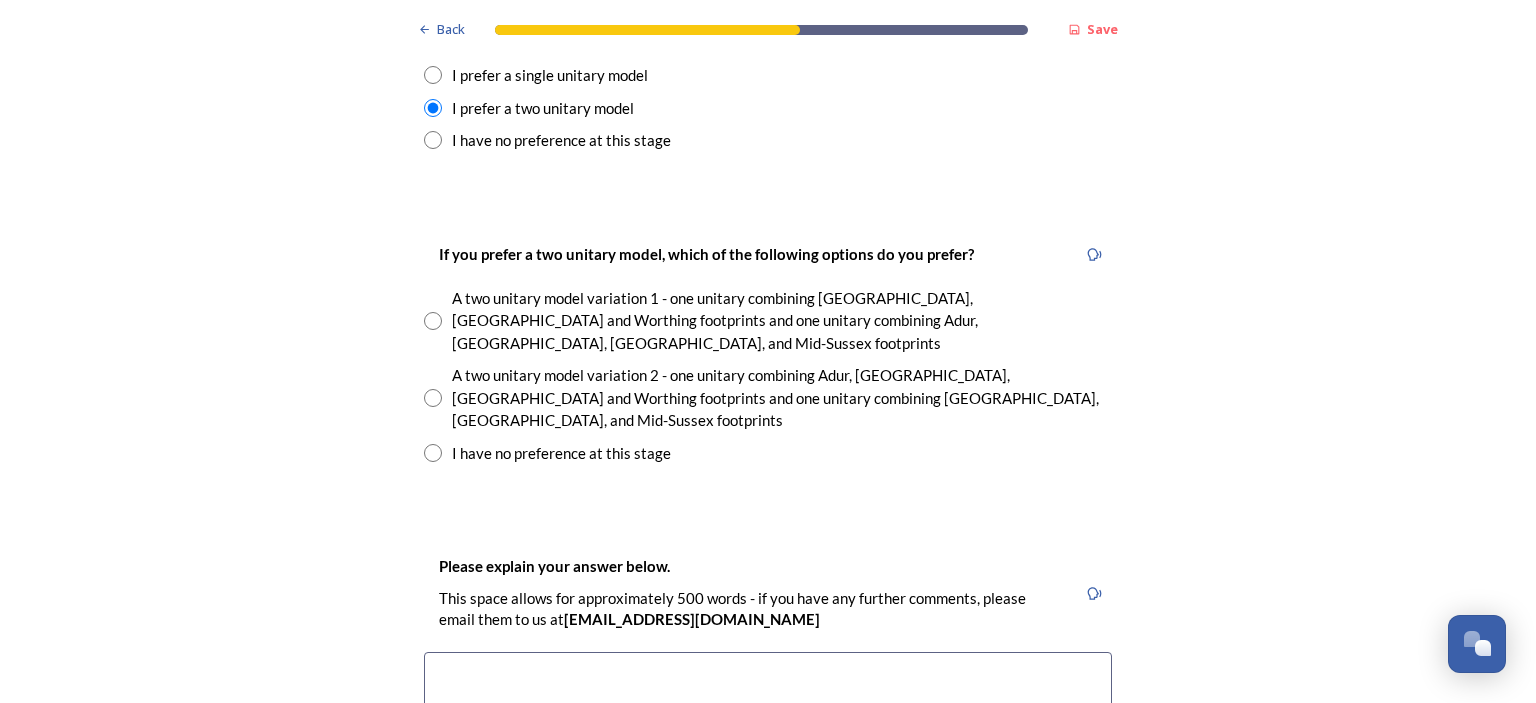 click at bounding box center [433, 398] 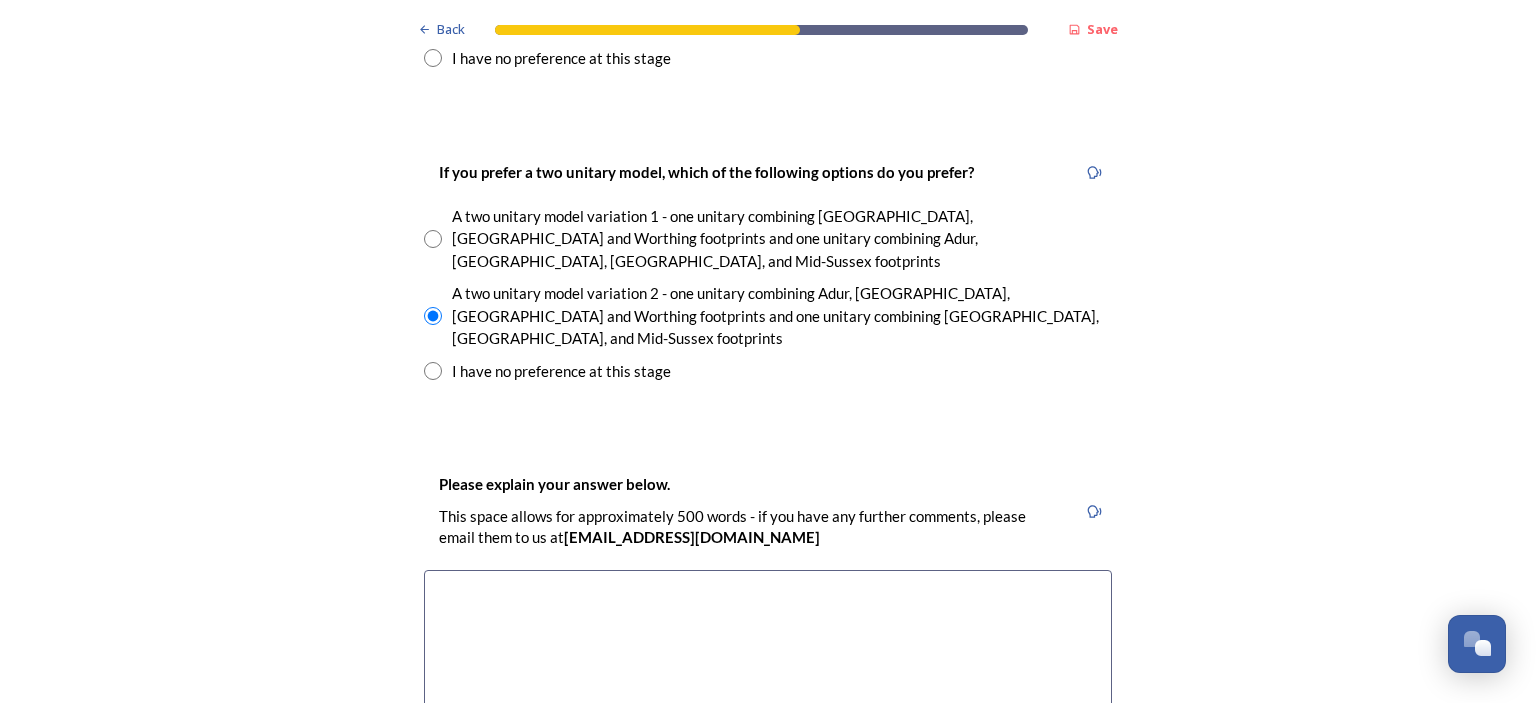 scroll, scrollTop: 2900, scrollLeft: 0, axis: vertical 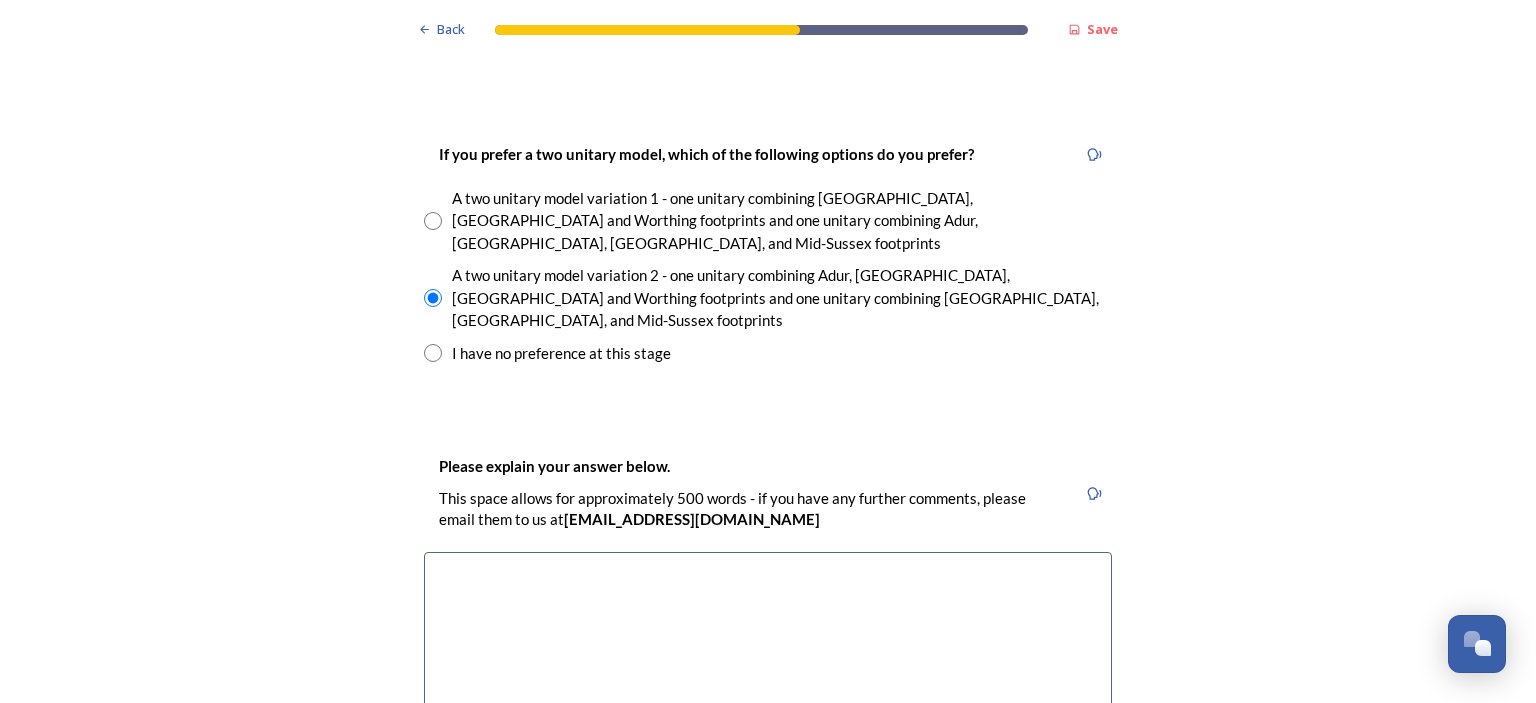 click at bounding box center (768, 664) 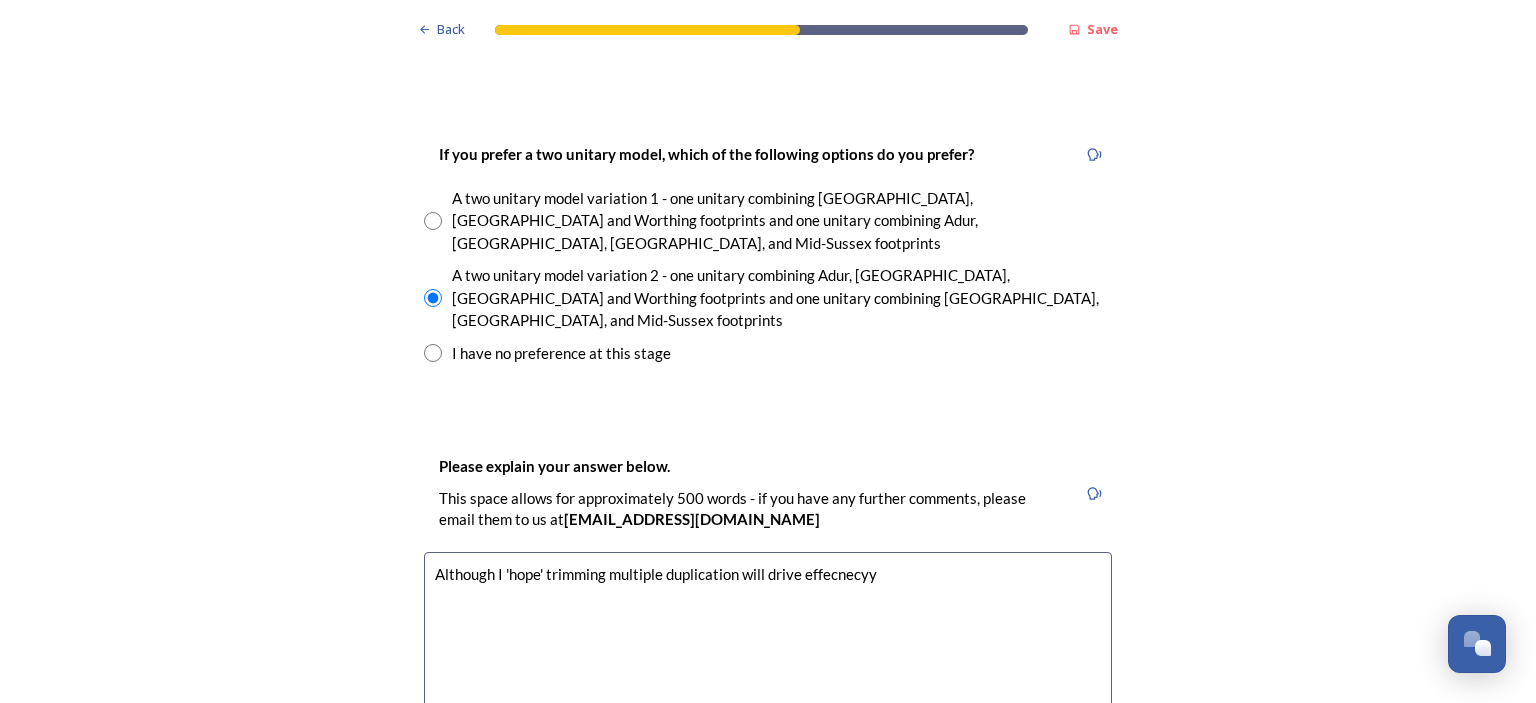 drag, startPoint x: 836, startPoint y: 477, endPoint x: 927, endPoint y: 612, distance: 162.80664 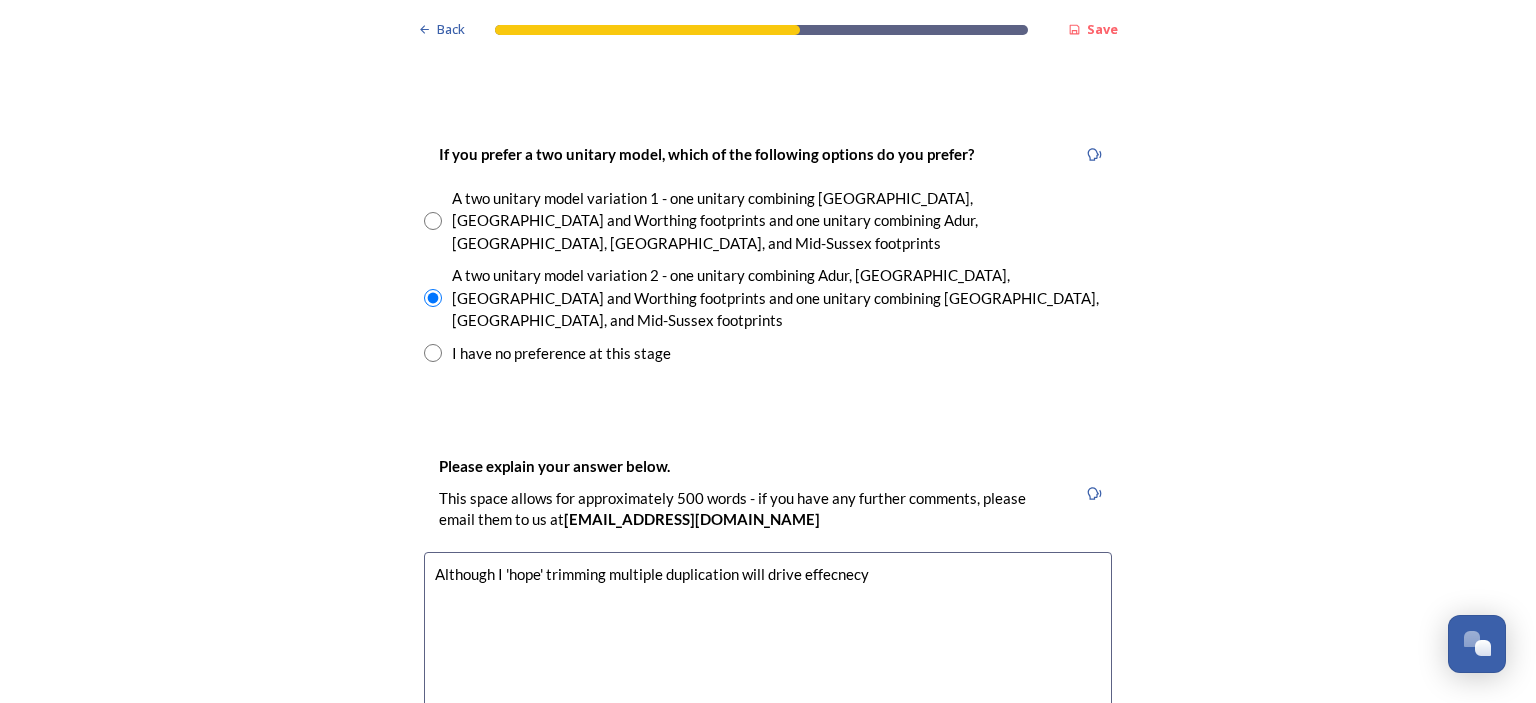 click on "Although I 'hope' trimming multiple duplication will drive effecnecy" at bounding box center [768, 664] 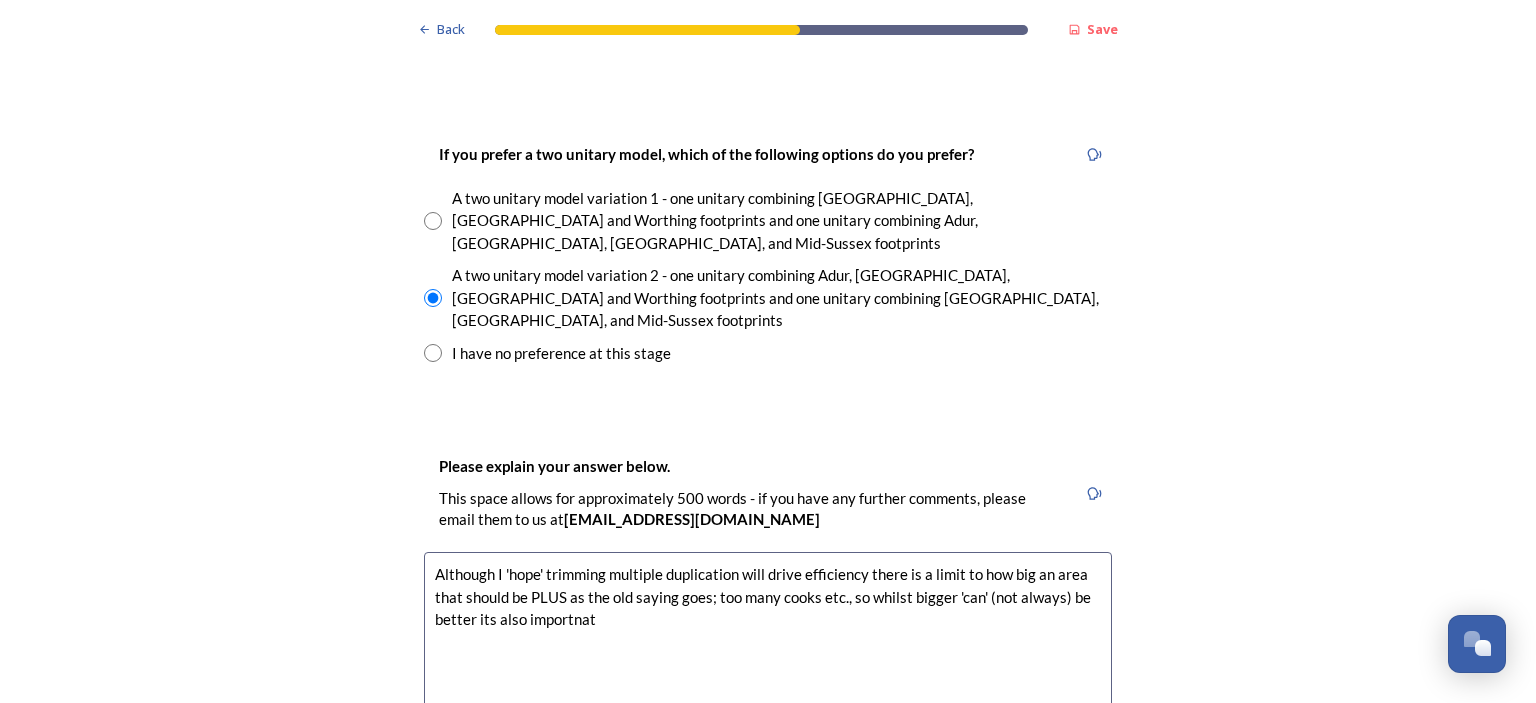 click on "Although I 'hope' trimming multiple duplication will drive efficiency there is a limit to how big an area that should be PLUS as the old saying goes; too many cooks etc., so whilst bigger 'can' (not always) be better its also importnat" at bounding box center [768, 664] 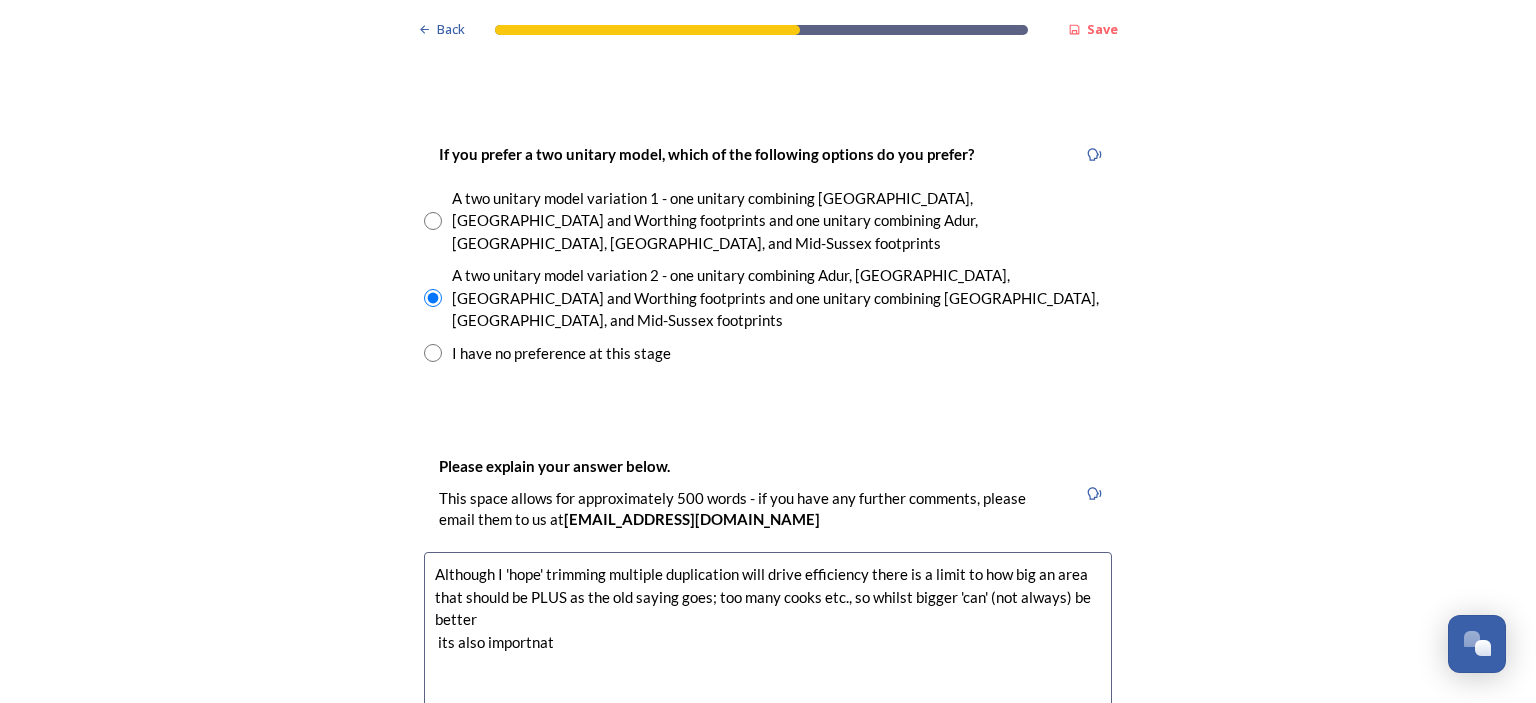 click on "Although I 'hope' trimming multiple duplication will drive efficiency there is a limit to how big an area that should be PLUS as the old saying goes; too many cooks etc., so whilst bigger 'can' (not always) be better
its also importnat" at bounding box center (768, 664) 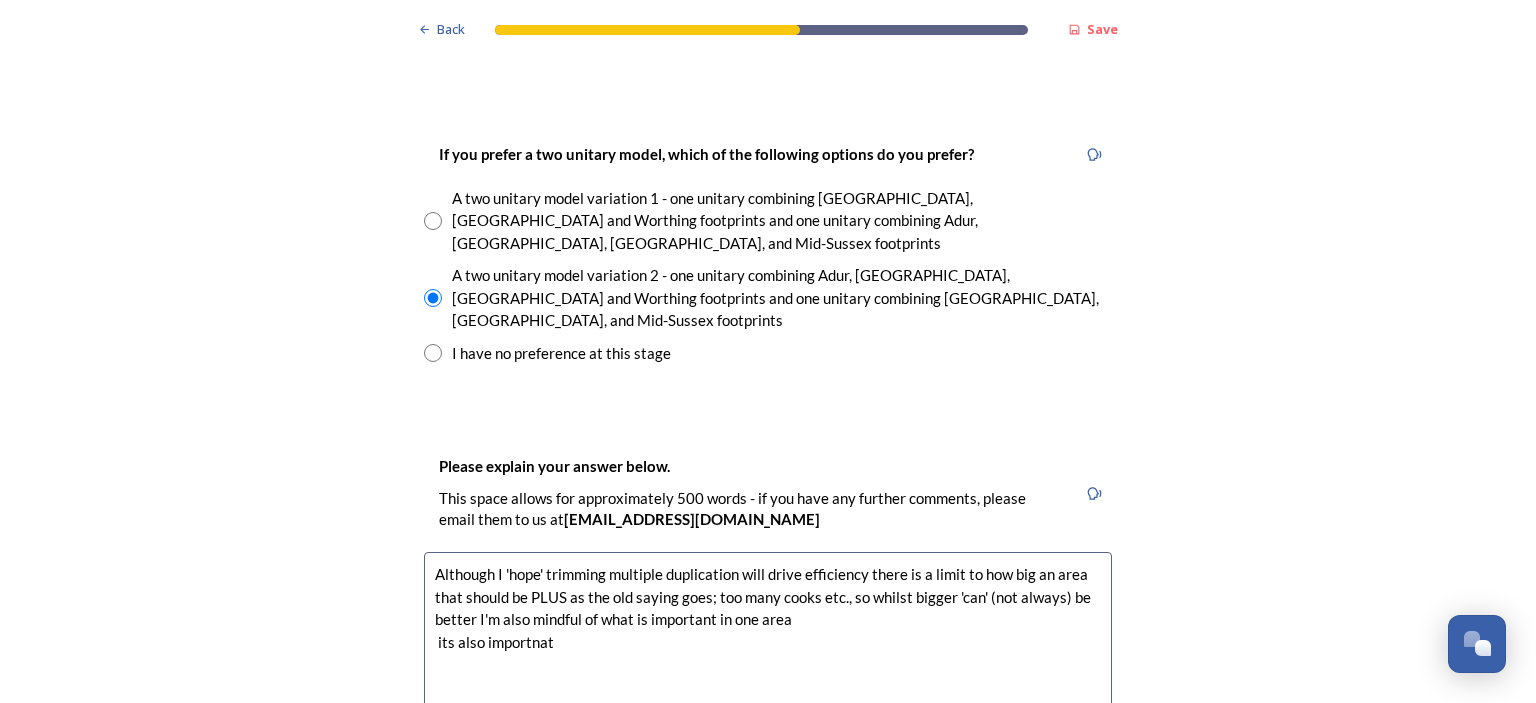 click on "Although I 'hope' trimming multiple duplication will drive efficiency there is a limit to how big an area that should be PLUS as the old saying goes; too many cooks etc., so whilst bigger 'can' (not always) be better I'm also mindful of what is important in one area
its also importnat" at bounding box center [768, 664] 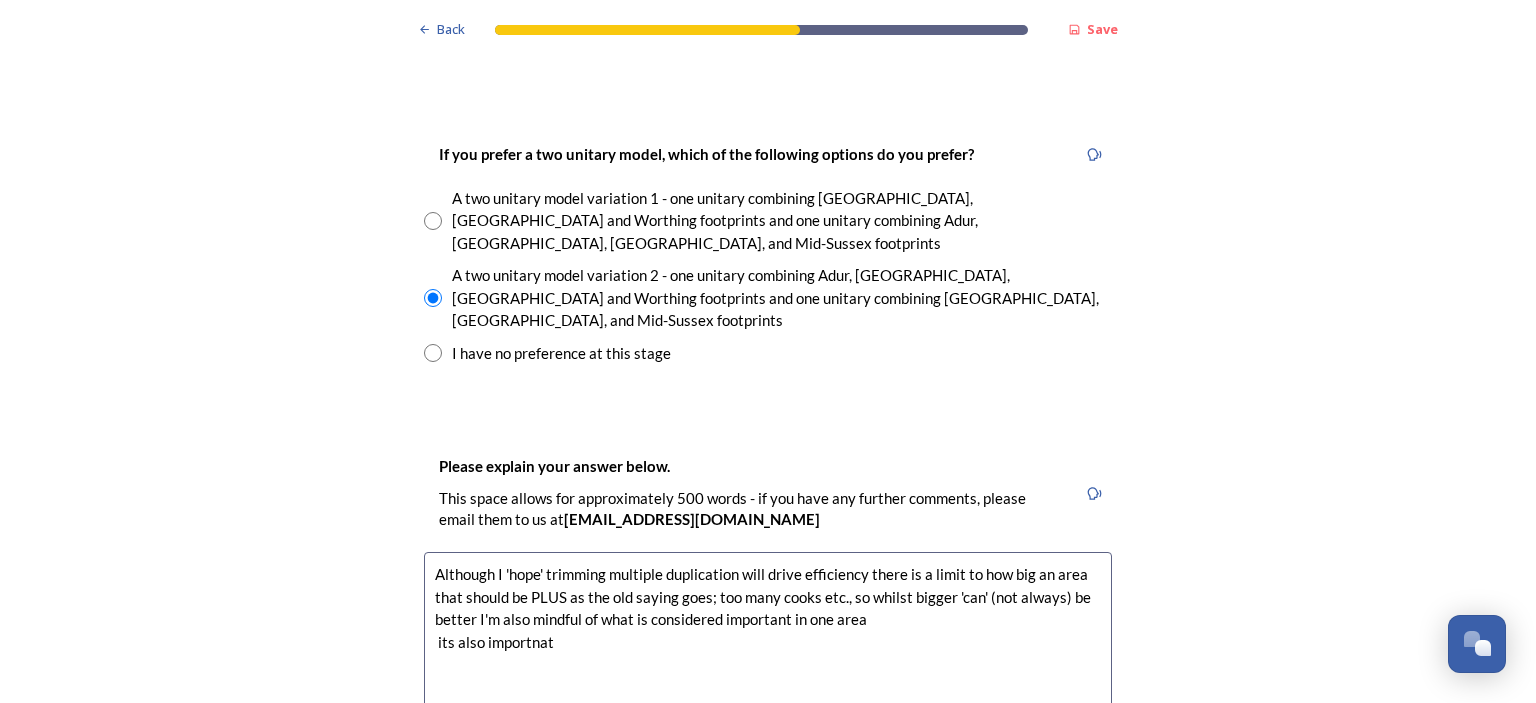 click on "Although I 'hope' trimming multiple duplication will drive efficiency there is a limit to how big an area that should be PLUS as the old saying goes; too many cooks etc., so whilst bigger 'can' (not always) be better I'm also mindful of what is considered important in one area
its also importnat" at bounding box center (768, 664) 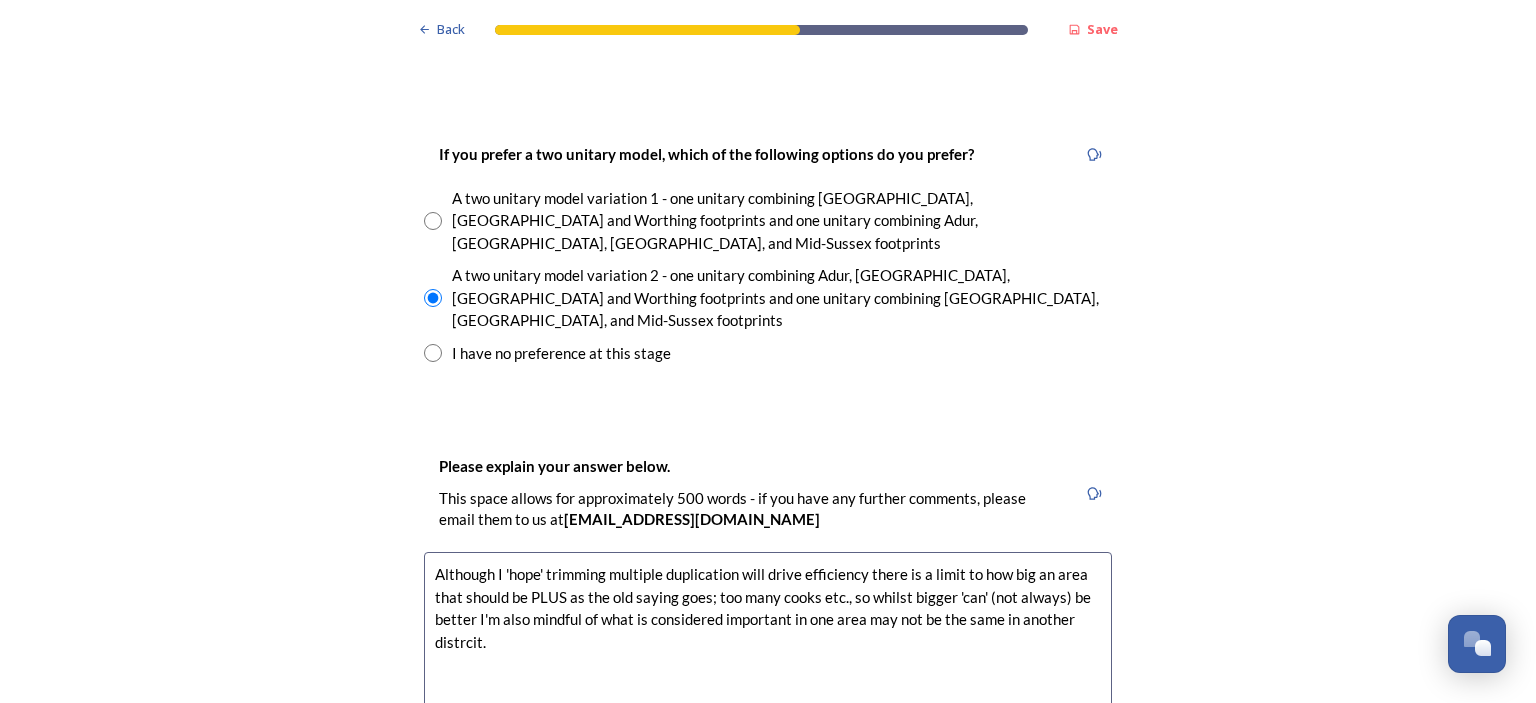 click on "Although I 'hope' trimming multiple duplication will drive efficiency there is a limit to how big an area that should be PLUS as the old saying goes; too many cooks etc., so whilst bigger 'can' (not always) be better I'm also mindful of what is considered important in one area may not be the same in another distrcit." at bounding box center [768, 664] 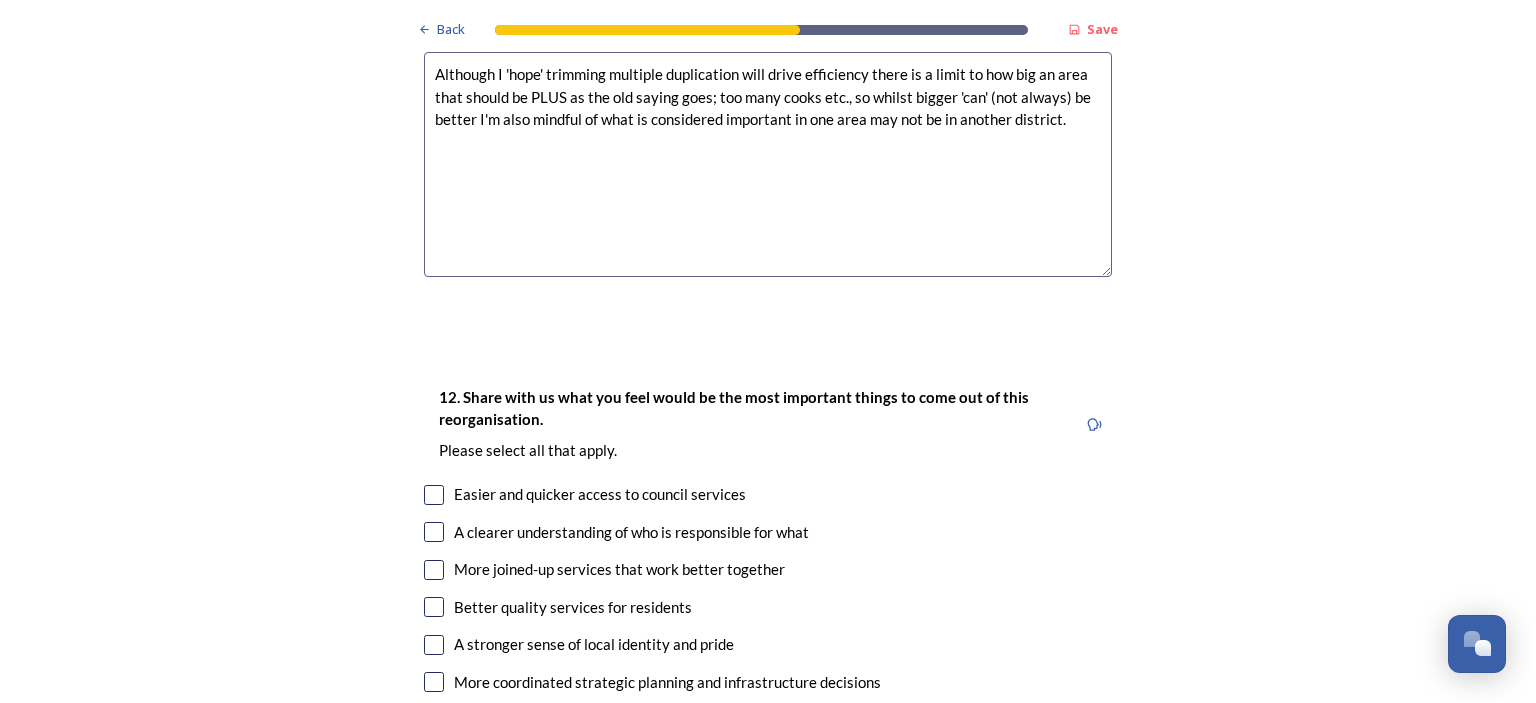 scroll, scrollTop: 3500, scrollLeft: 0, axis: vertical 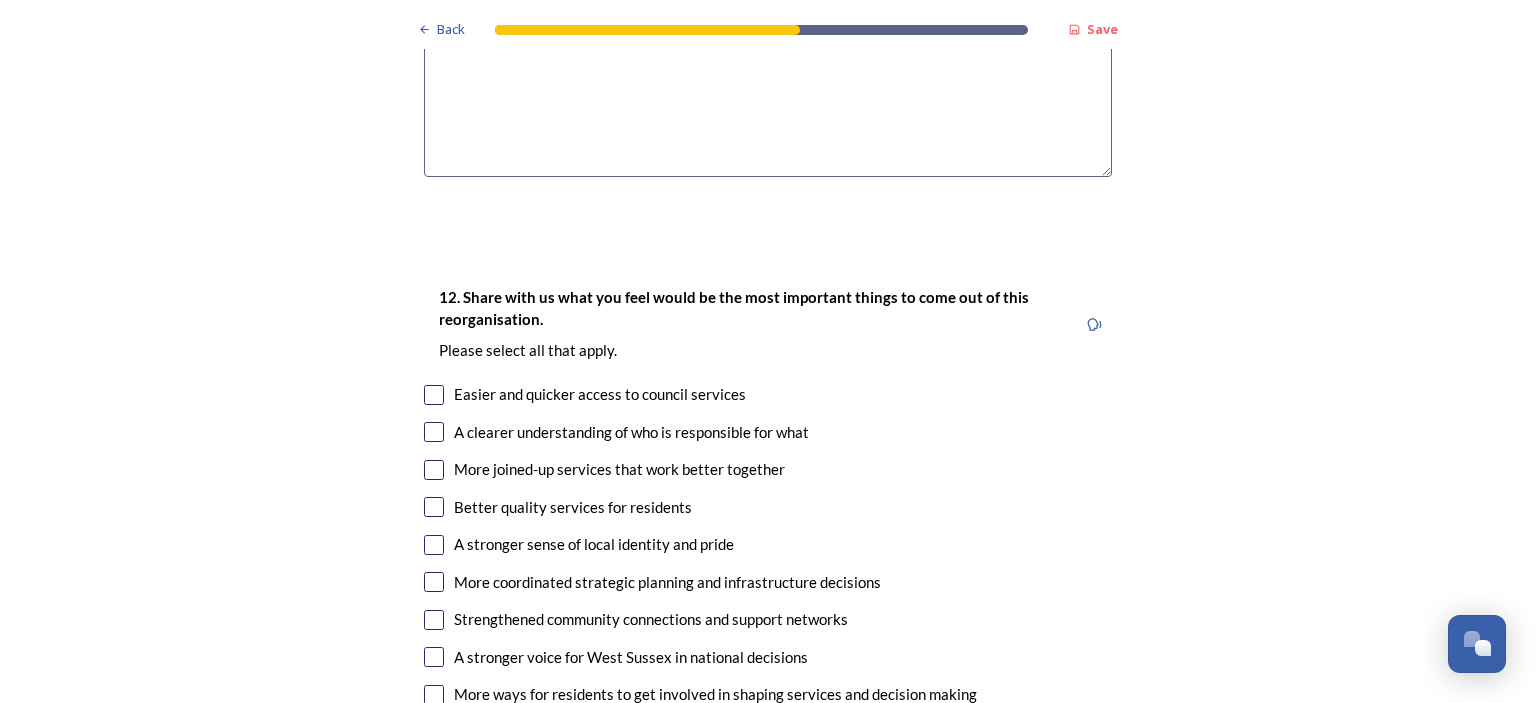 type on "Although I 'hope' trimming multiple duplication will drive efficiency there is a limit to how big an area that should be PLUS as the old saying goes; too many cooks etc., so whilst bigger 'can' (not always) be better I'm also mindful of what is considered important in one area may not be in another district." 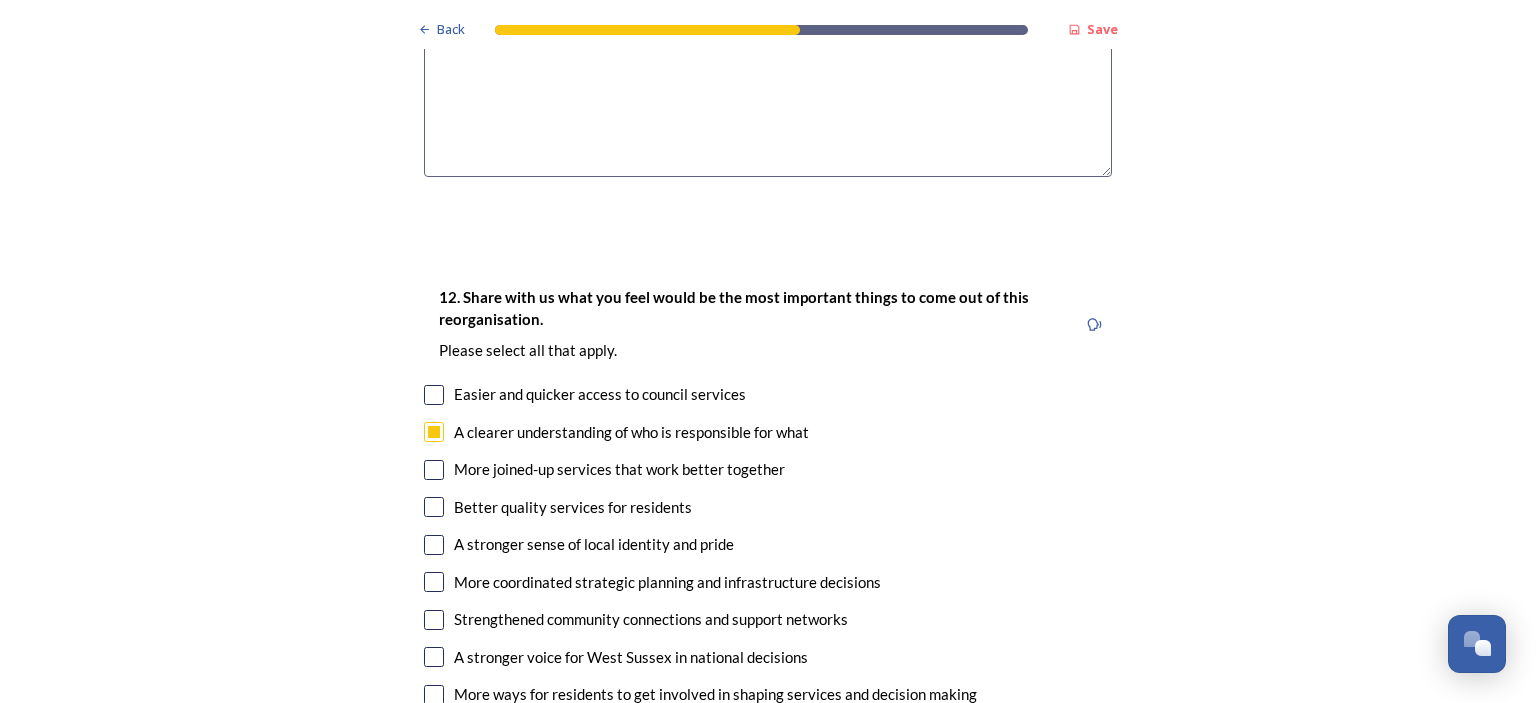 click at bounding box center (434, 470) 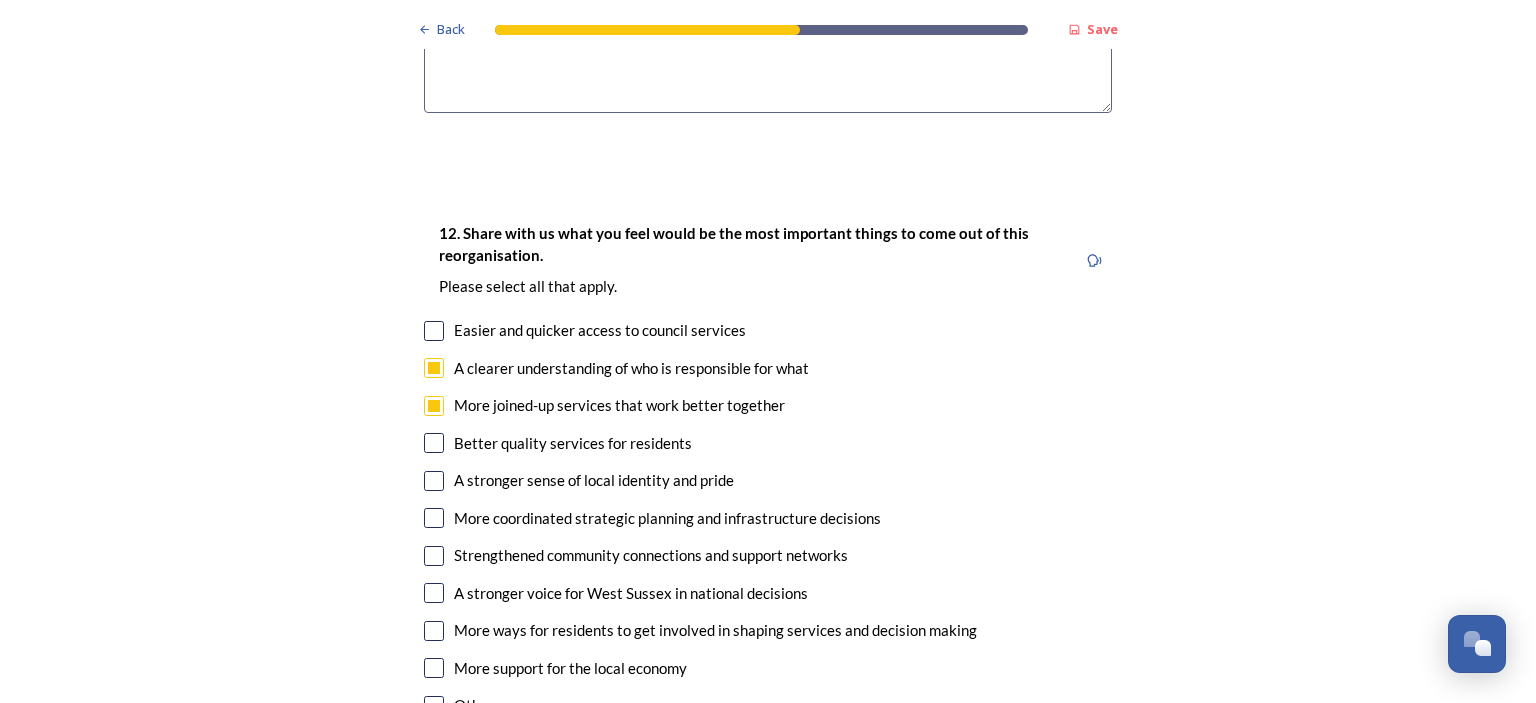 scroll, scrollTop: 3600, scrollLeft: 0, axis: vertical 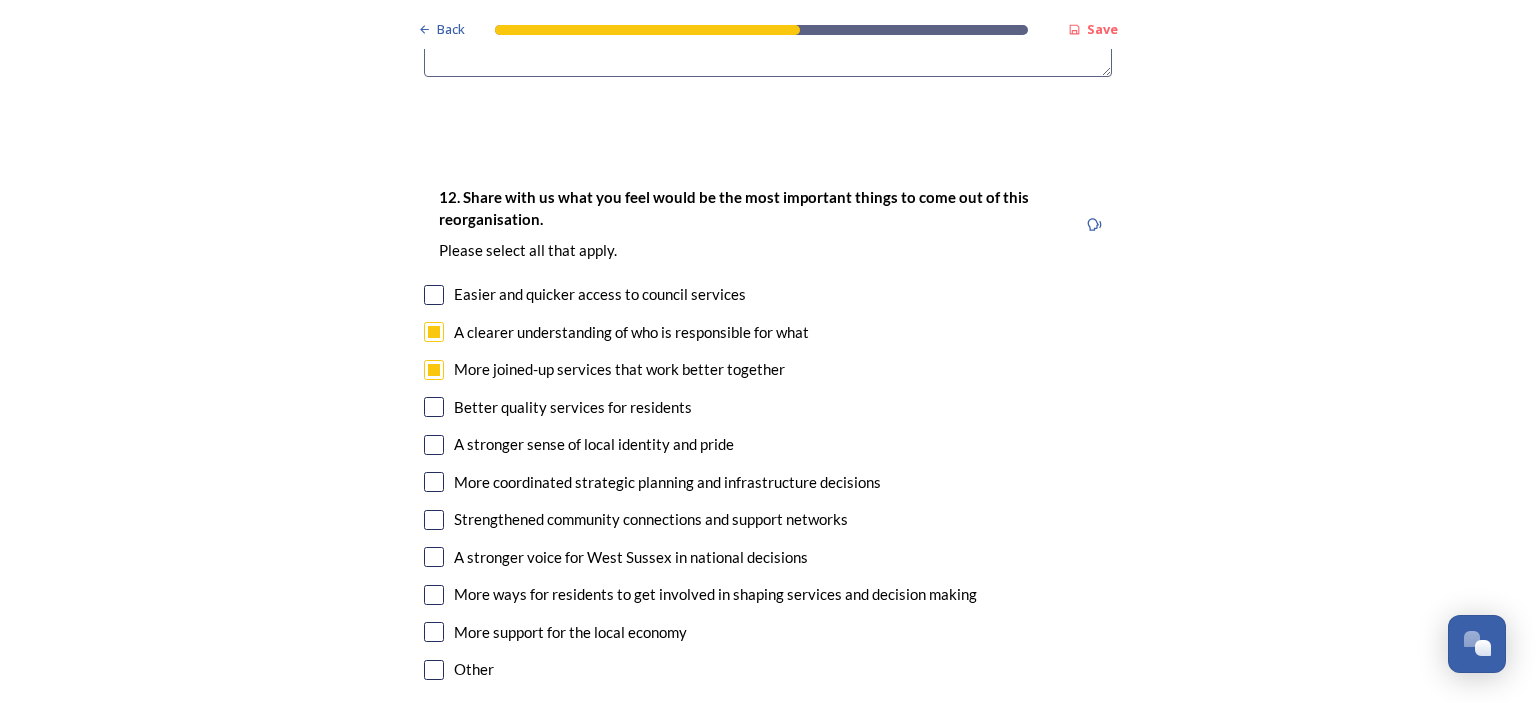 click at bounding box center (434, 482) 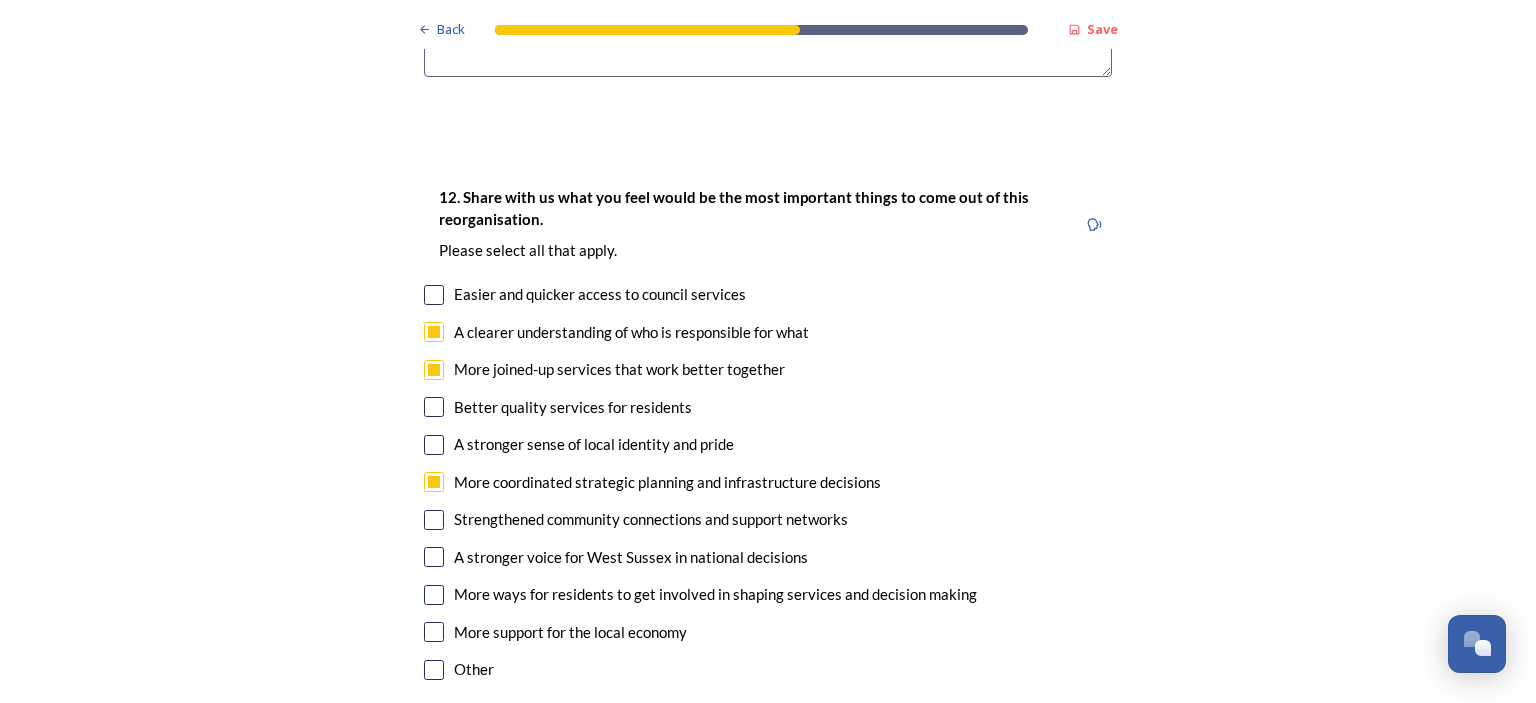 click at bounding box center [434, 557] 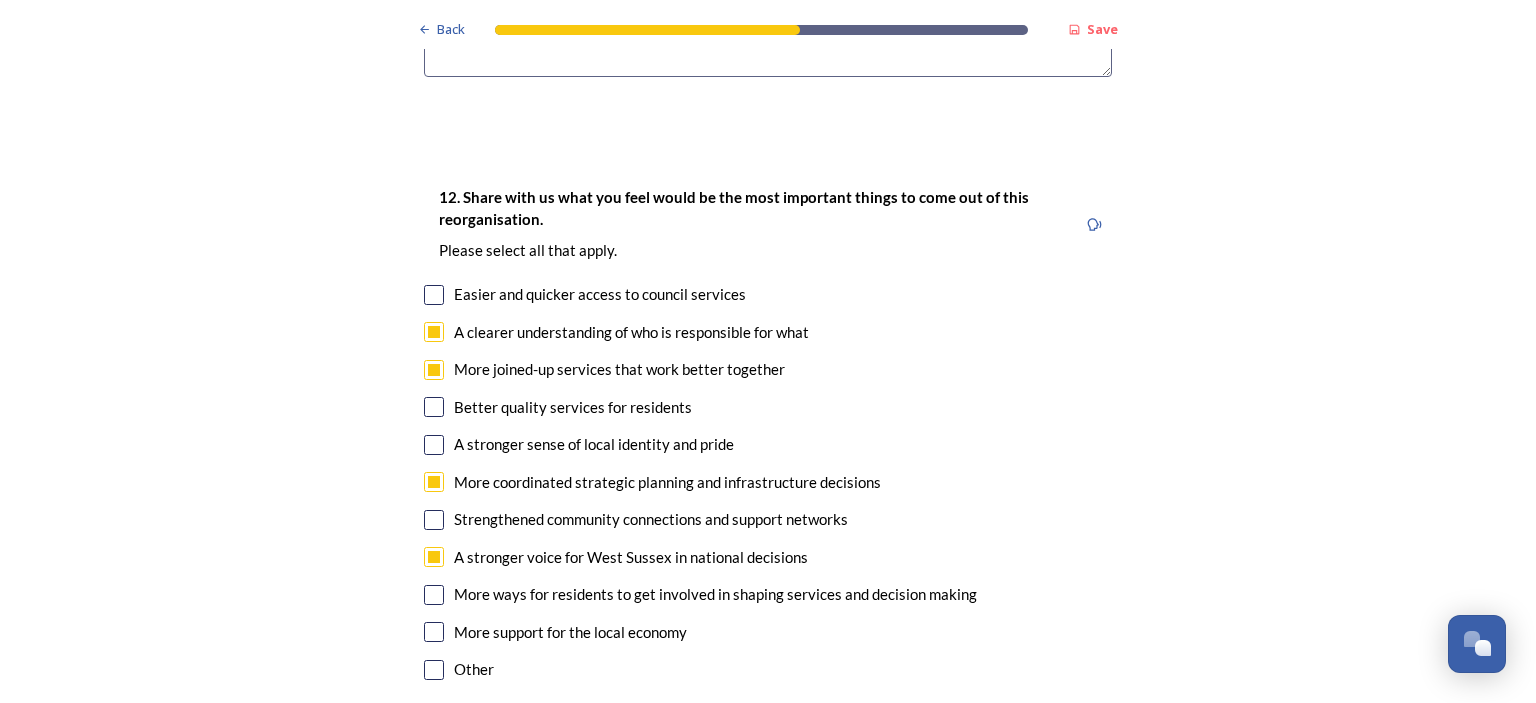 click at bounding box center (434, 295) 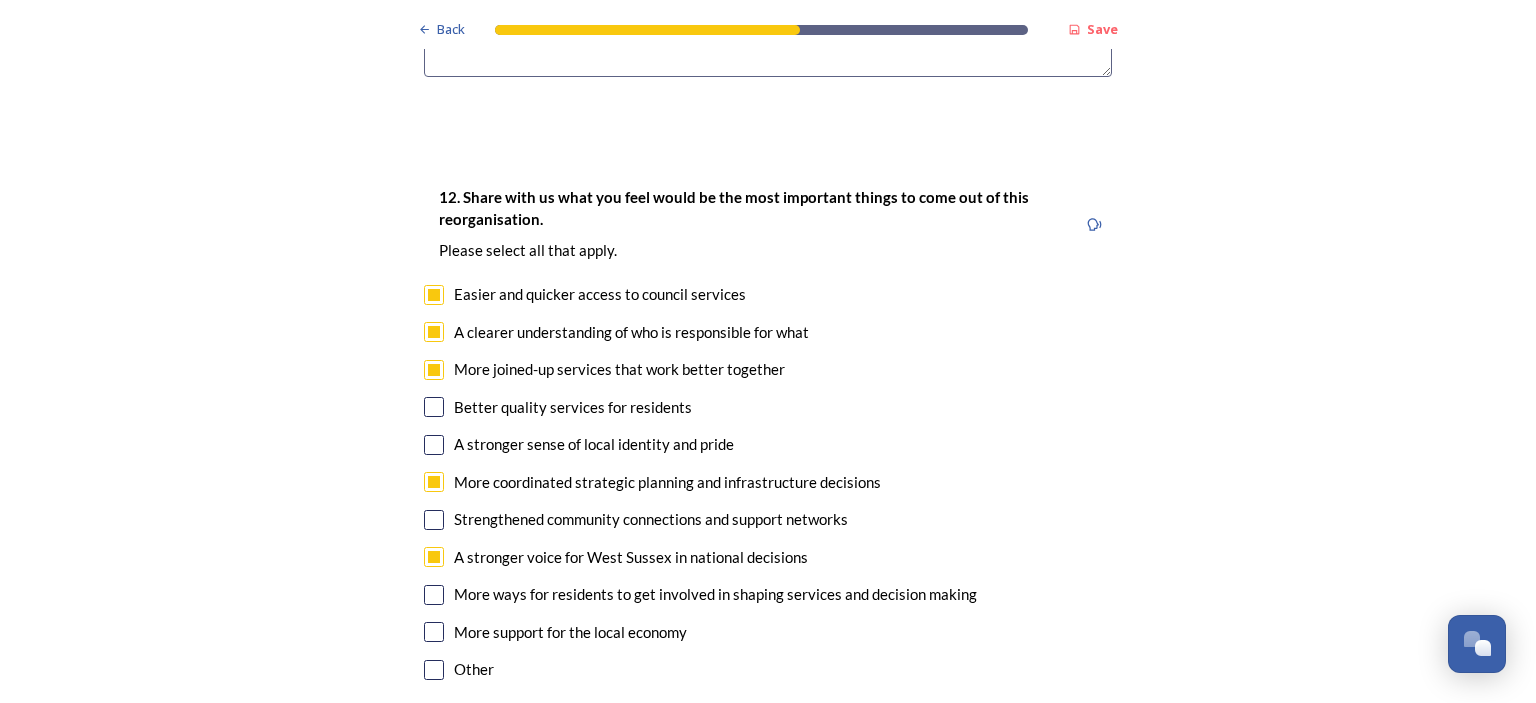 click at bounding box center (434, 407) 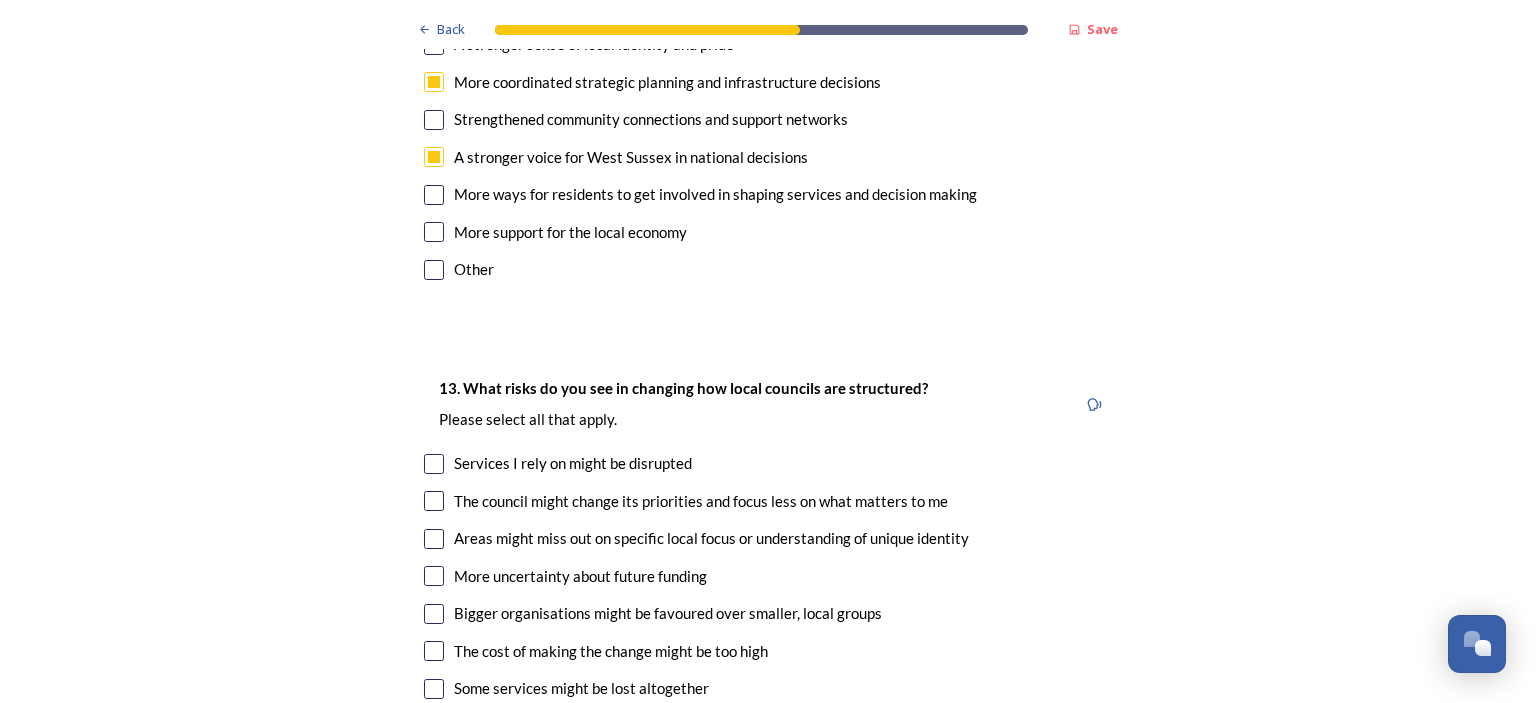 scroll, scrollTop: 4100, scrollLeft: 0, axis: vertical 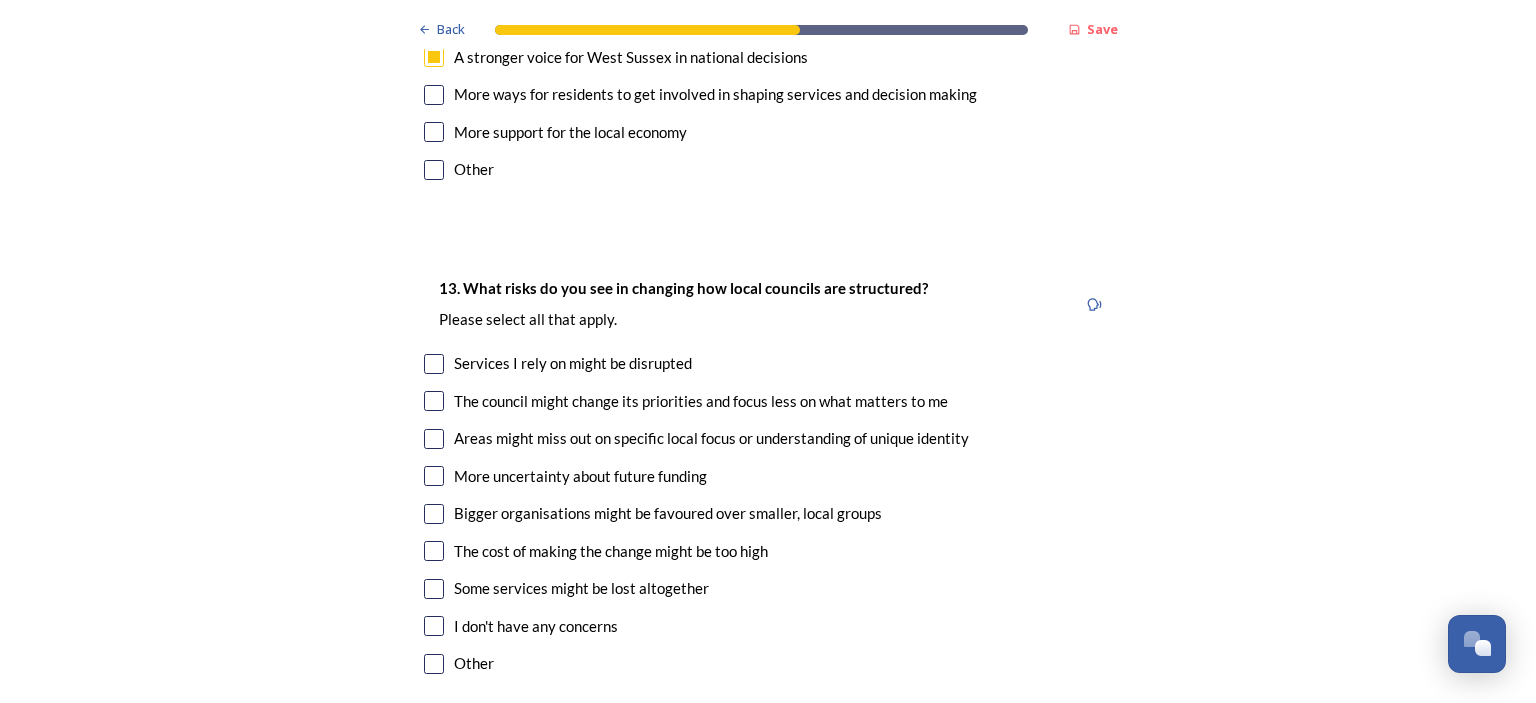 click at bounding box center (434, 364) 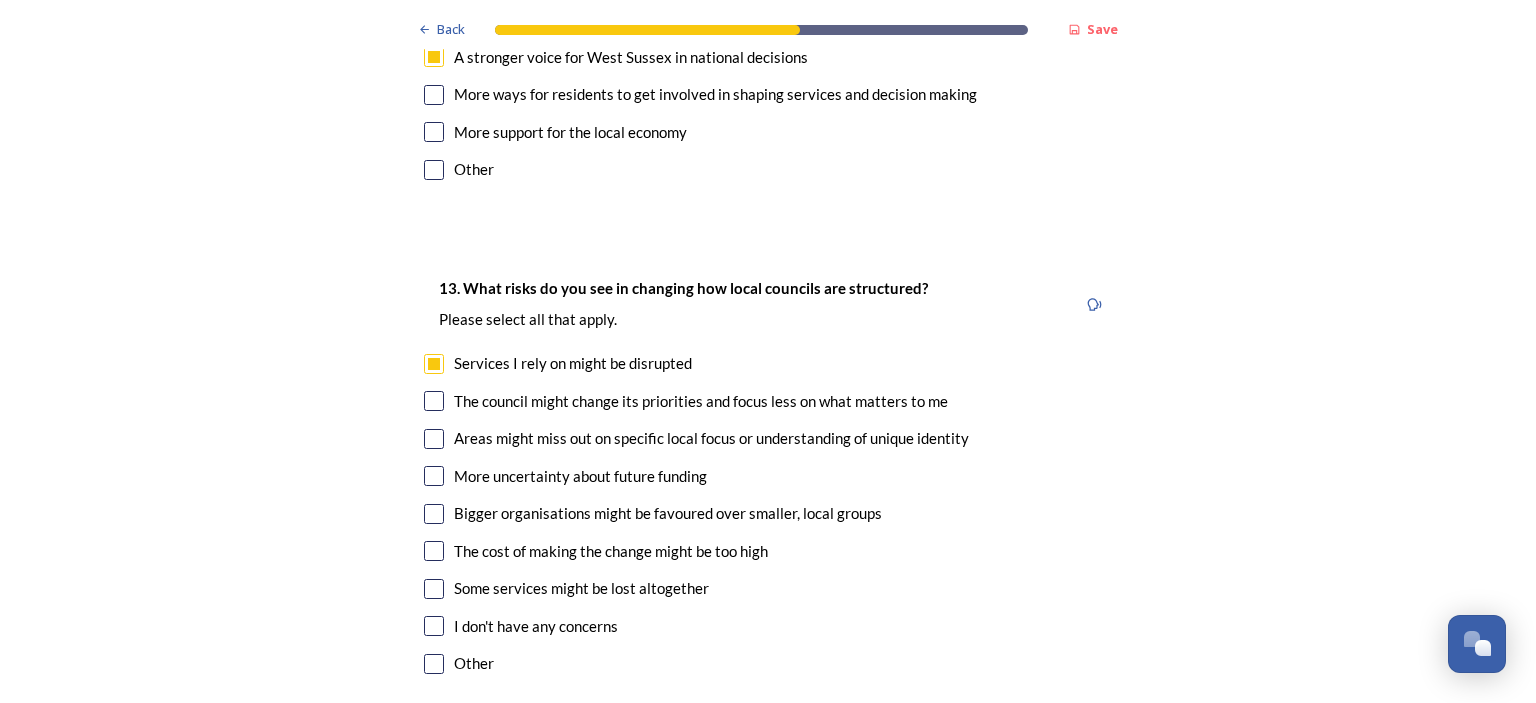 click at bounding box center [434, 401] 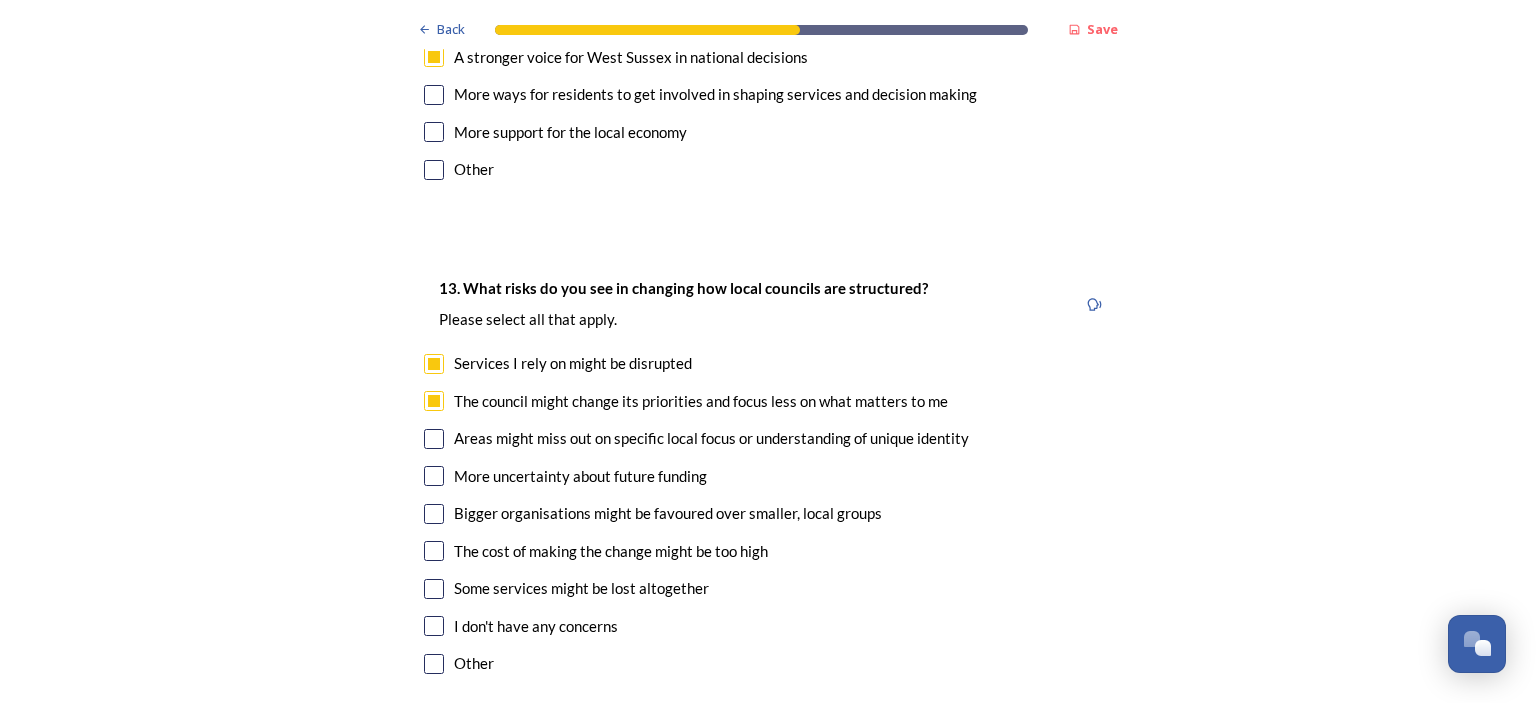 click at bounding box center [434, 439] 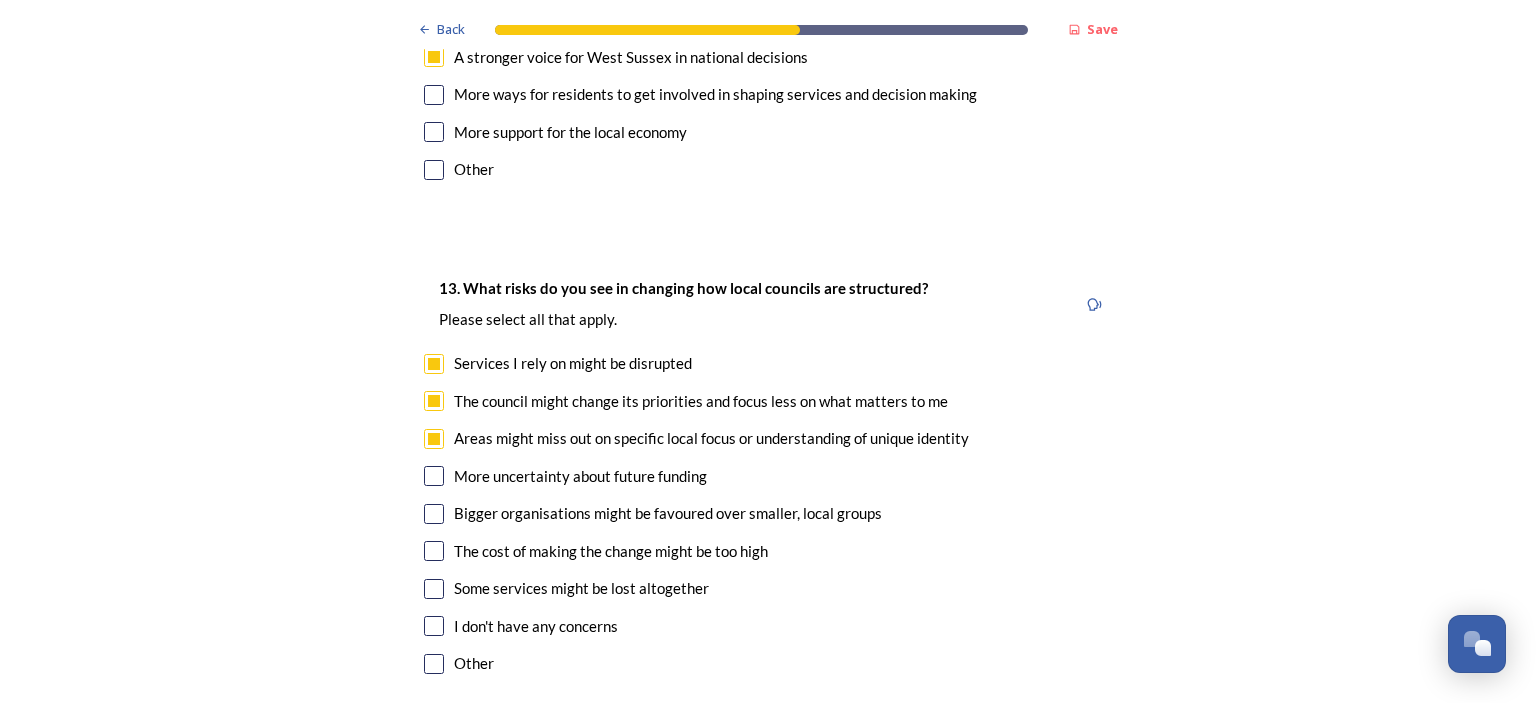 click at bounding box center [434, 514] 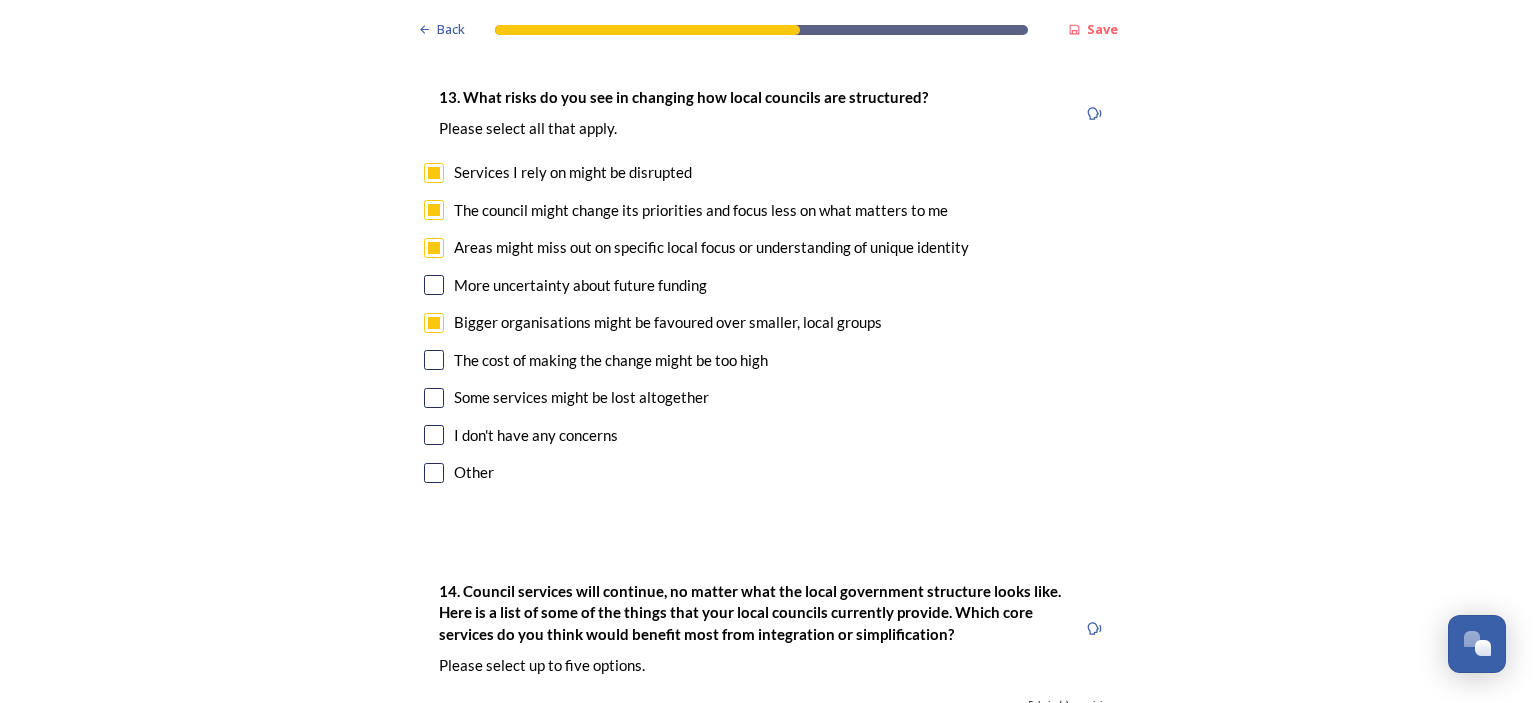 scroll, scrollTop: 4300, scrollLeft: 0, axis: vertical 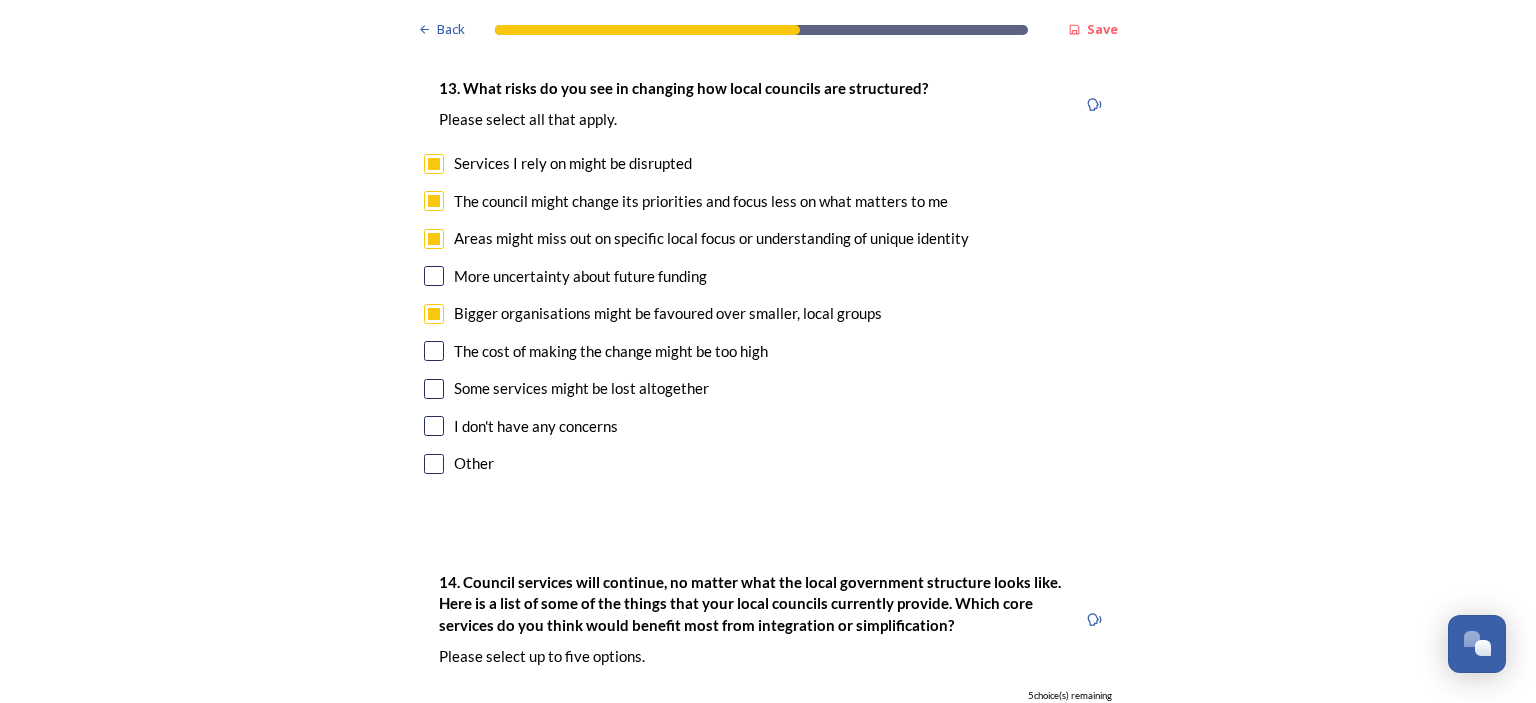 click at bounding box center [434, 351] 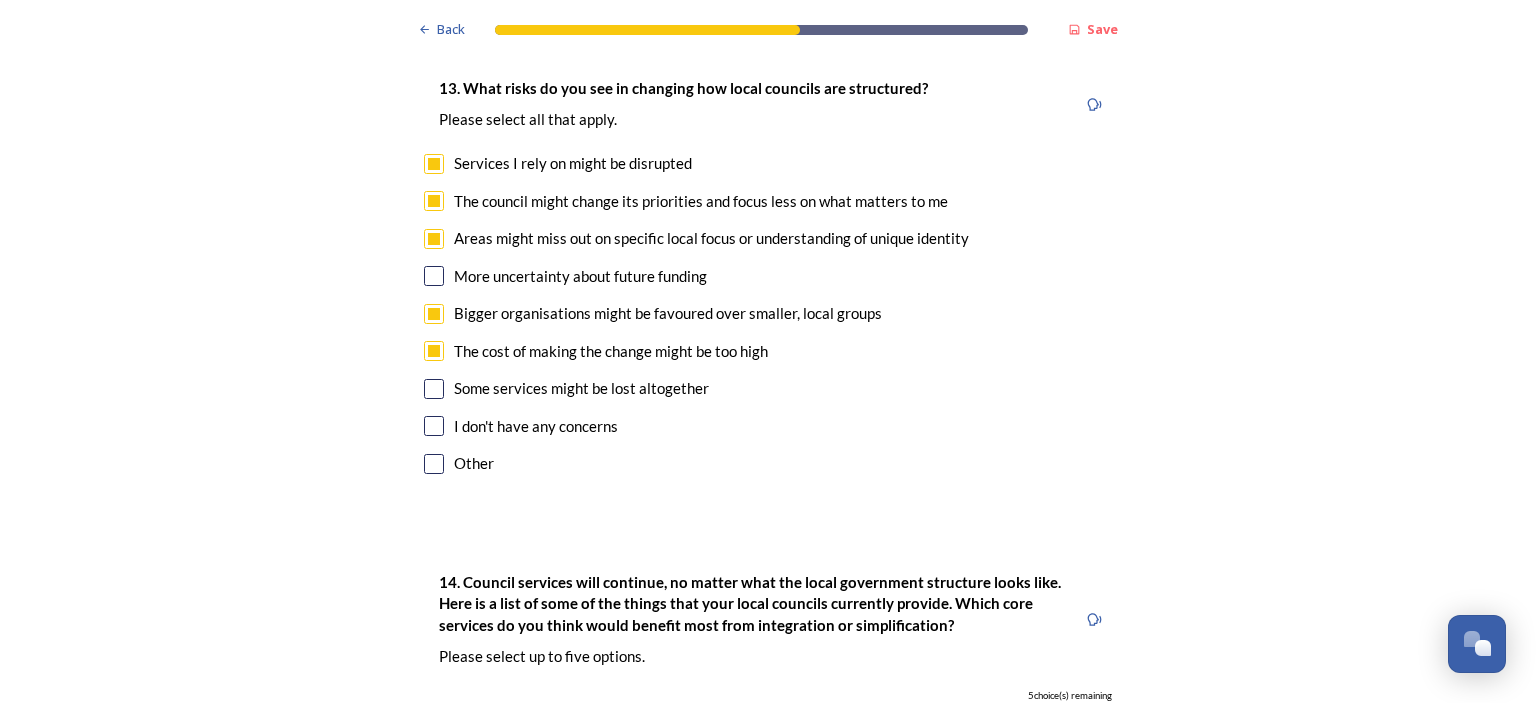 click at bounding box center [434, 389] 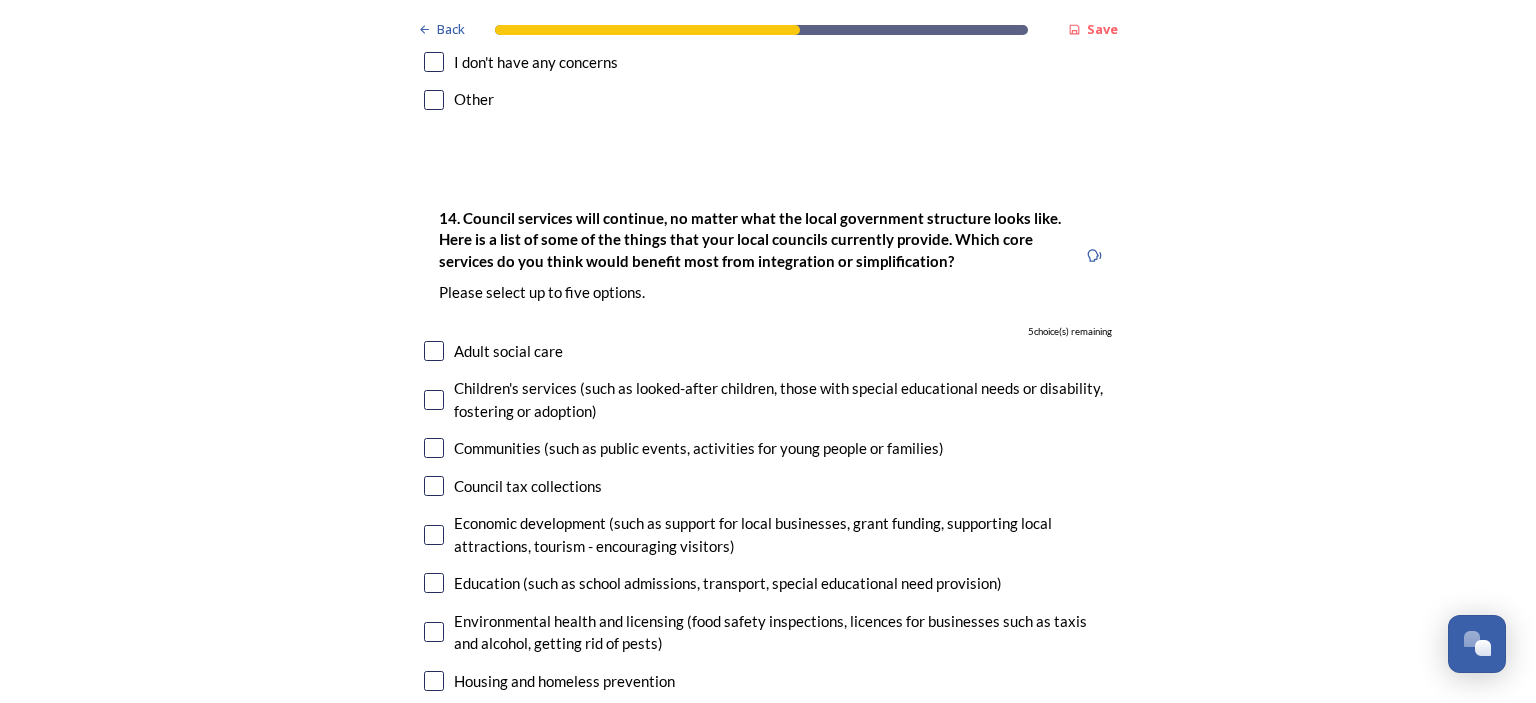 scroll, scrollTop: 4700, scrollLeft: 0, axis: vertical 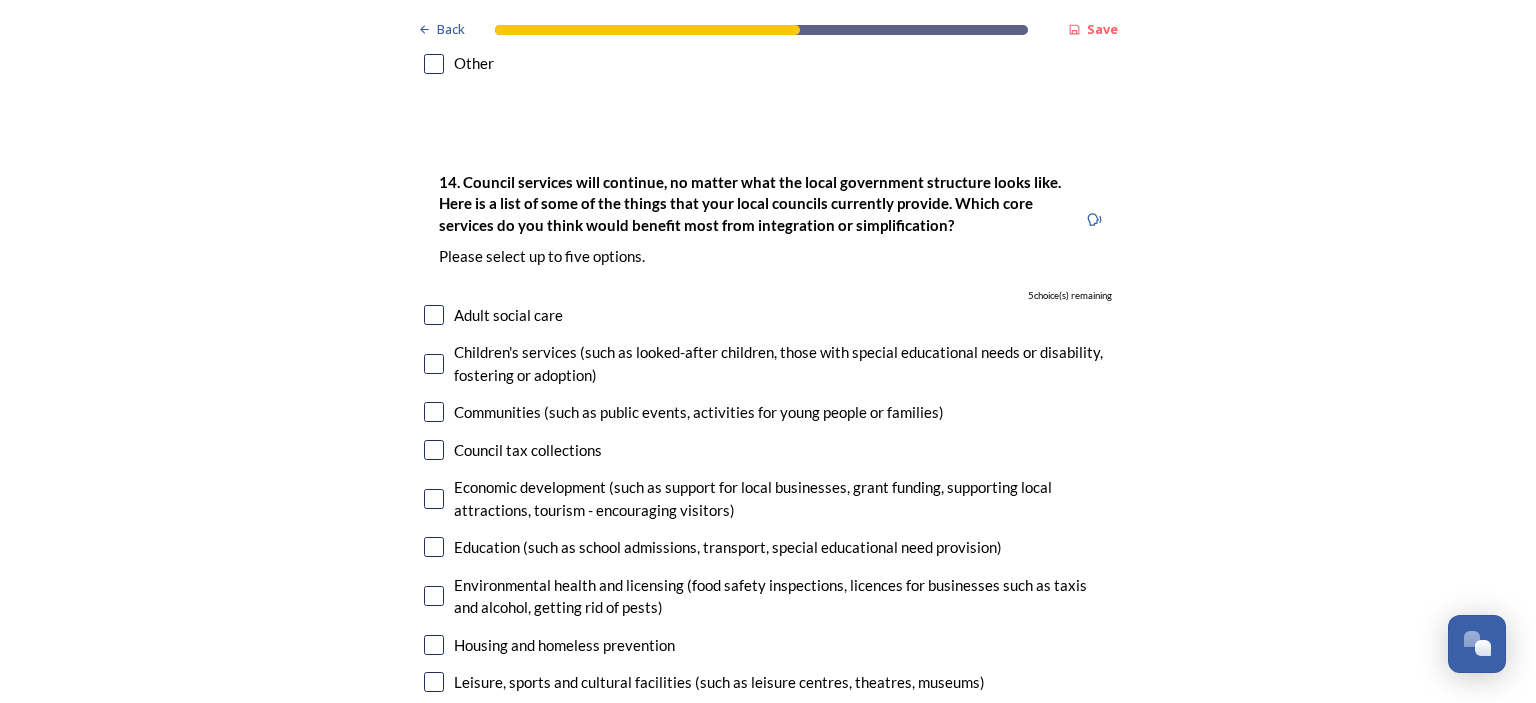 click at bounding box center [434, 364] 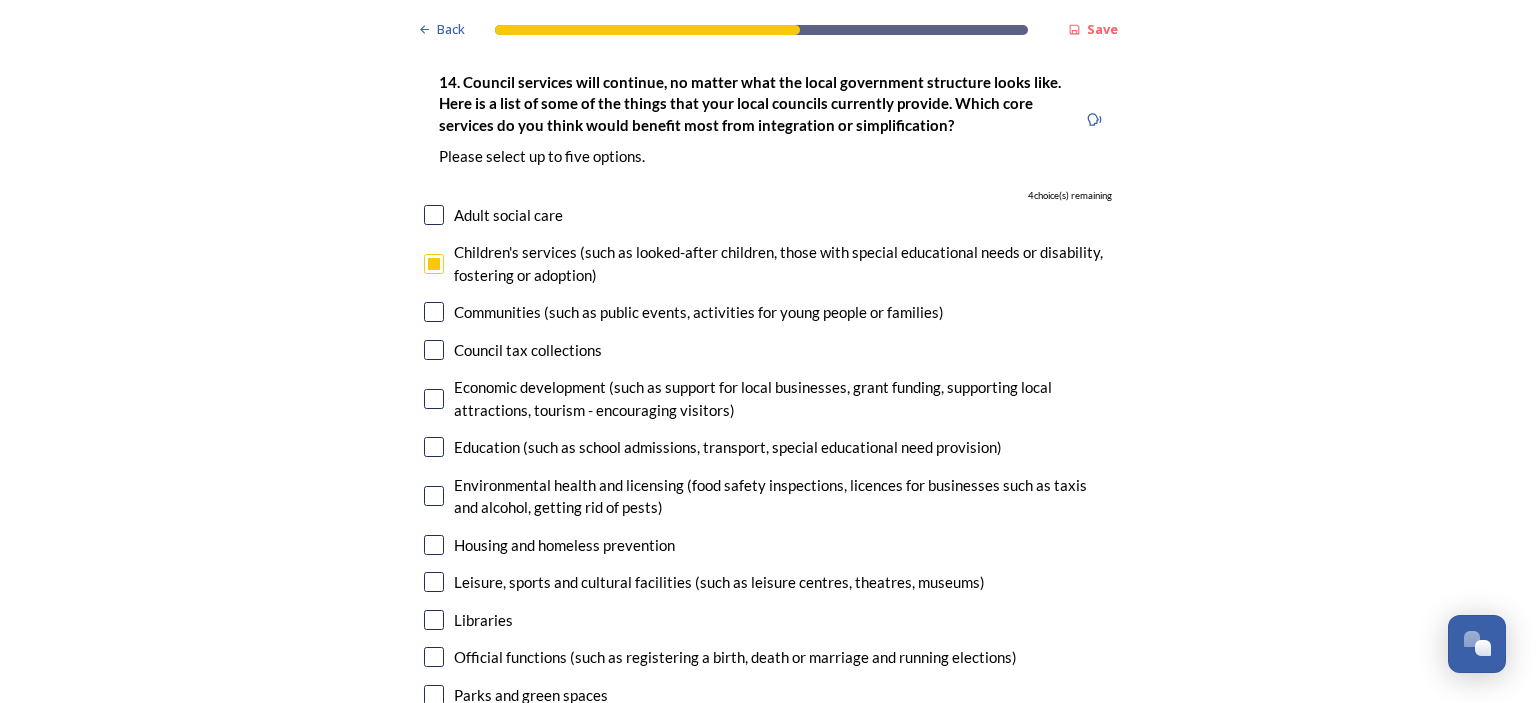 scroll, scrollTop: 4900, scrollLeft: 0, axis: vertical 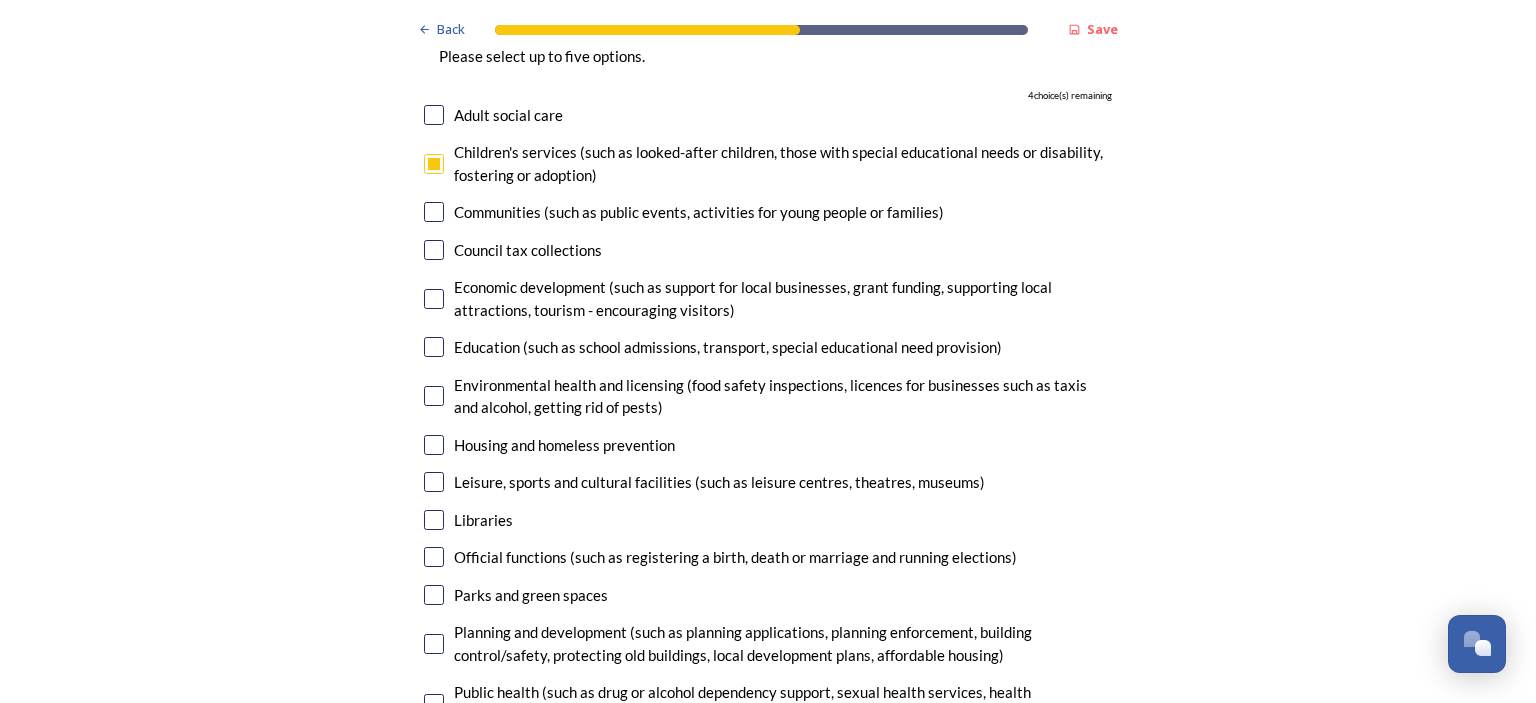 click at bounding box center (434, 396) 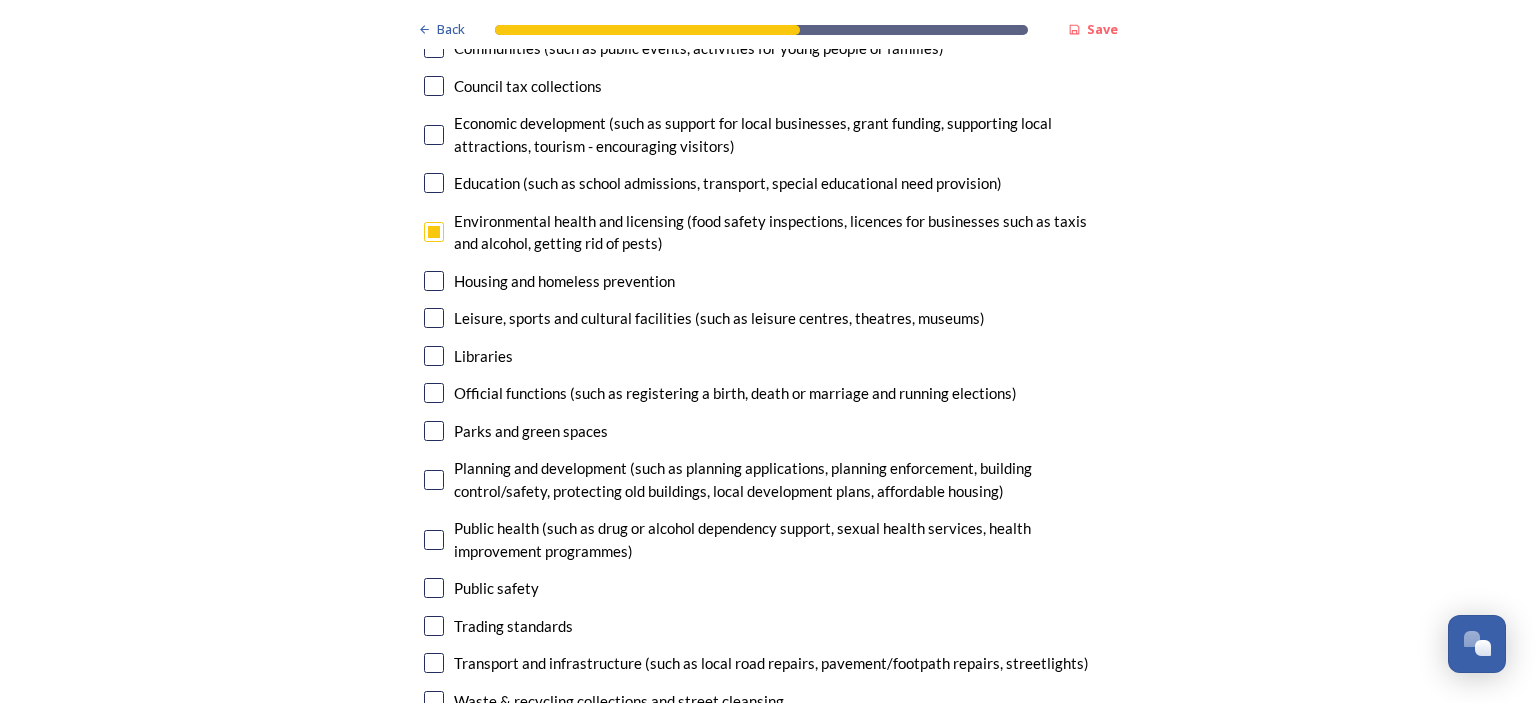 scroll, scrollTop: 5100, scrollLeft: 0, axis: vertical 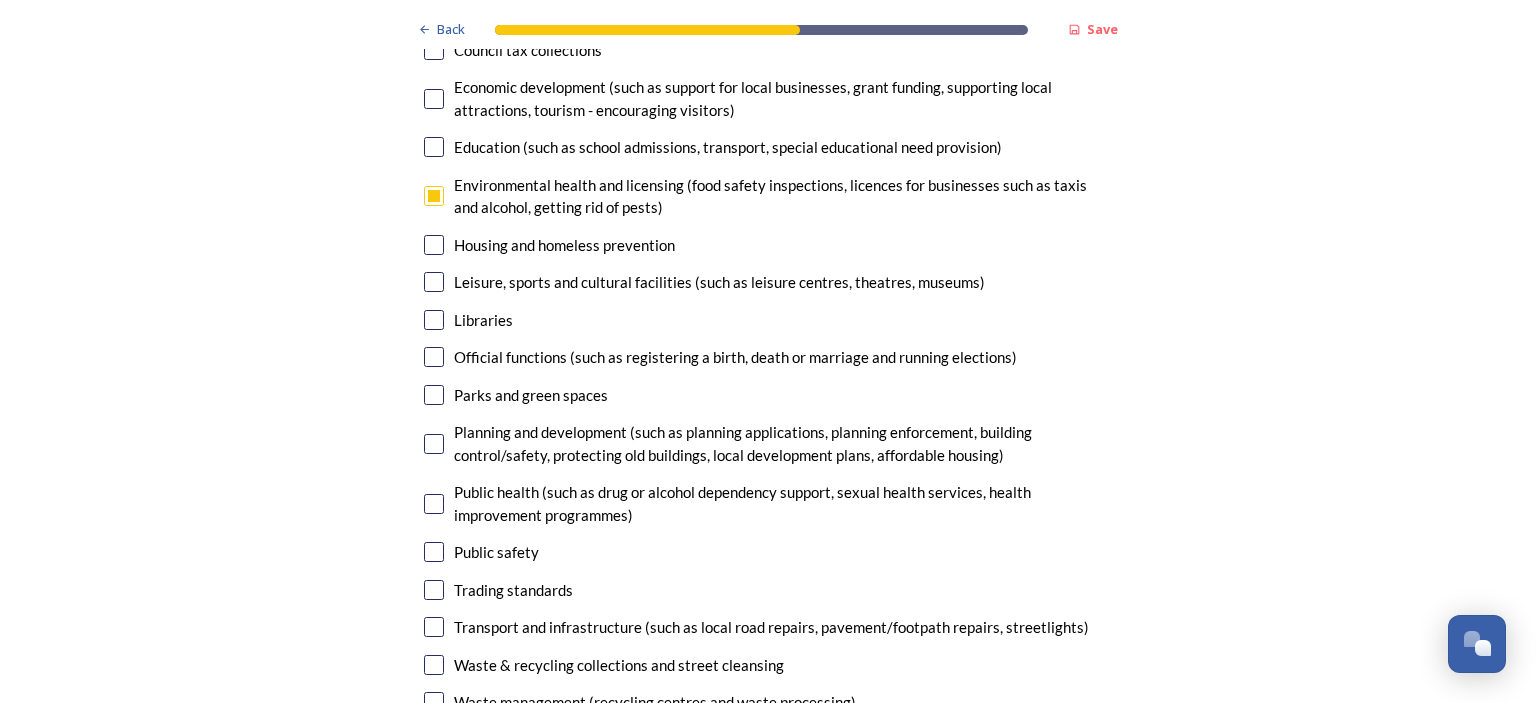 click at bounding box center (434, 444) 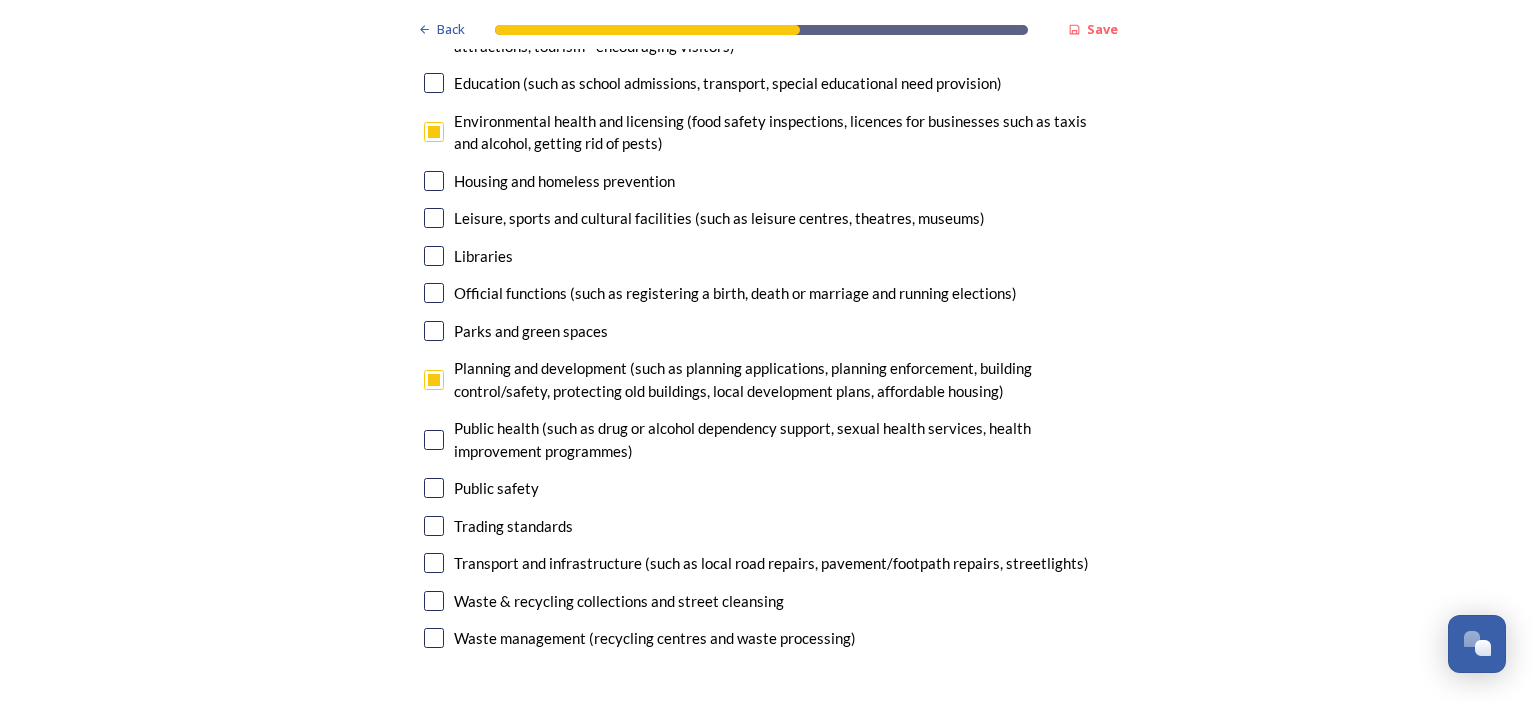 scroll, scrollTop: 5200, scrollLeft: 0, axis: vertical 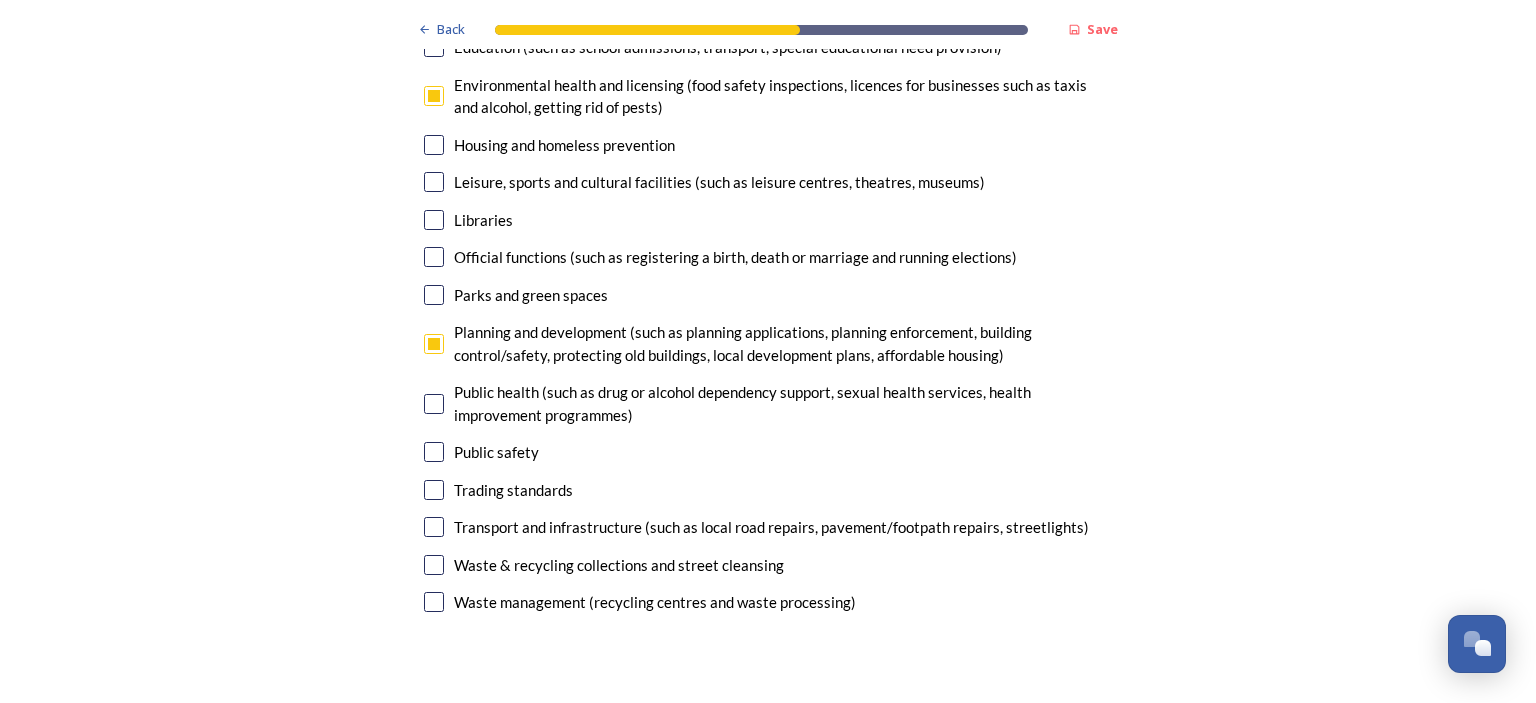 click at bounding box center (434, 490) 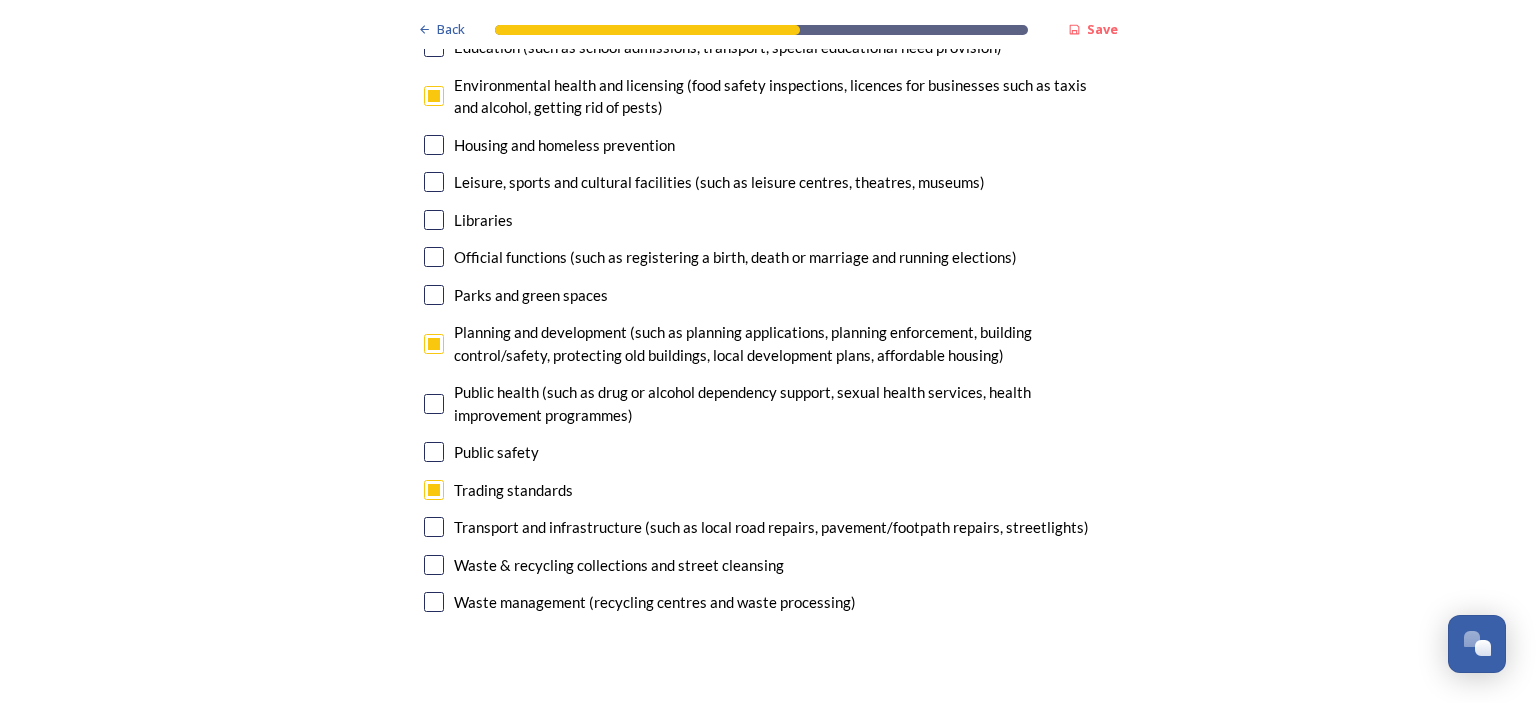 click at bounding box center (434, 527) 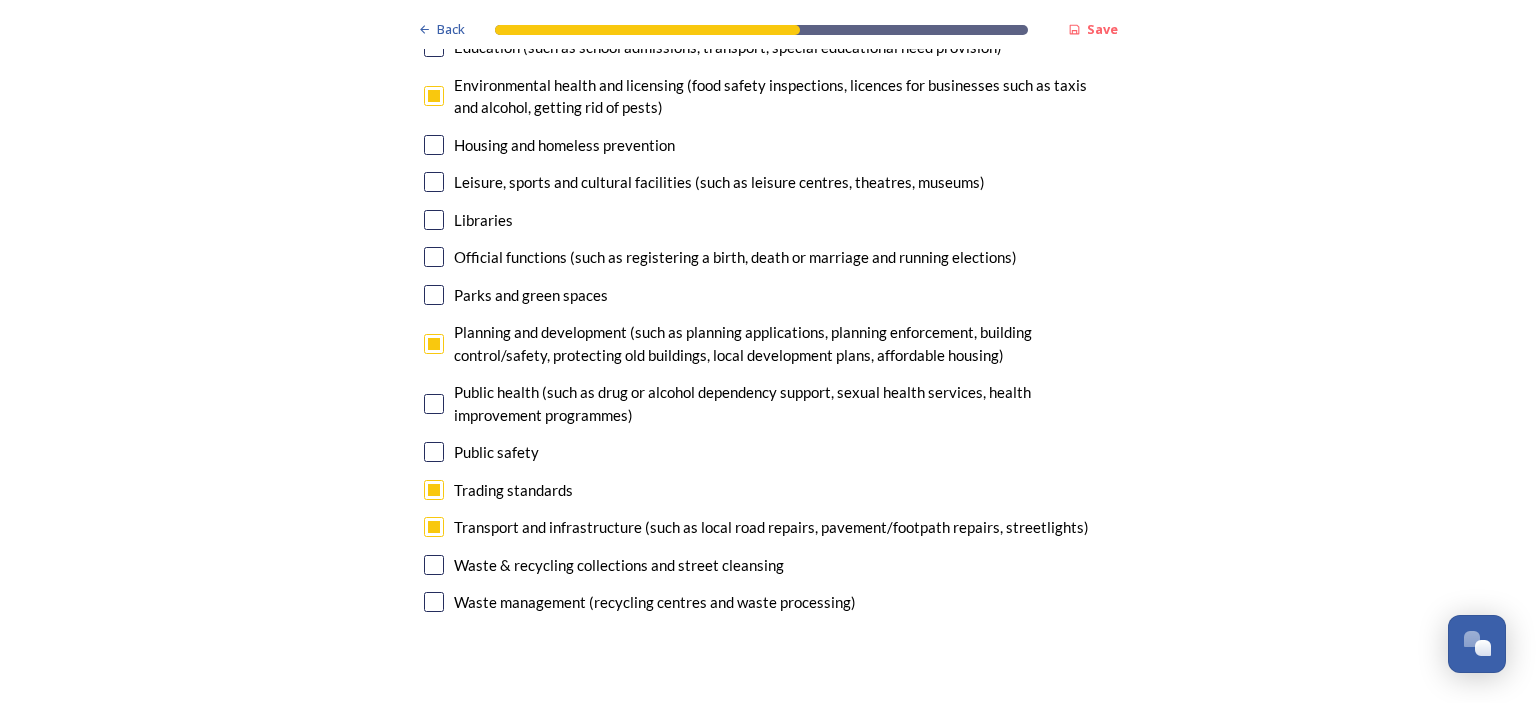 click at bounding box center (434, 565) 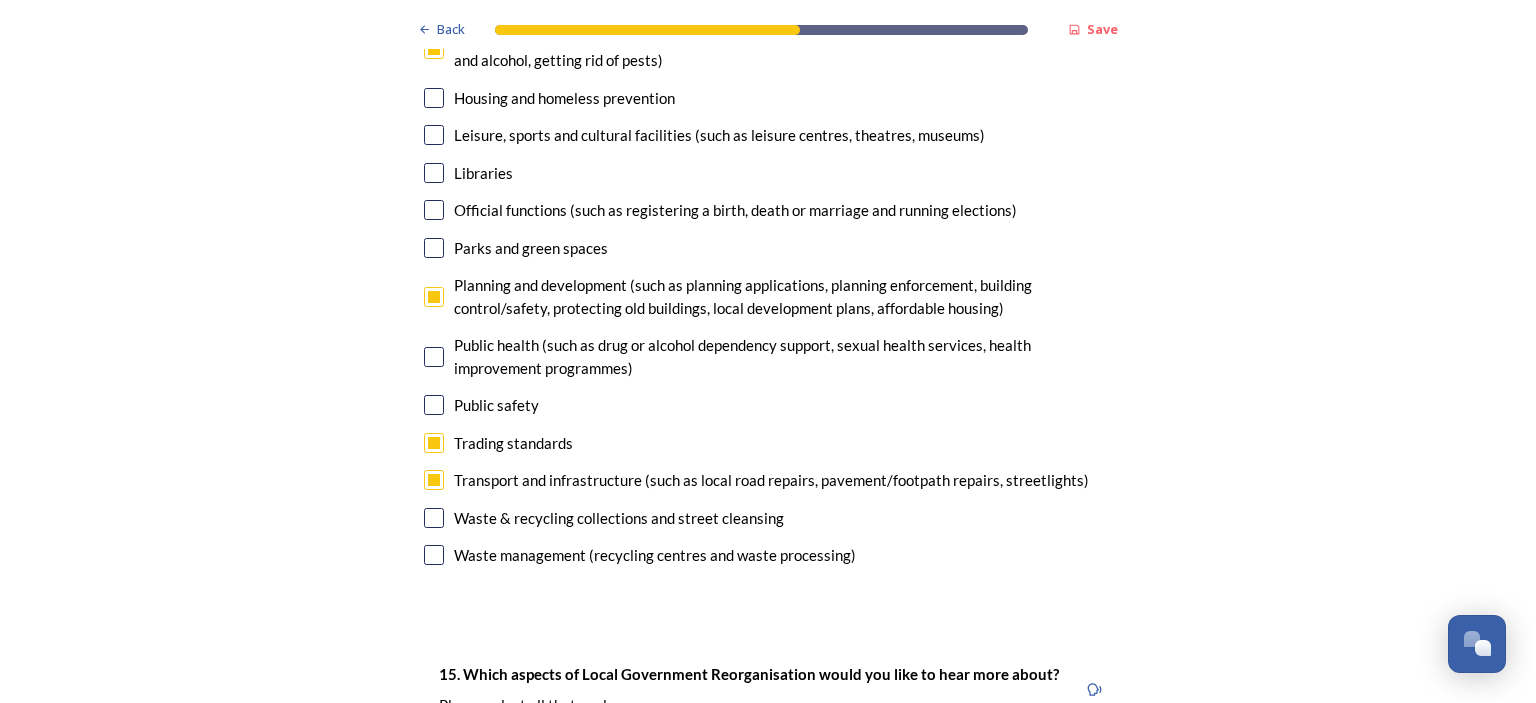 scroll, scrollTop: 5300, scrollLeft: 0, axis: vertical 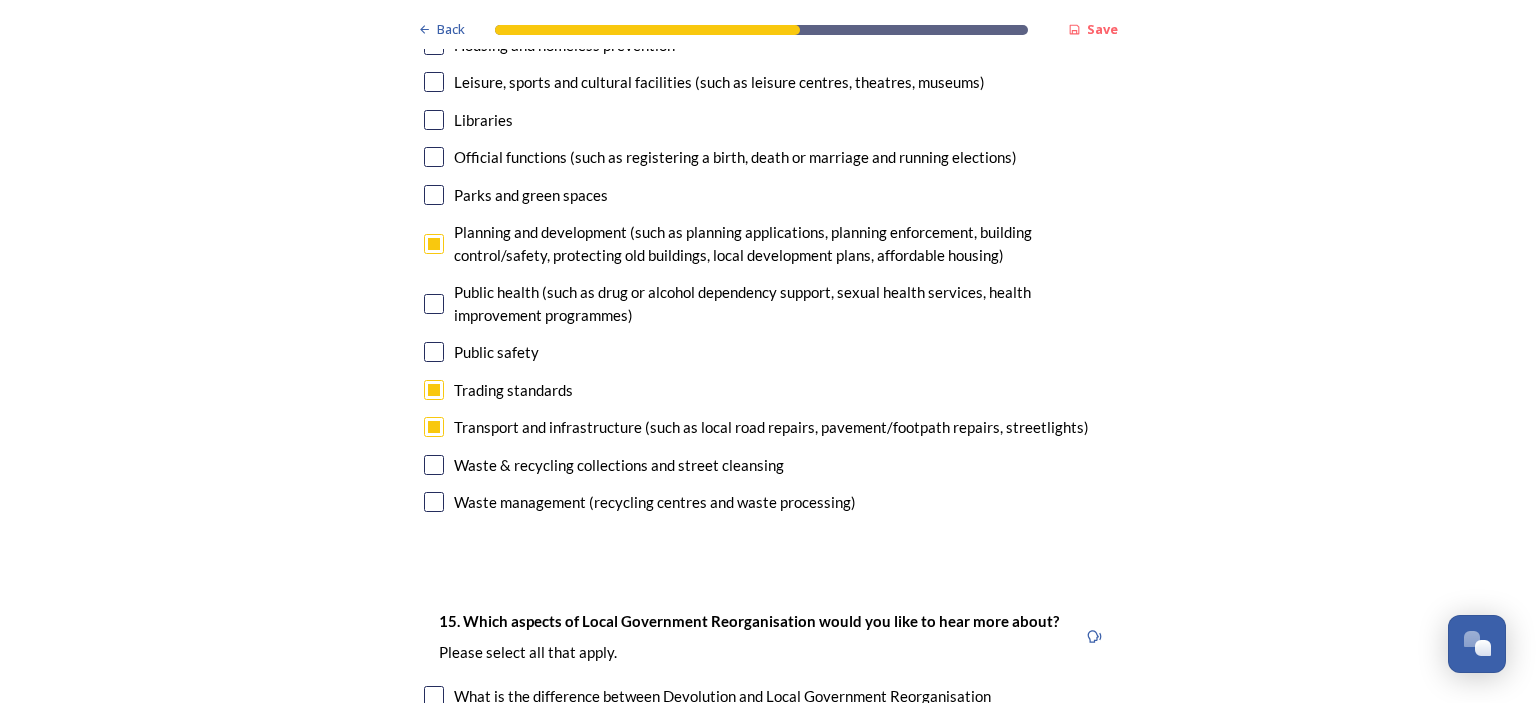 click at bounding box center (434, 465) 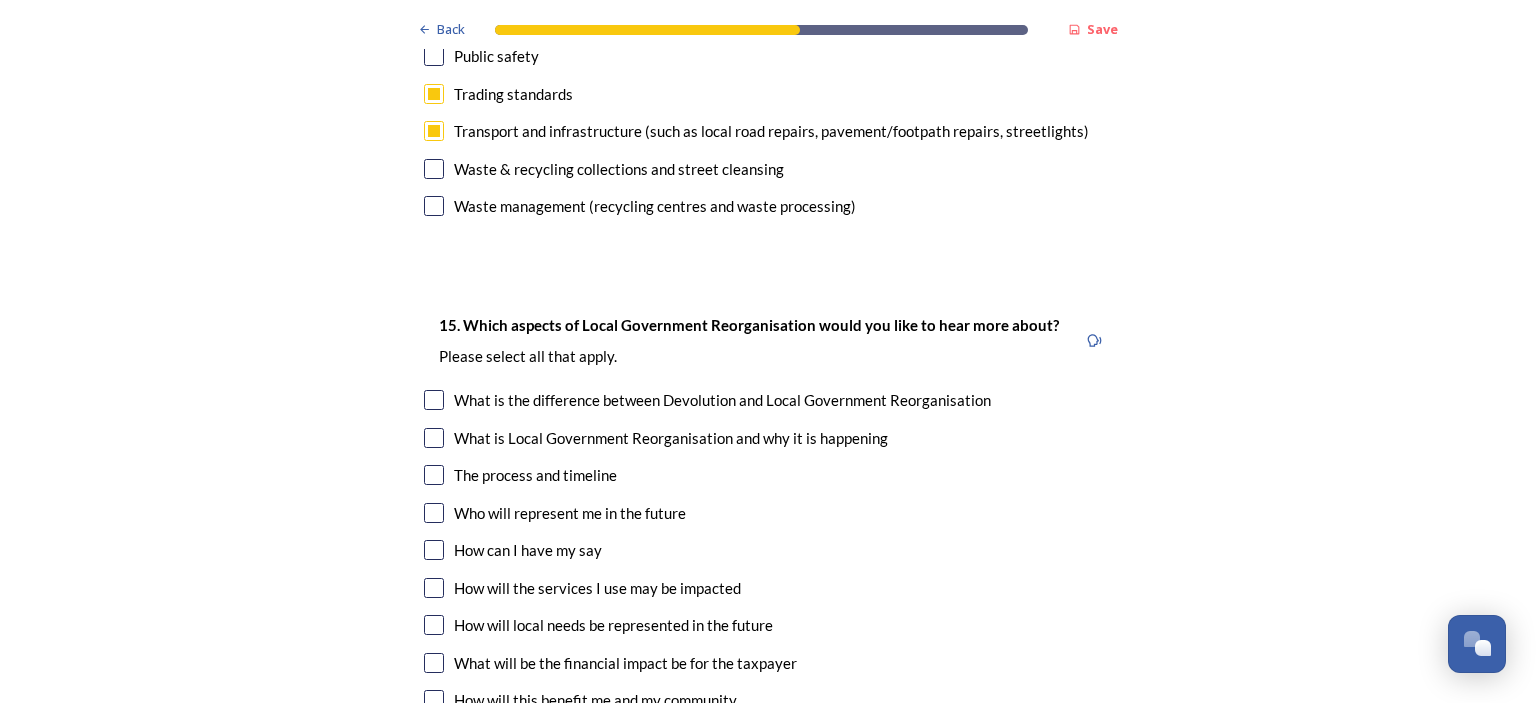 scroll, scrollTop: 5600, scrollLeft: 0, axis: vertical 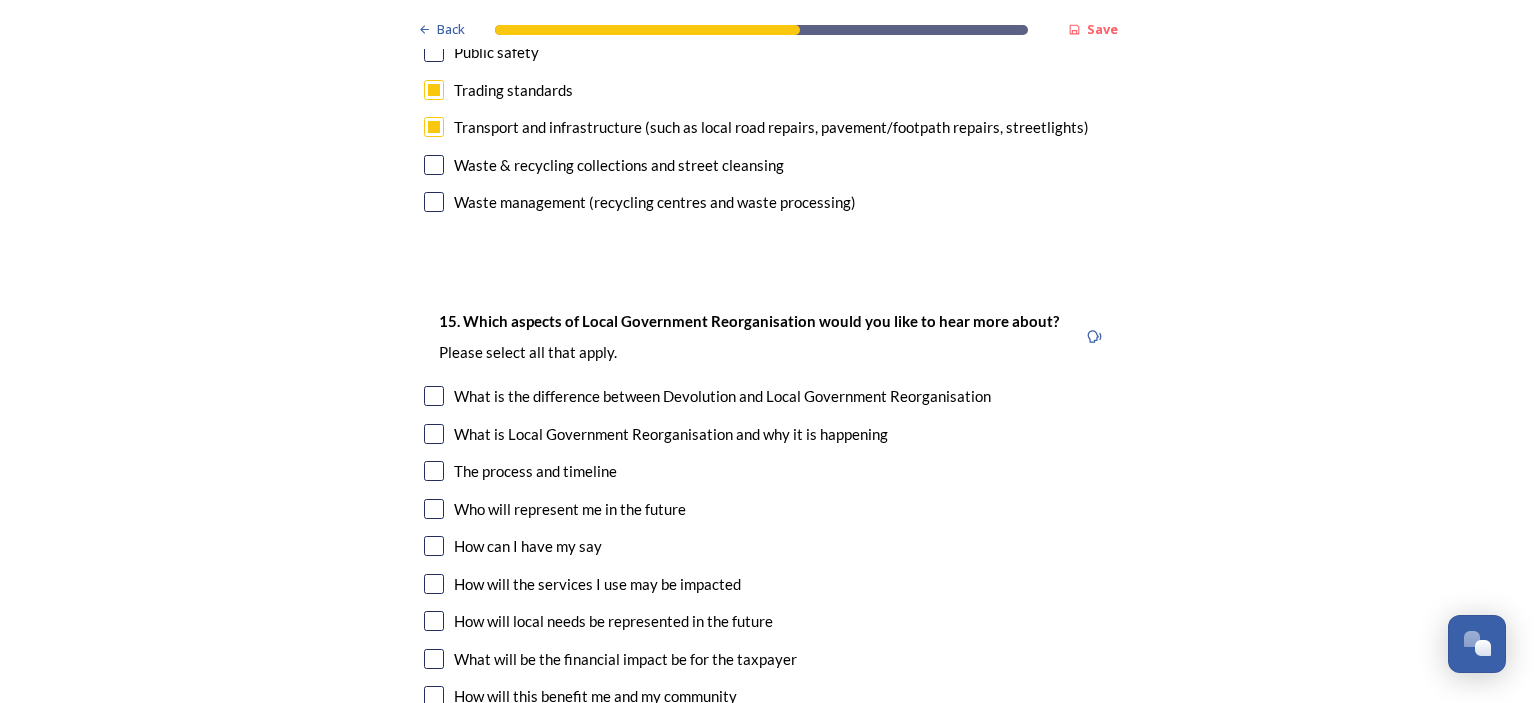 click at bounding box center (434, 396) 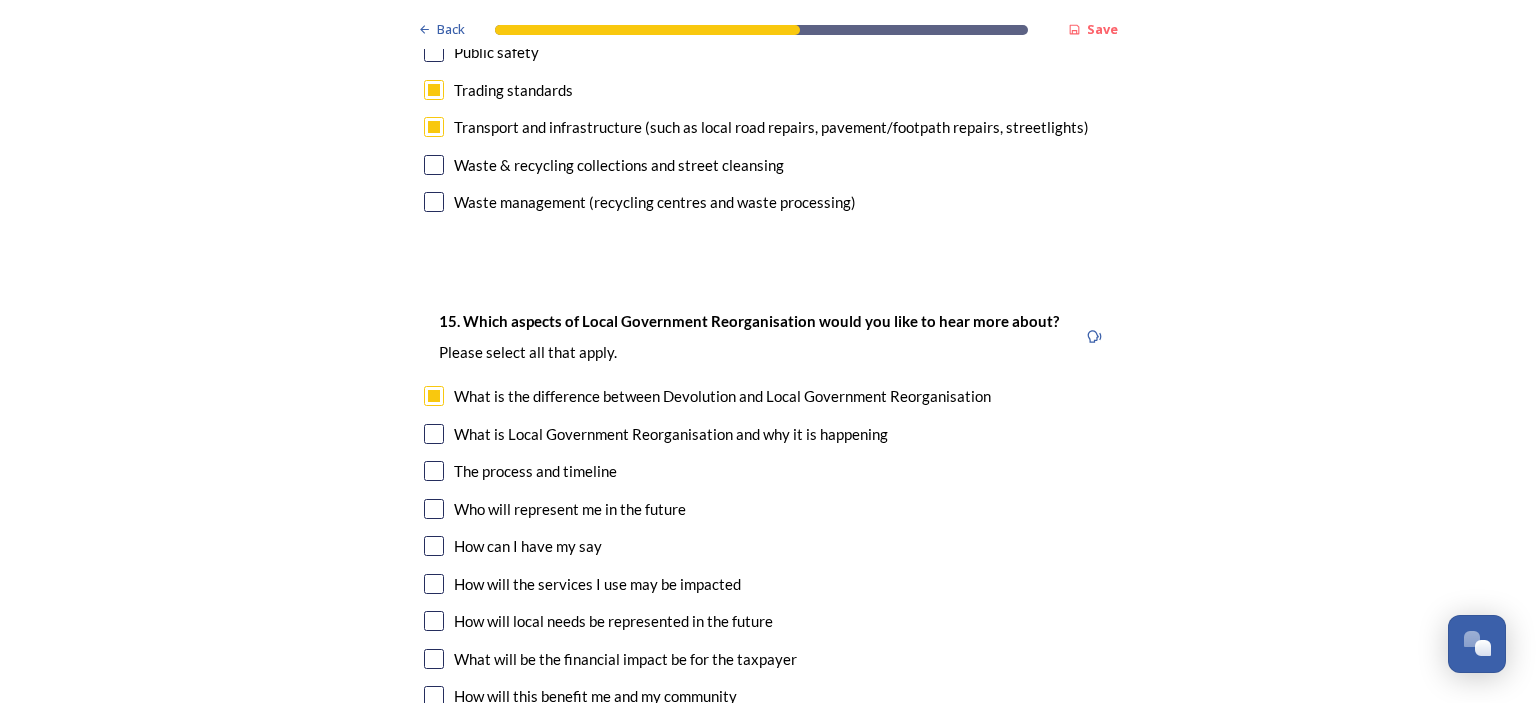 click at bounding box center [434, 434] 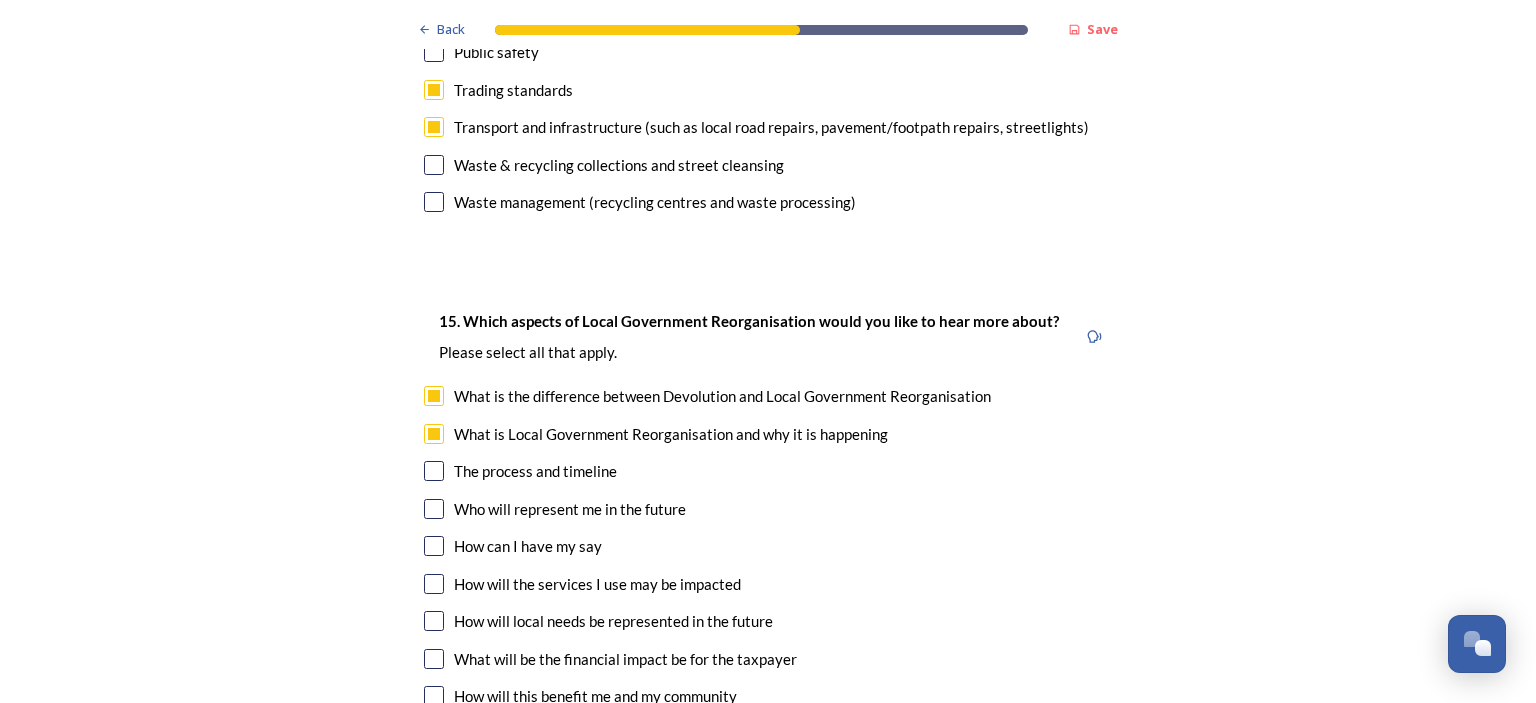 click at bounding box center [434, 471] 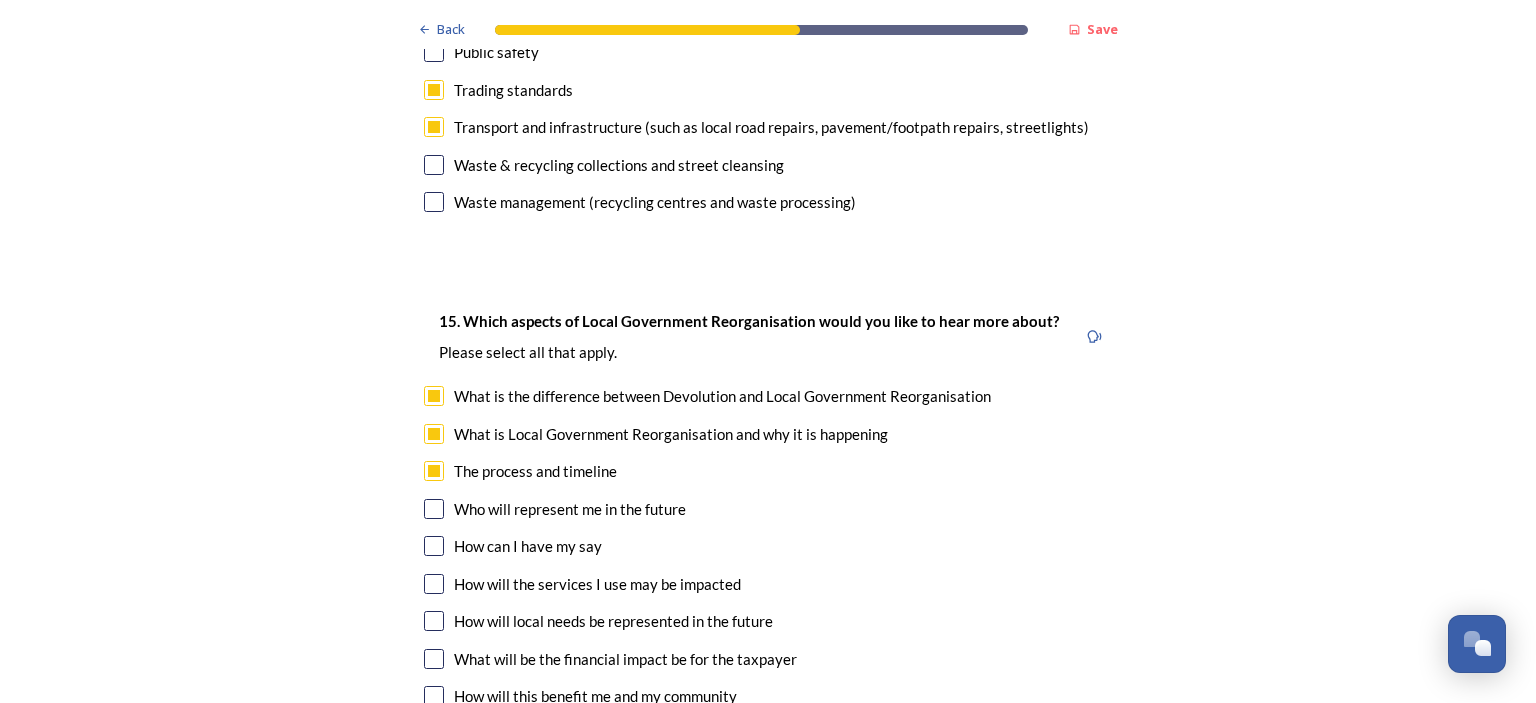 scroll, scrollTop: 5700, scrollLeft: 0, axis: vertical 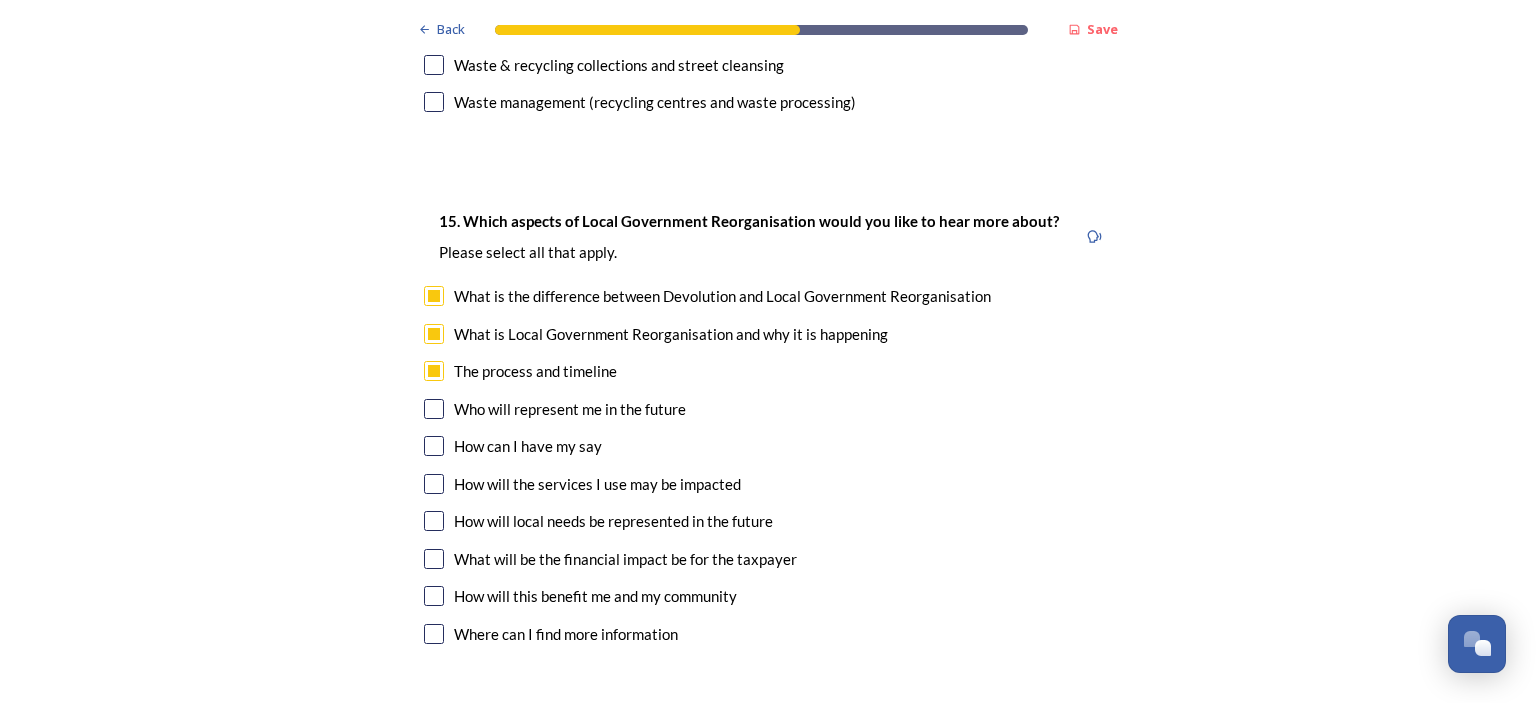click at bounding box center (434, 409) 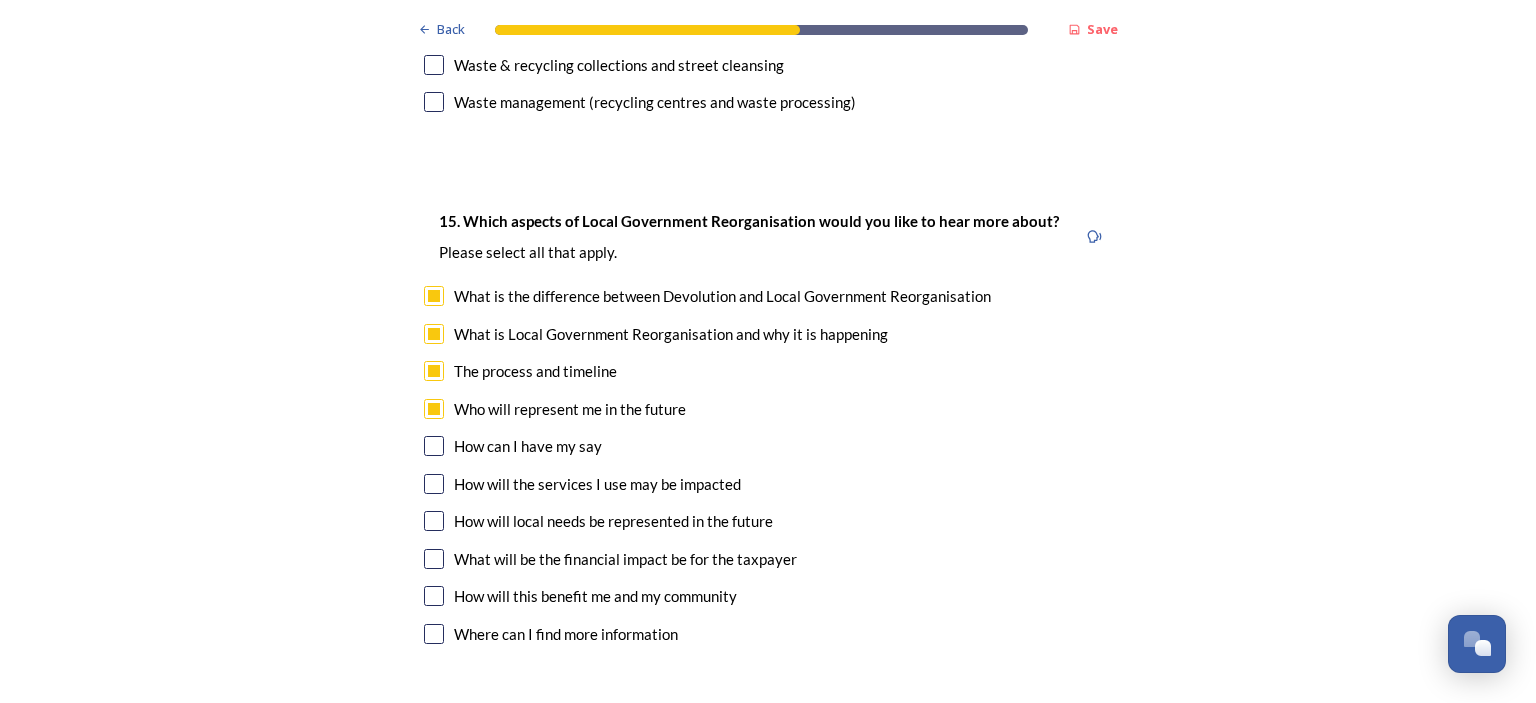 click at bounding box center [434, 559] 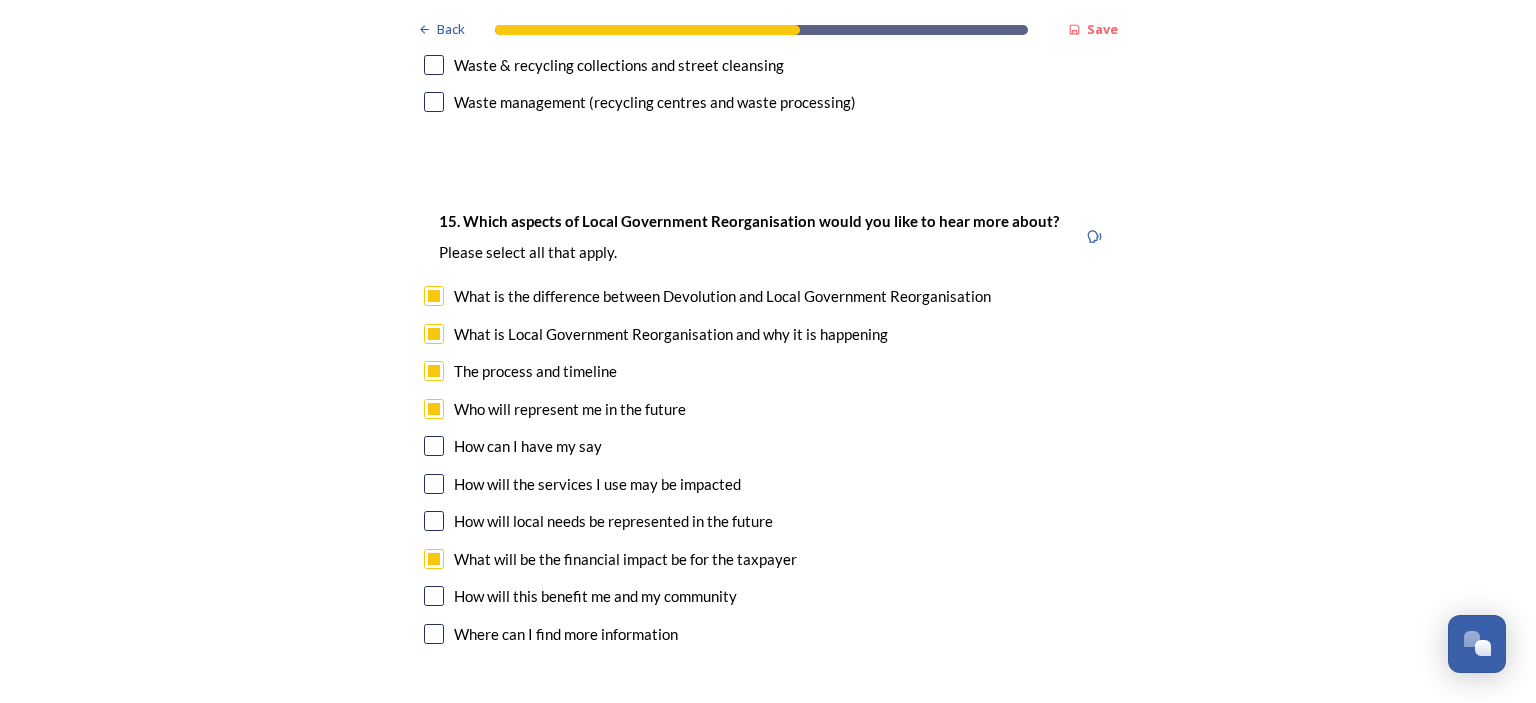 click at bounding box center (434, 521) 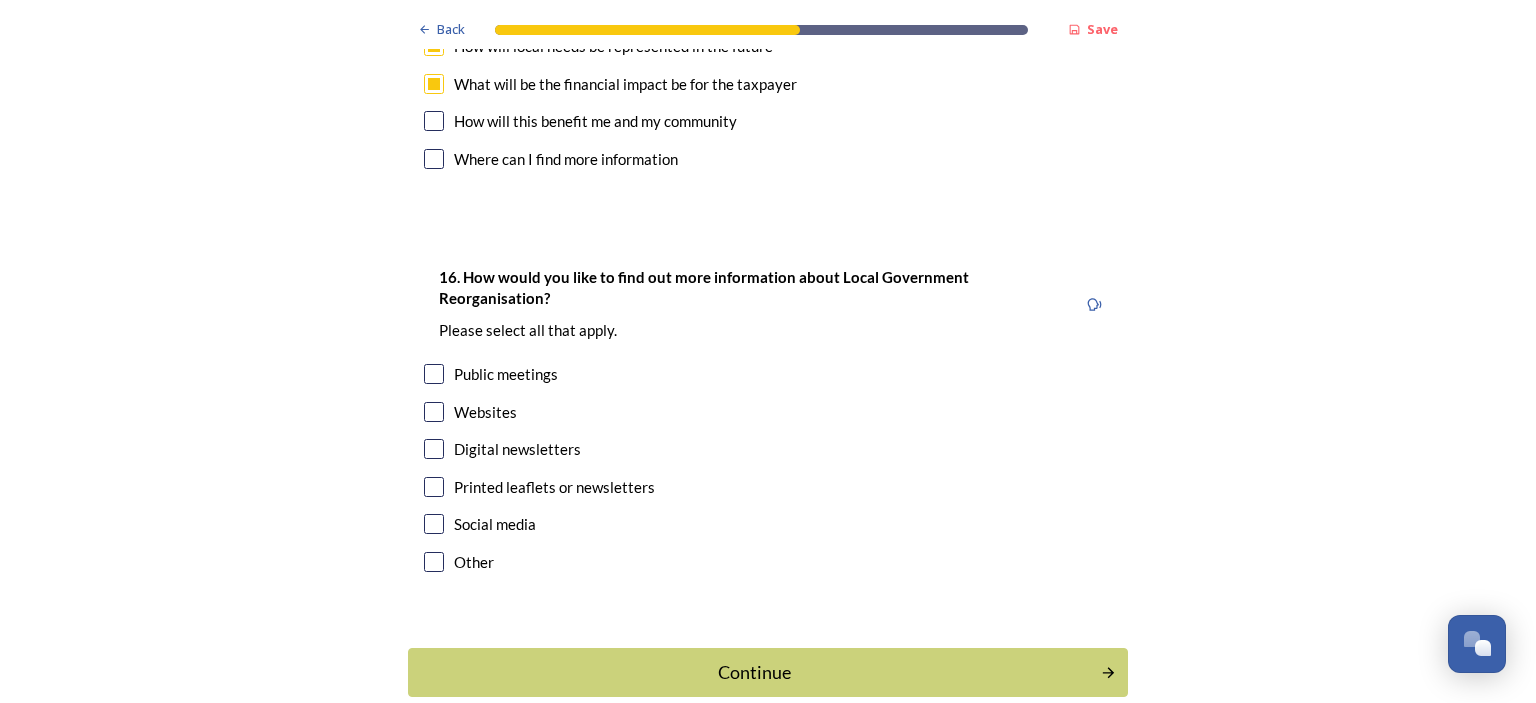 scroll, scrollTop: 6180, scrollLeft: 0, axis: vertical 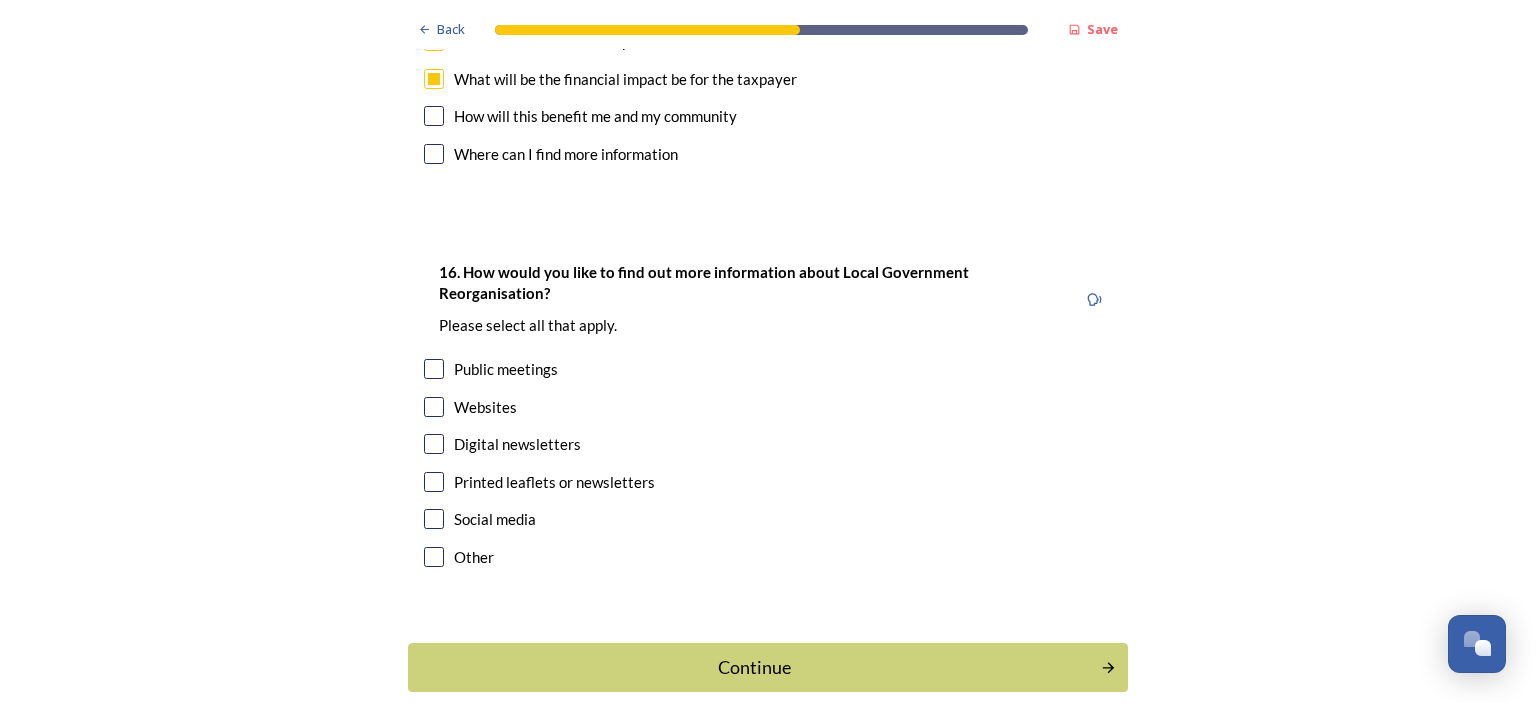 click at bounding box center (434, 444) 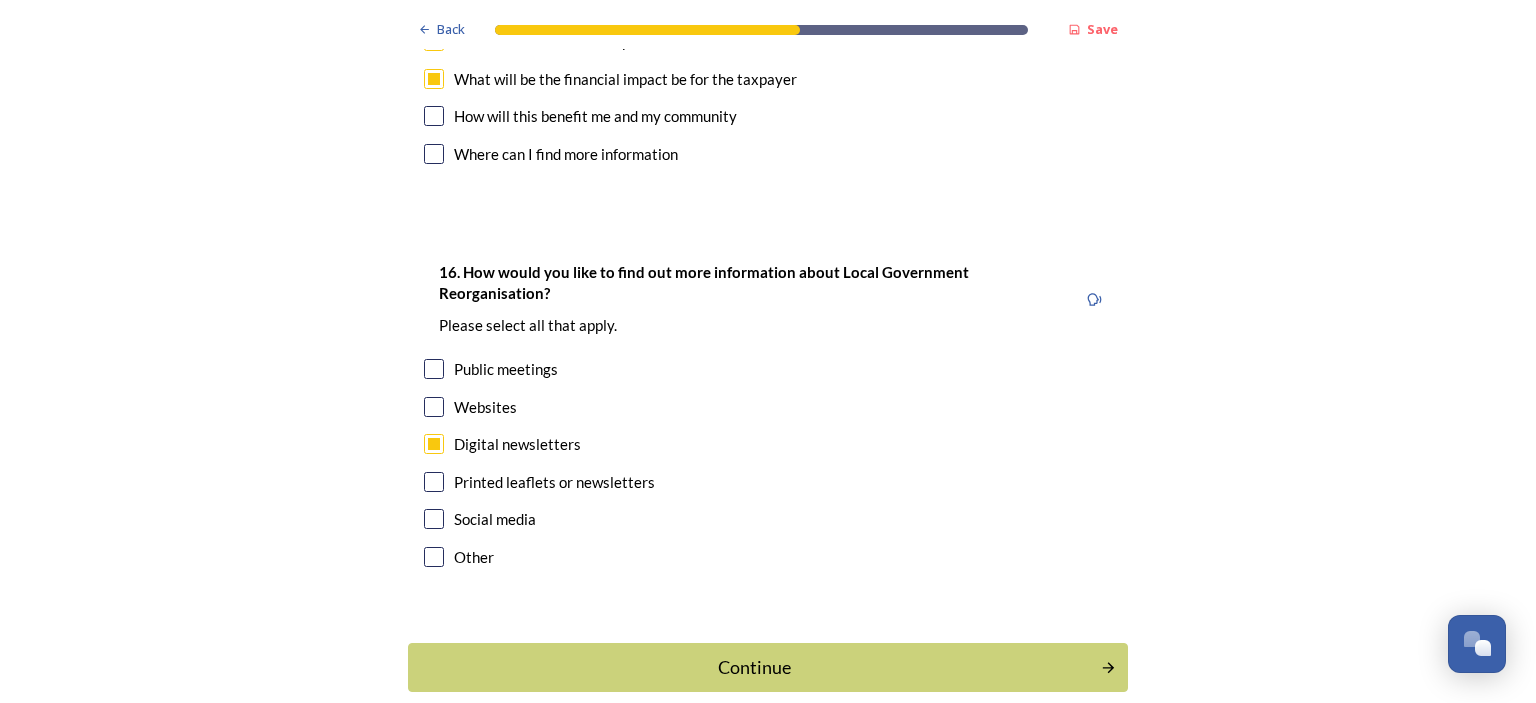 click at bounding box center (434, 482) 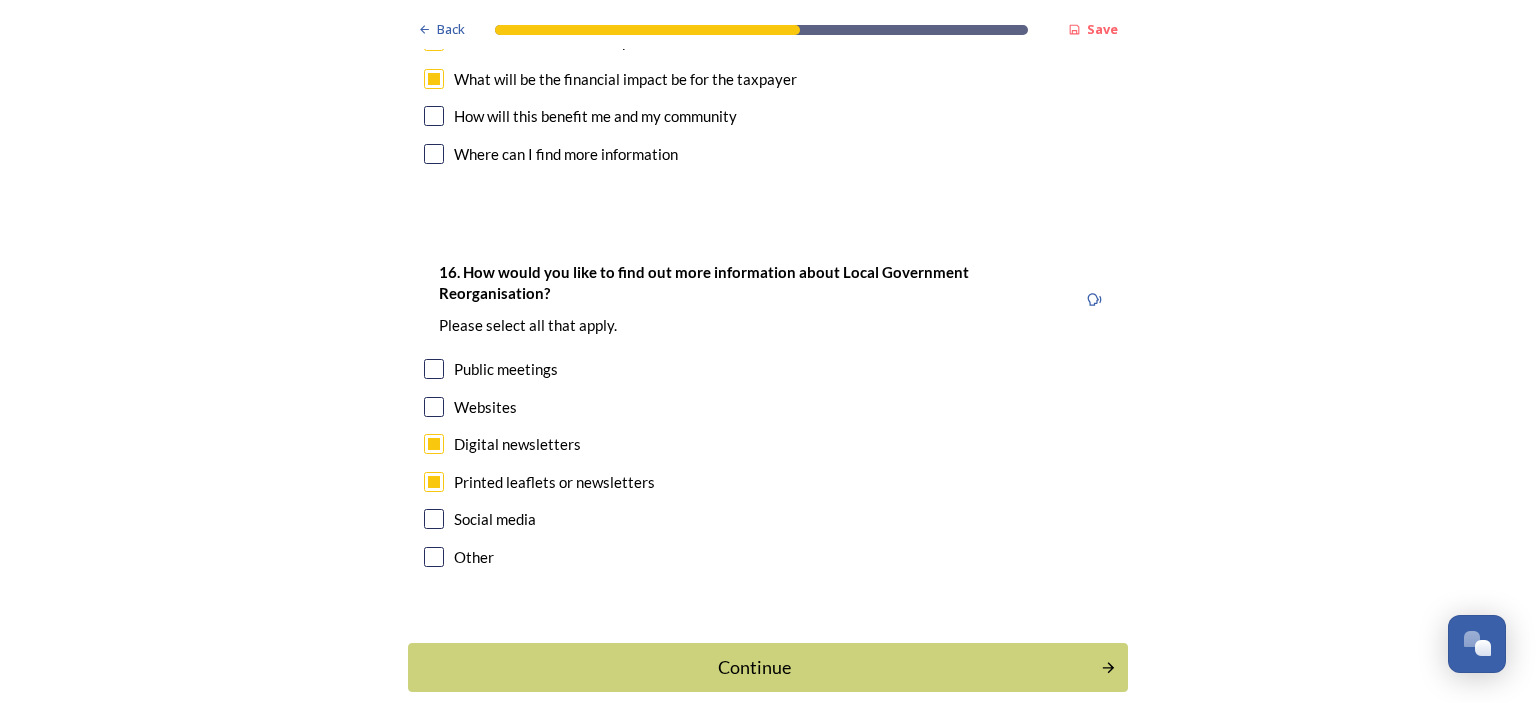 click at bounding box center (434, 482) 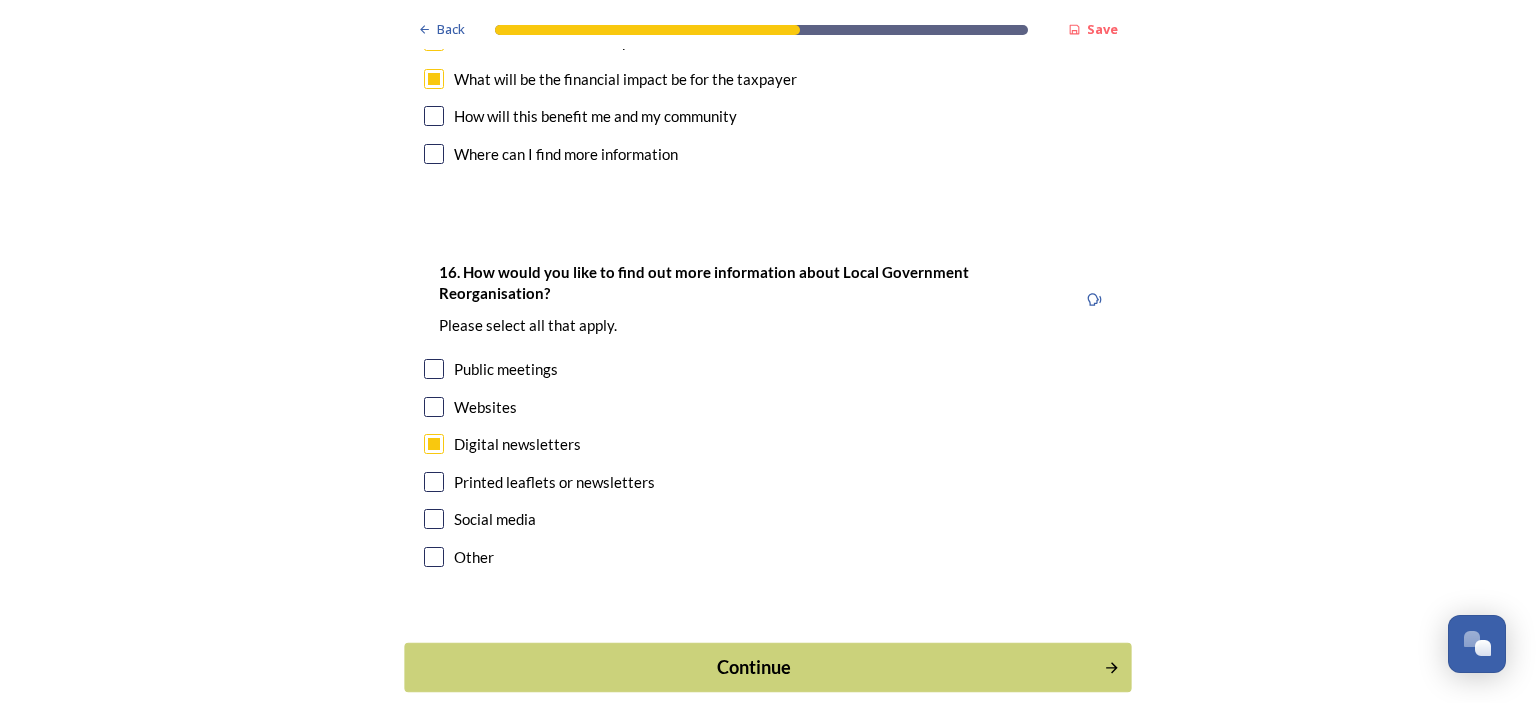 click on "Continue" at bounding box center (754, 667) 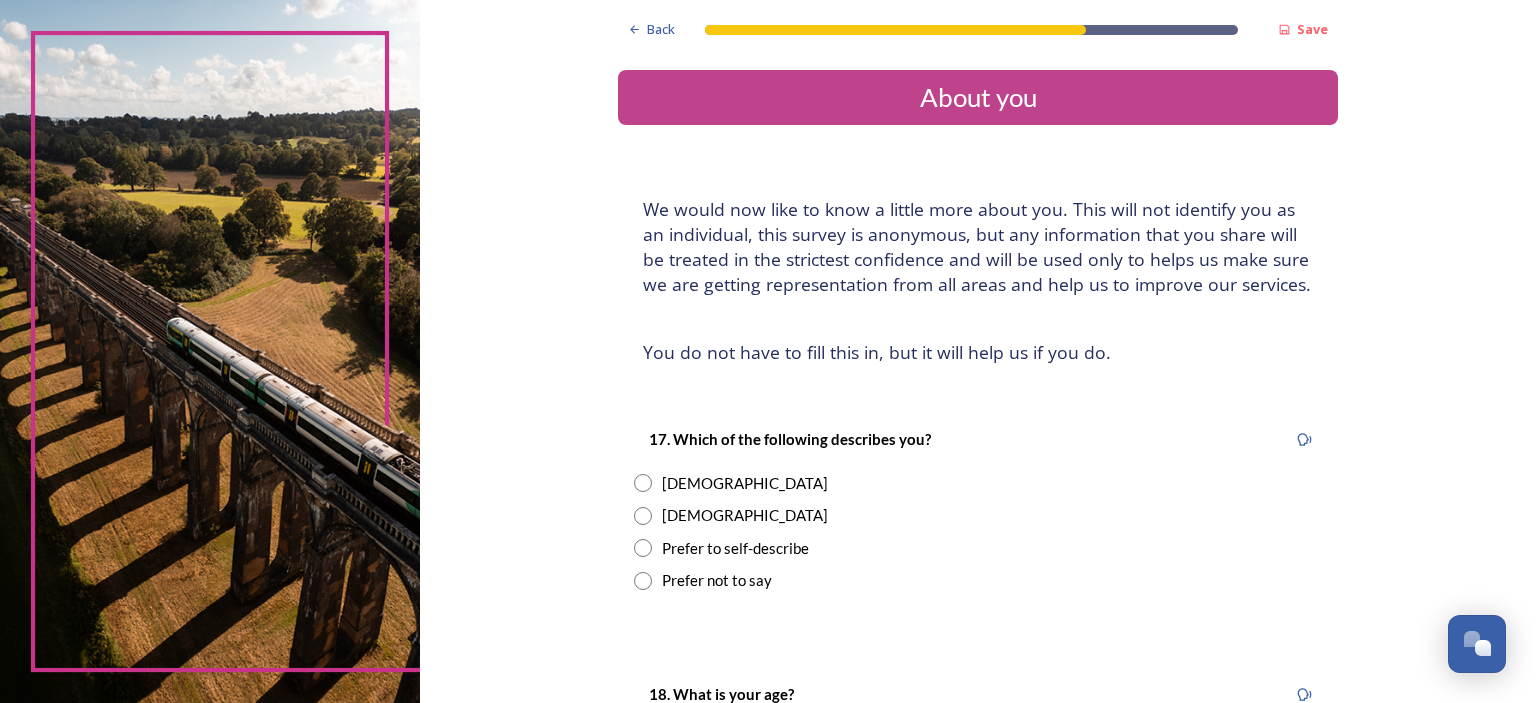 scroll, scrollTop: 100, scrollLeft: 0, axis: vertical 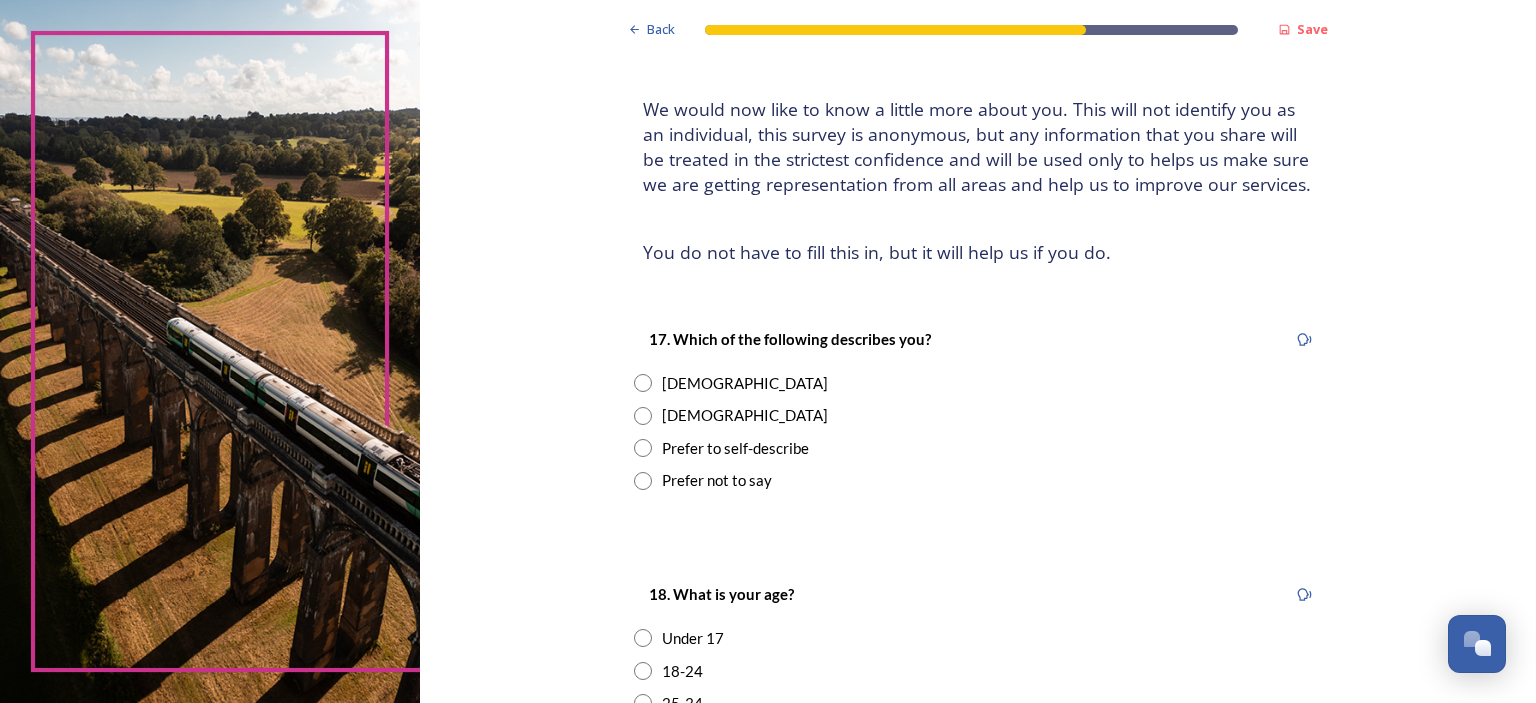 click at bounding box center (643, 416) 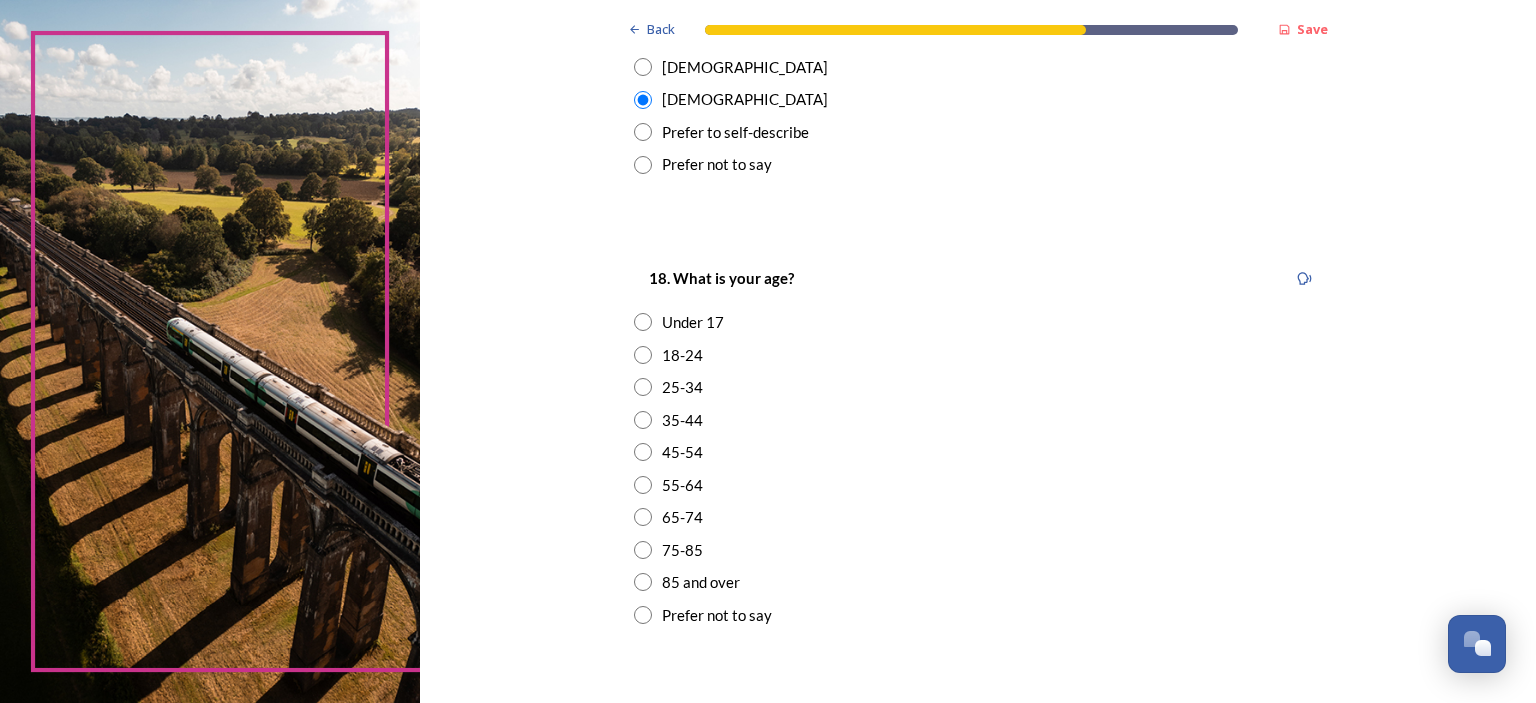 scroll, scrollTop: 600, scrollLeft: 0, axis: vertical 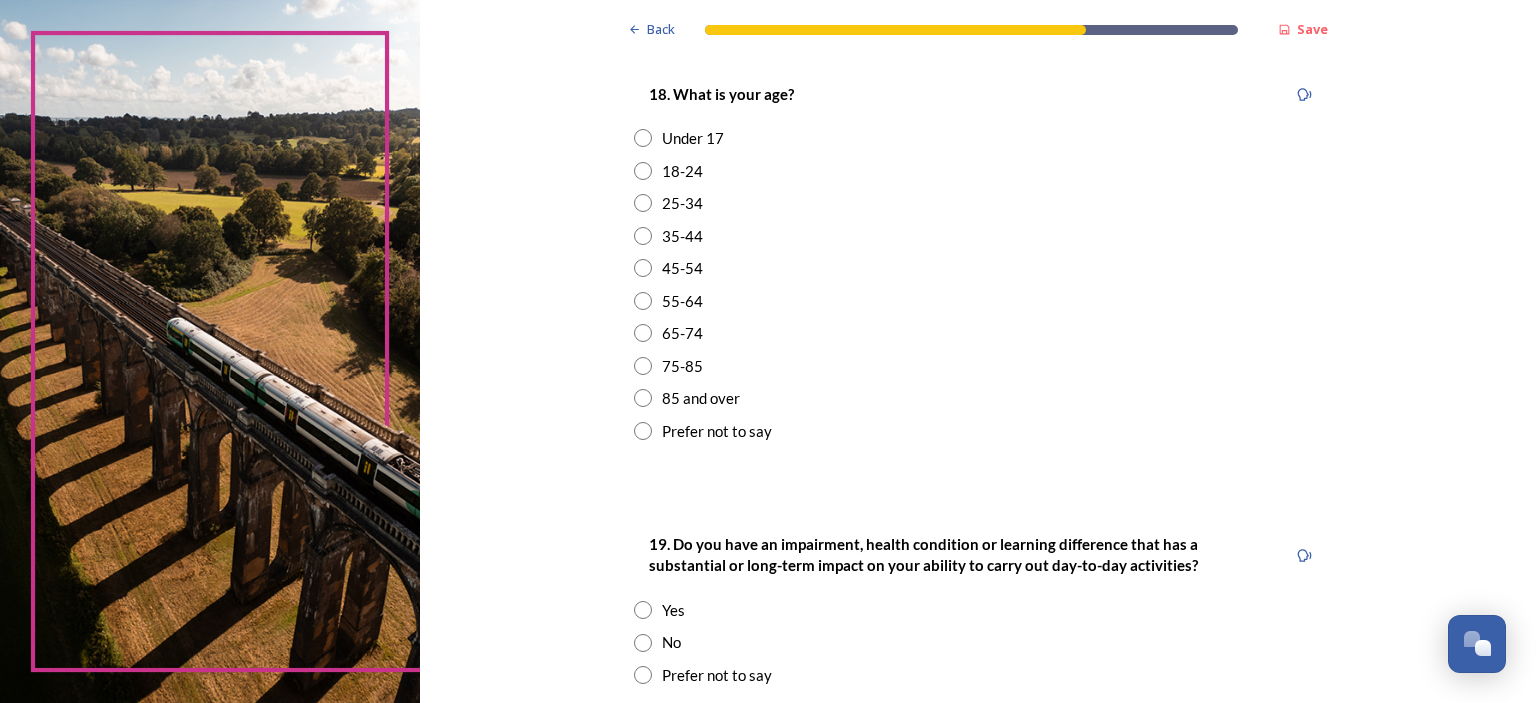 click at bounding box center [643, 333] 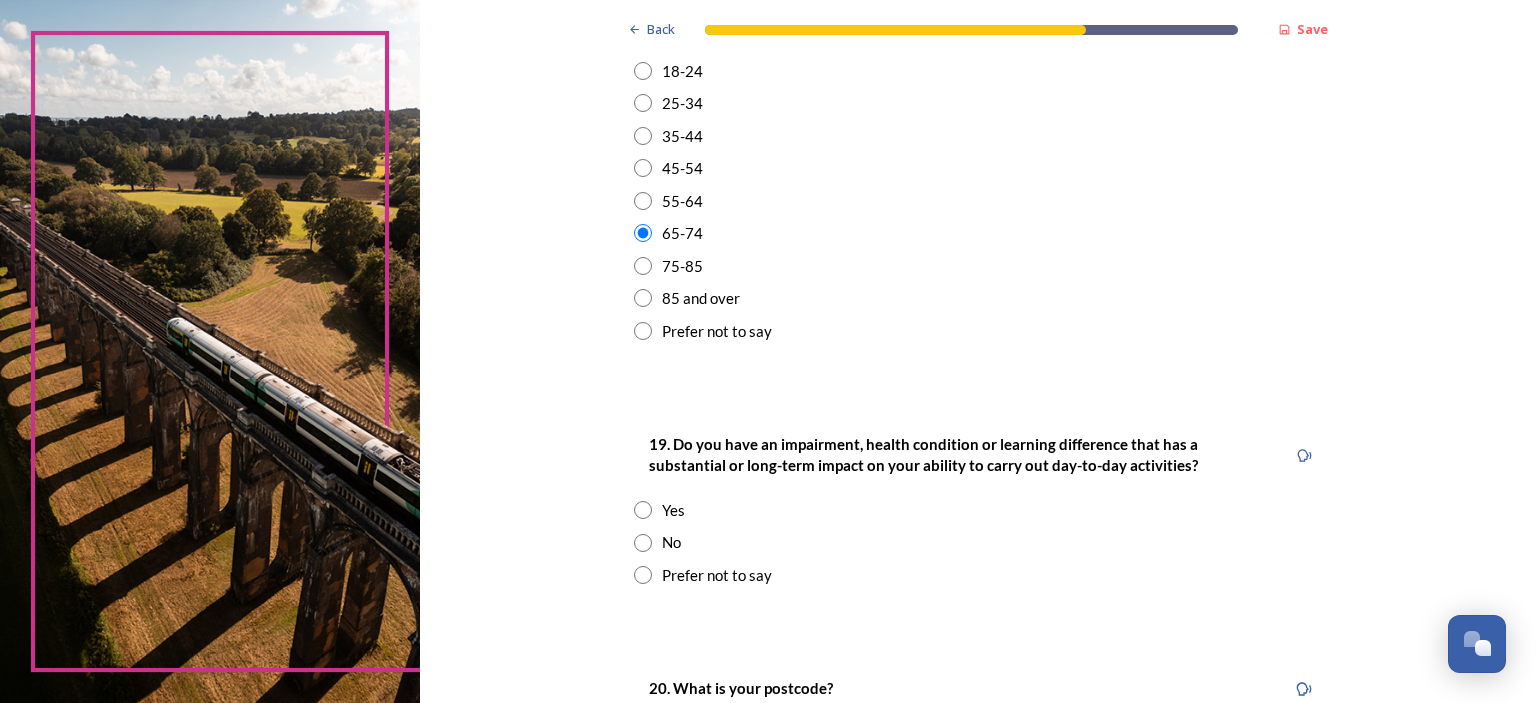 scroll, scrollTop: 800, scrollLeft: 0, axis: vertical 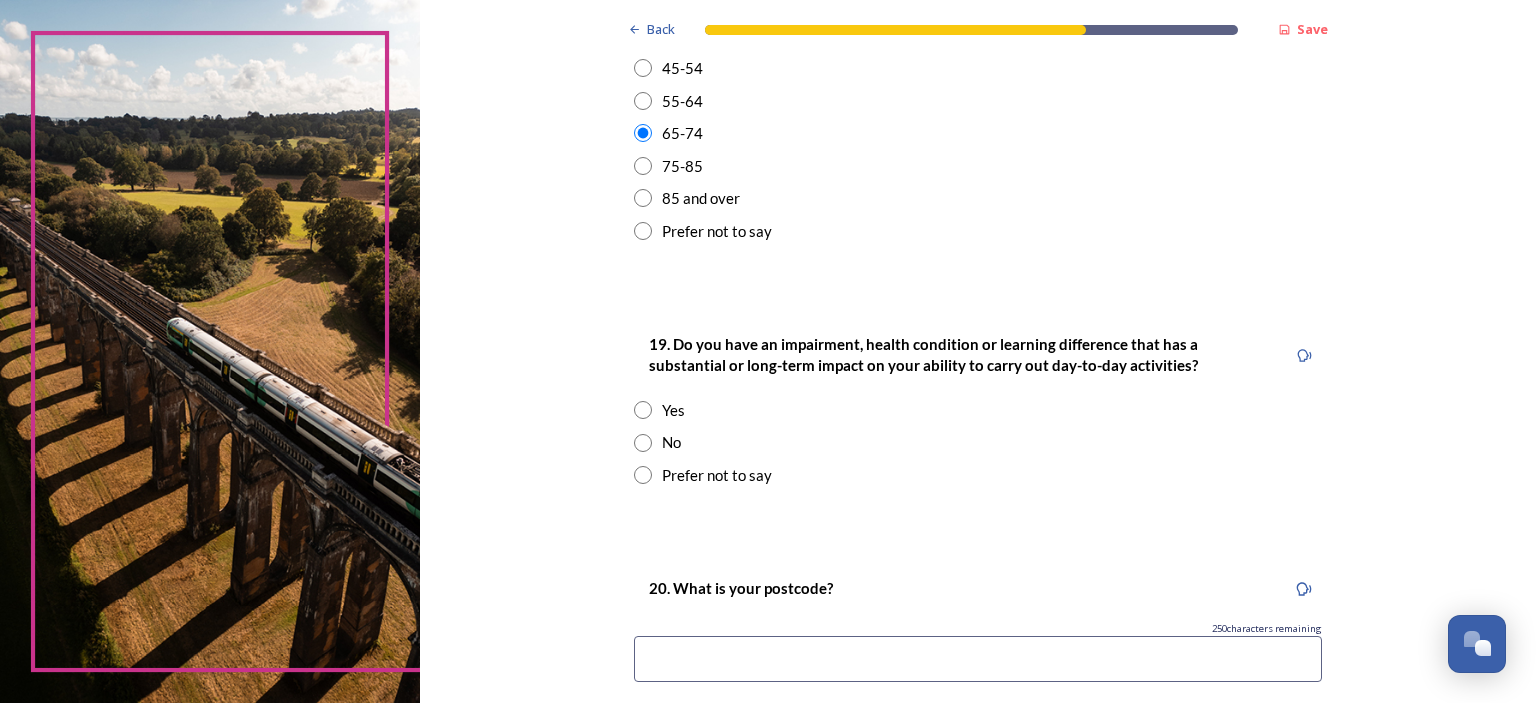 click at bounding box center [643, 443] 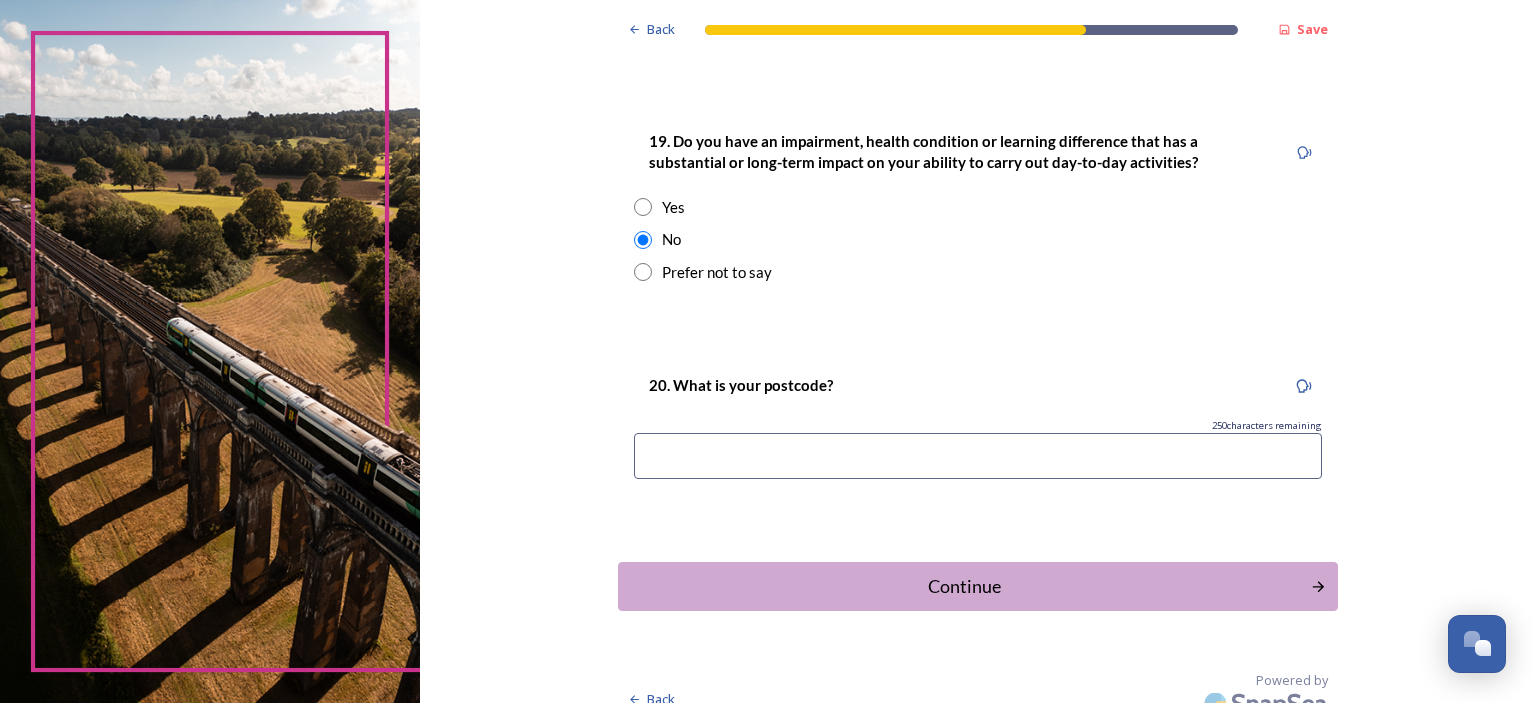scroll, scrollTop: 1026, scrollLeft: 0, axis: vertical 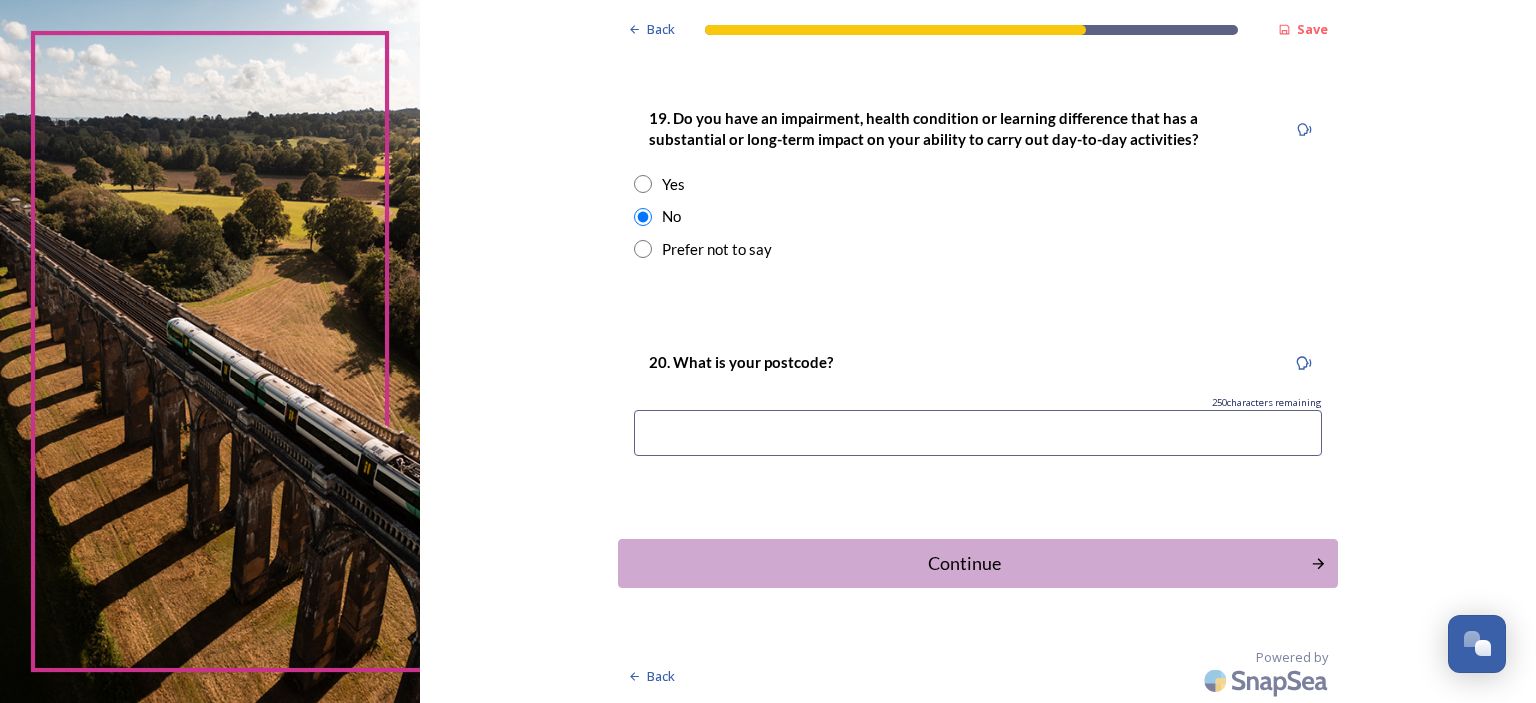 click at bounding box center (978, 433) 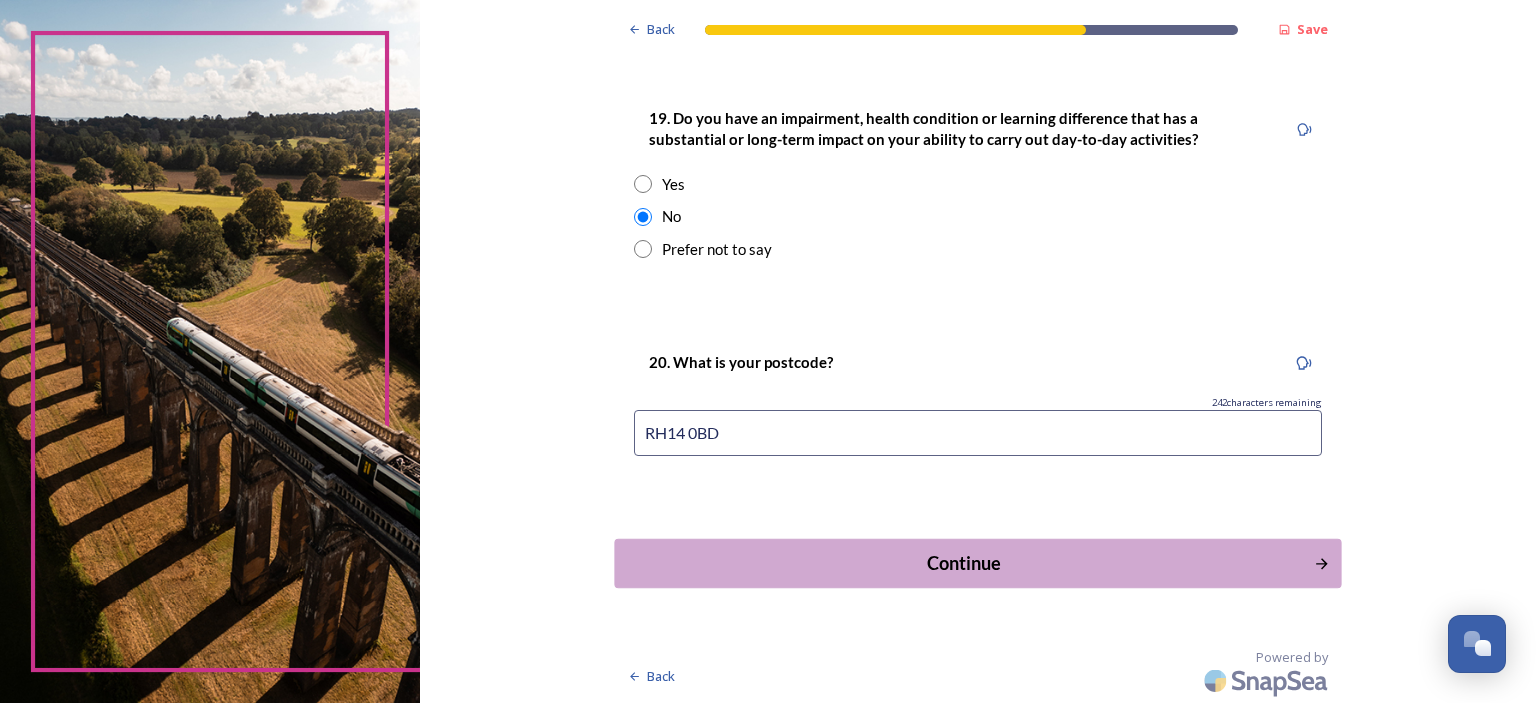 type on "RH14 0BD" 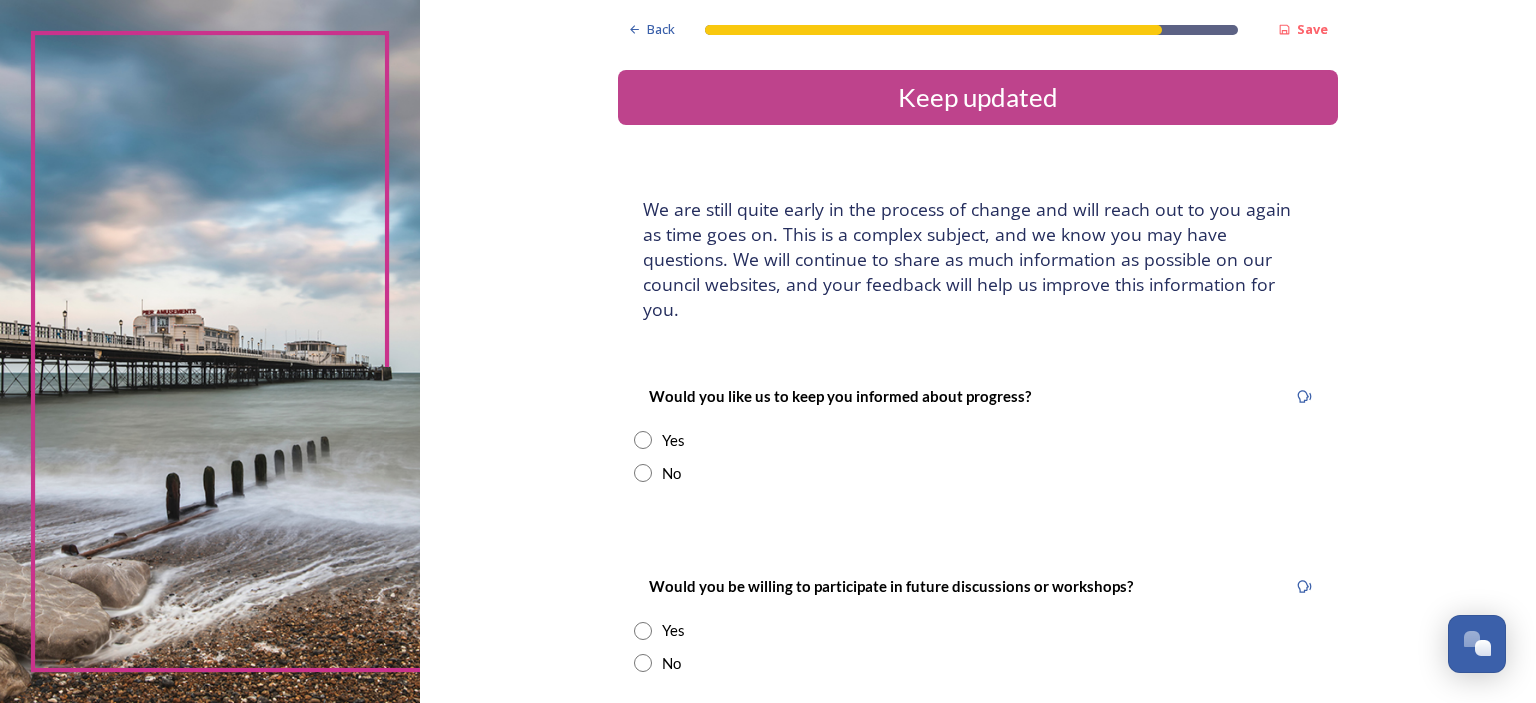 click at bounding box center [643, 473] 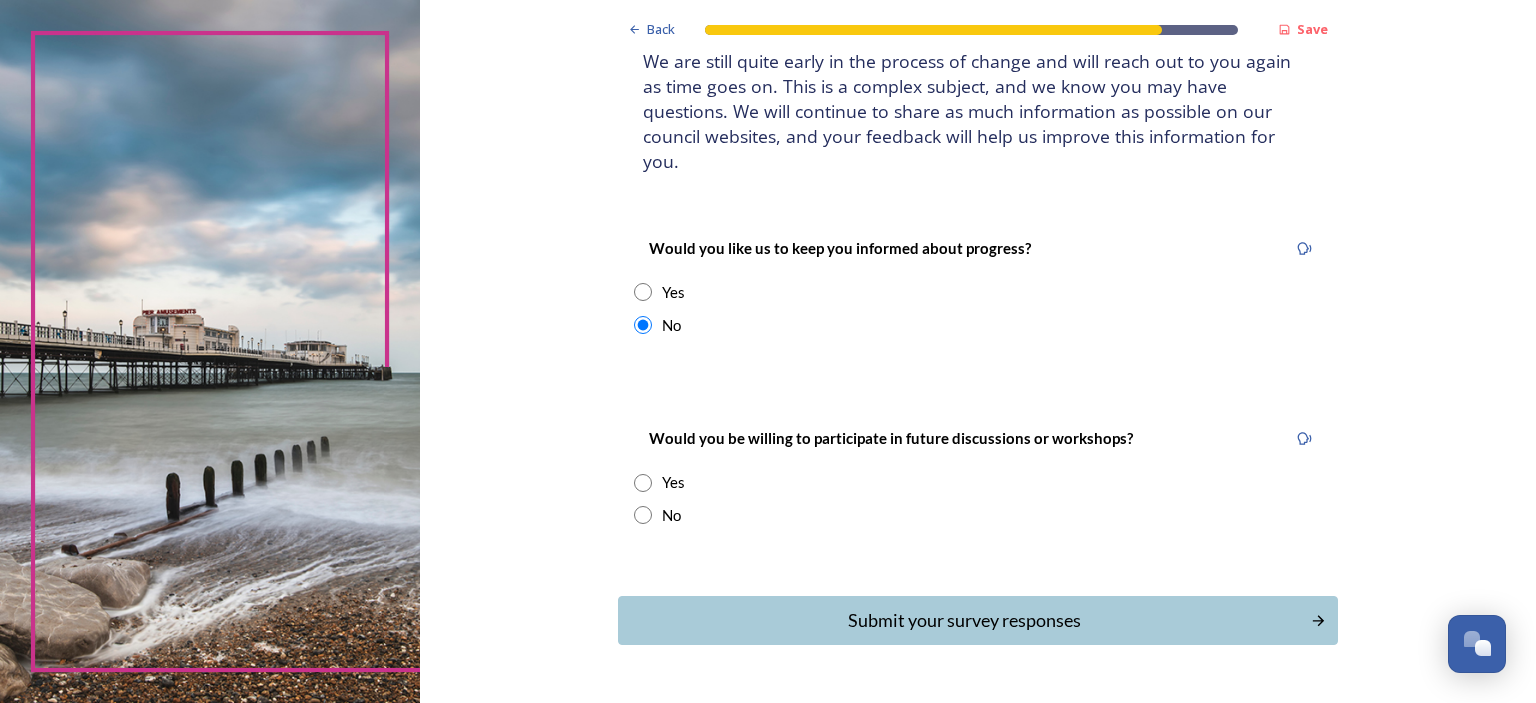 scroll, scrollTop: 180, scrollLeft: 0, axis: vertical 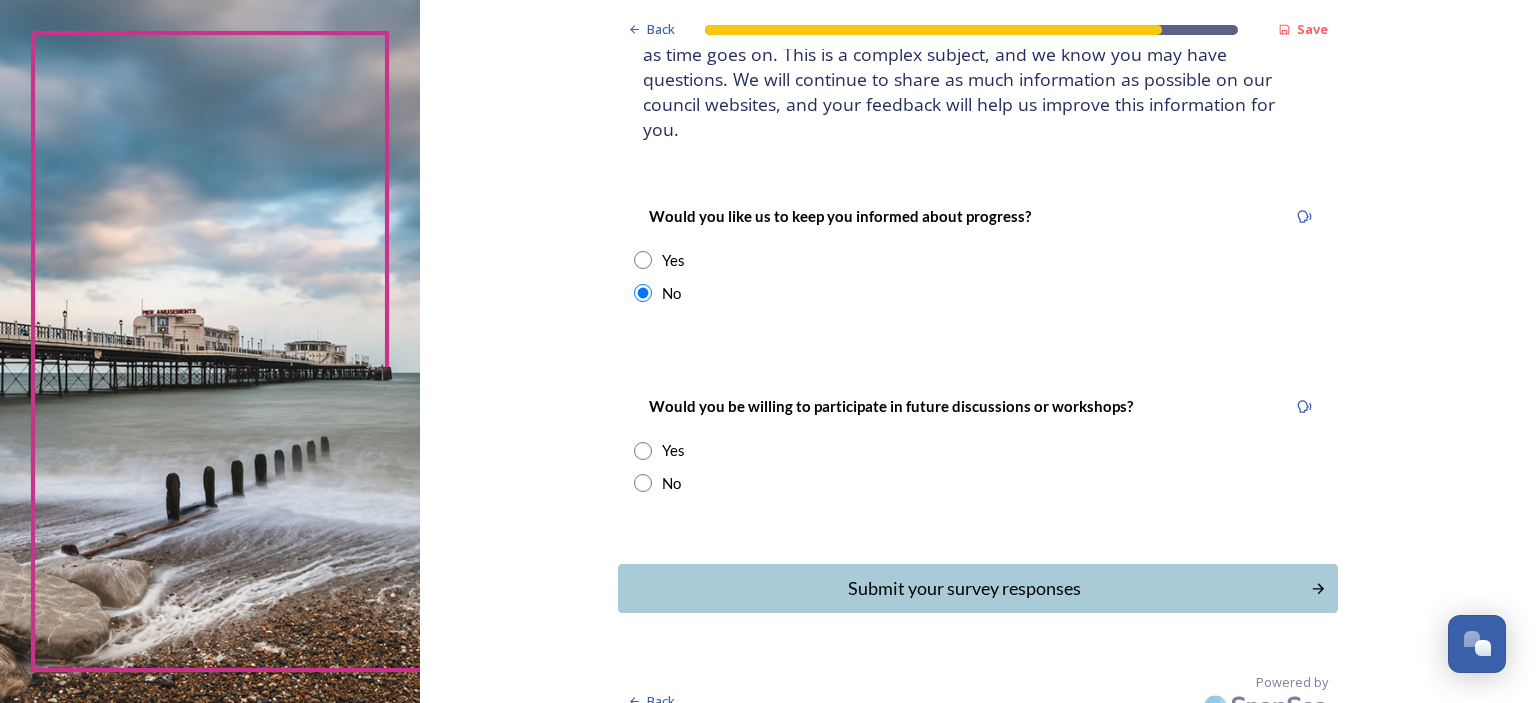 click at bounding box center (643, 451) 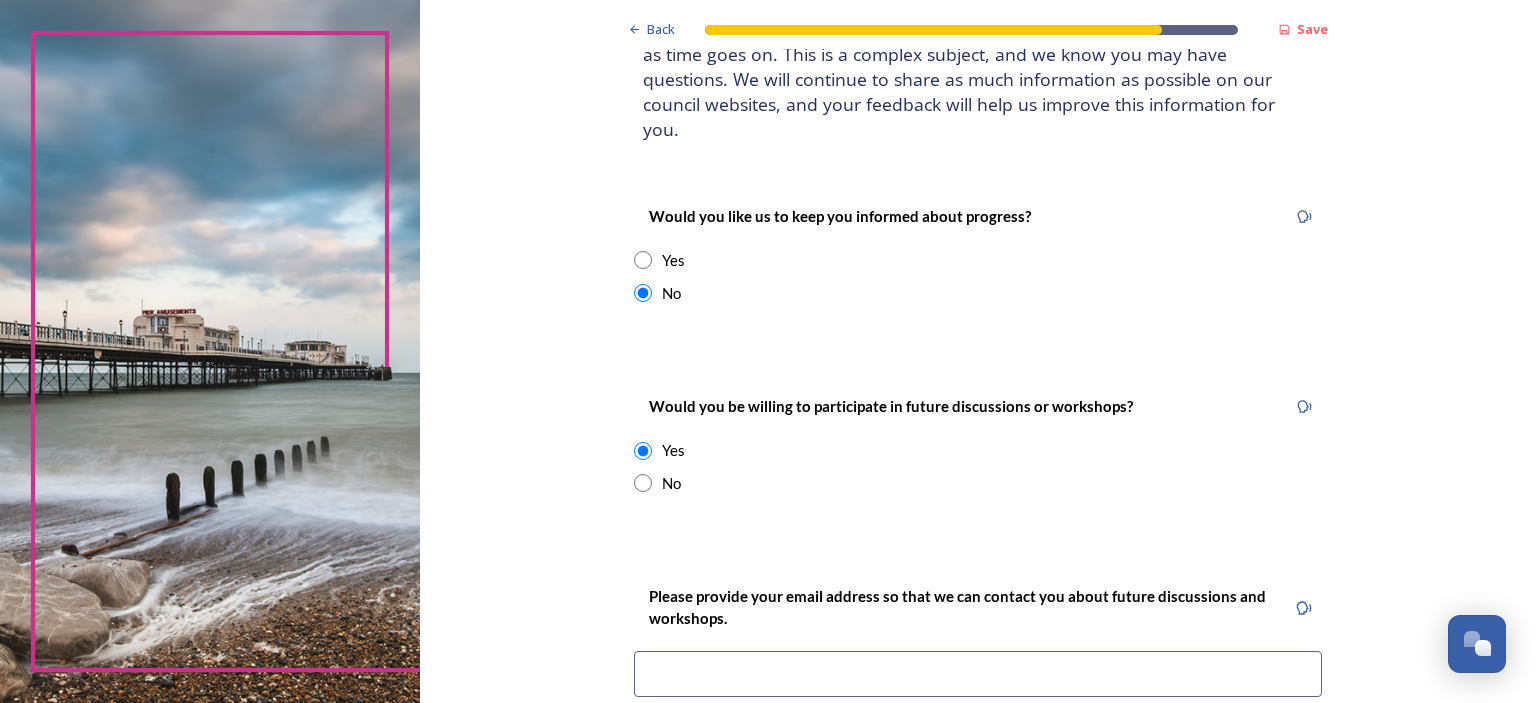 click at bounding box center [643, 260] 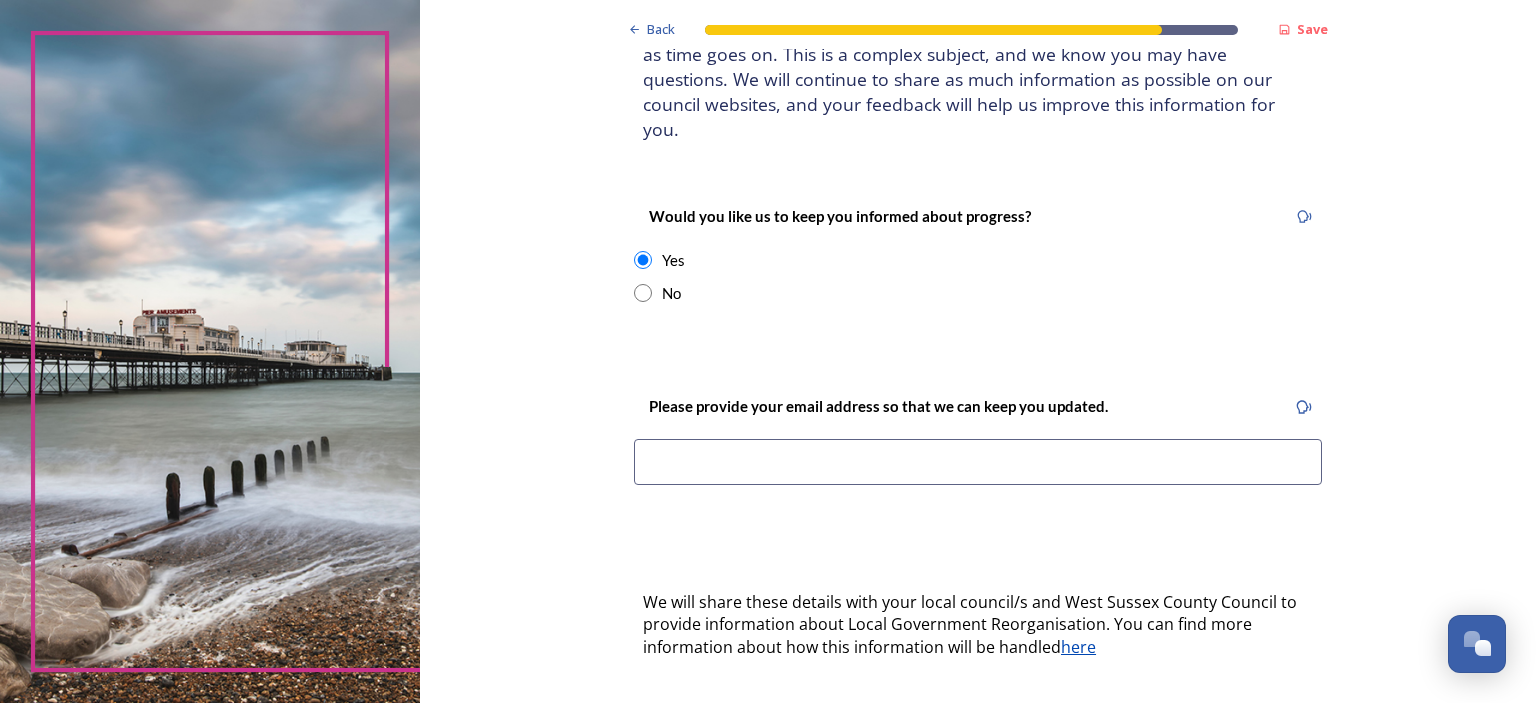 click at bounding box center (978, 462) 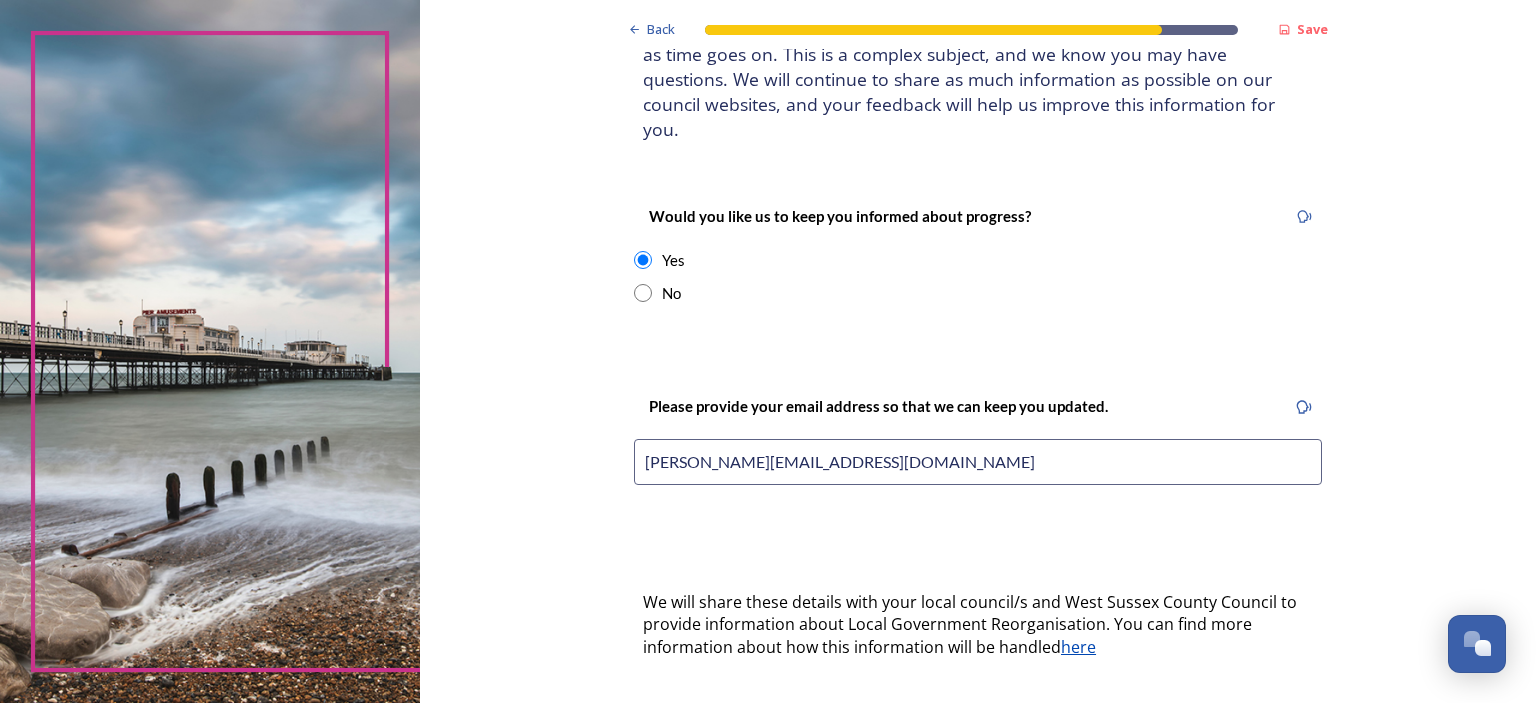 type on "martin@mlwatson.co.uk" 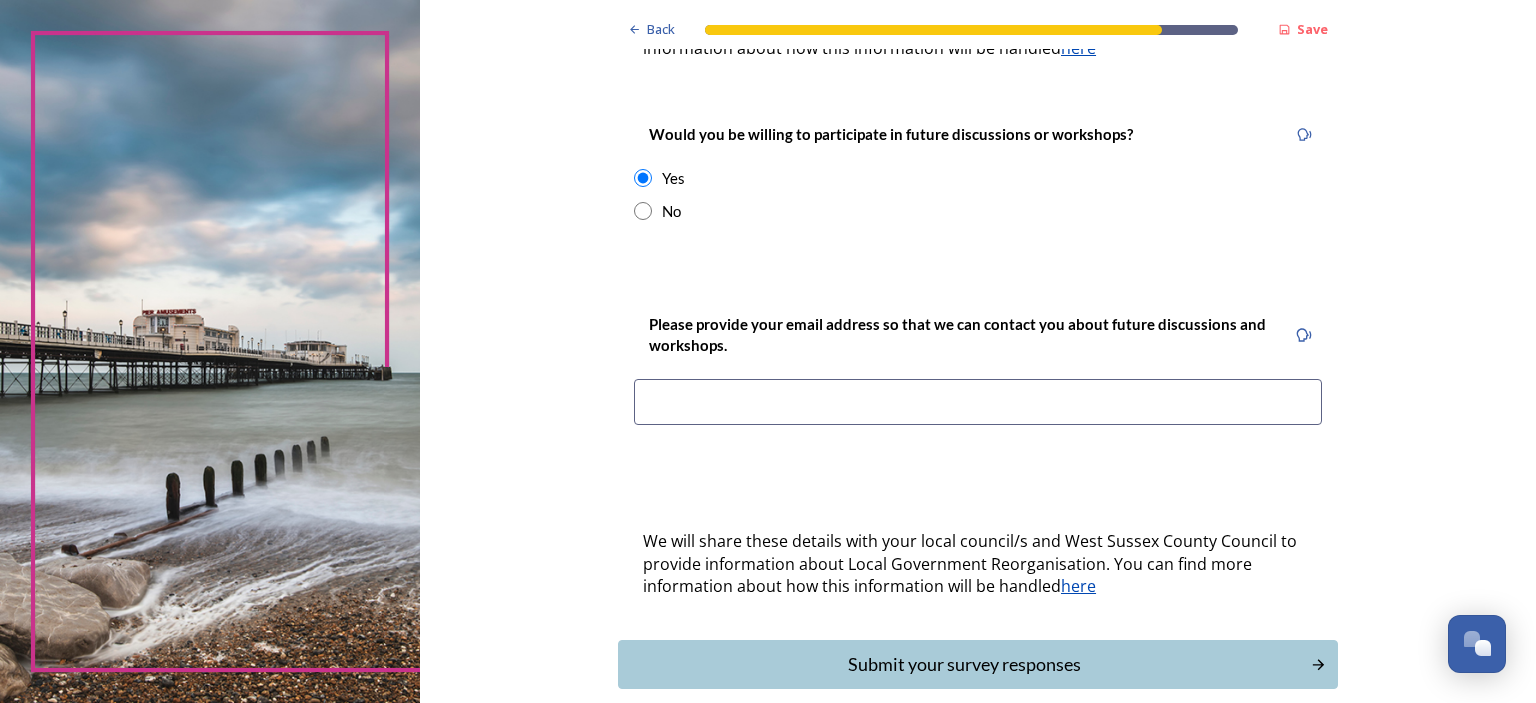 scroll, scrollTop: 780, scrollLeft: 0, axis: vertical 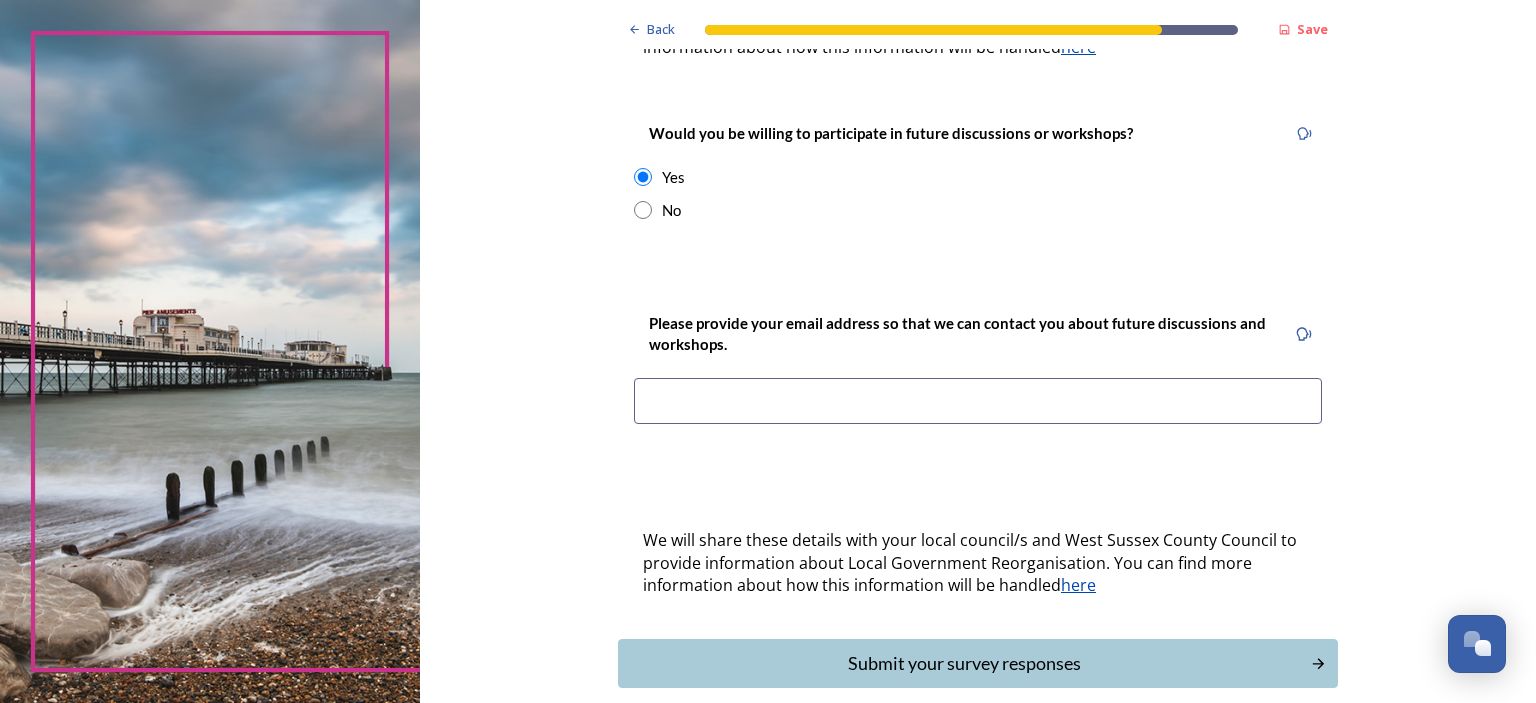 click at bounding box center [978, 401] 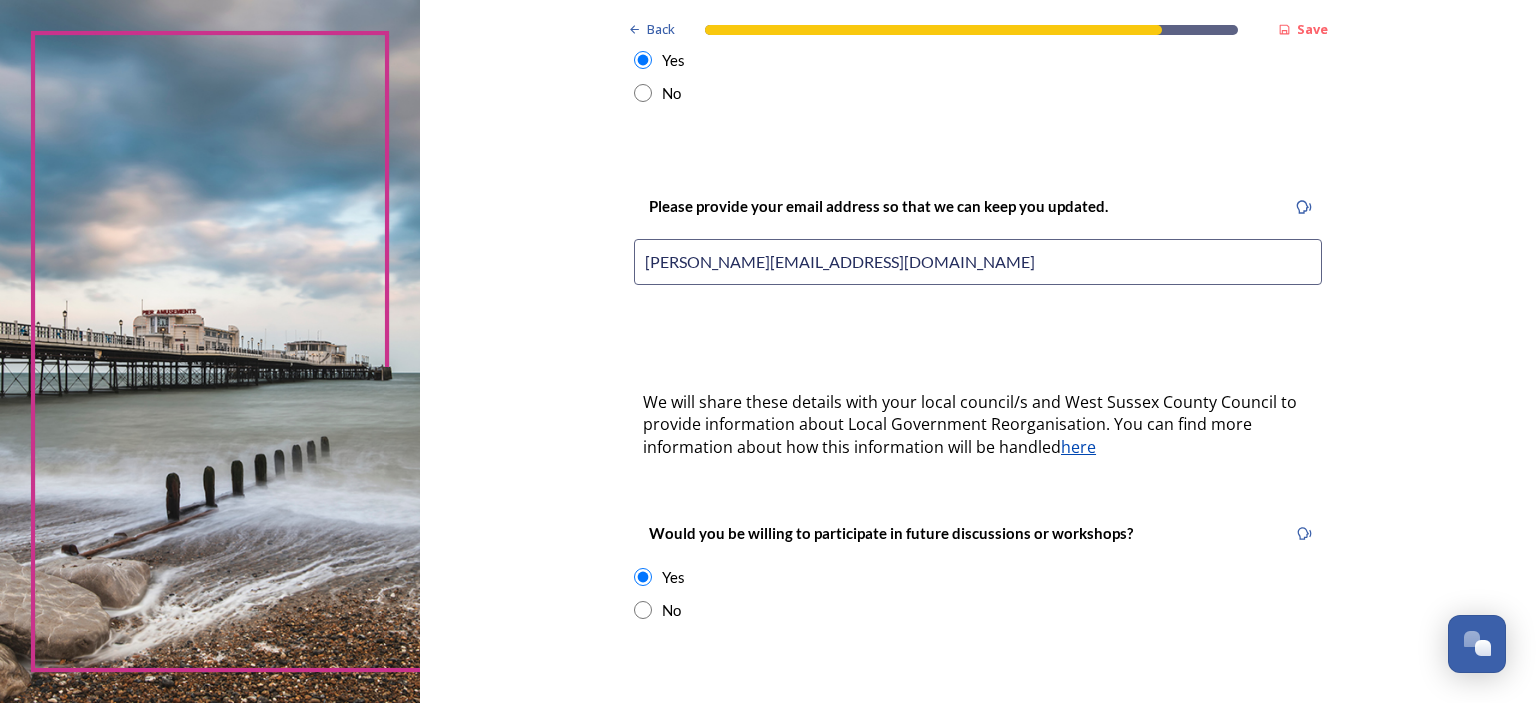 drag, startPoint x: 807, startPoint y: 233, endPoint x: 638, endPoint y: 231, distance: 169.01184 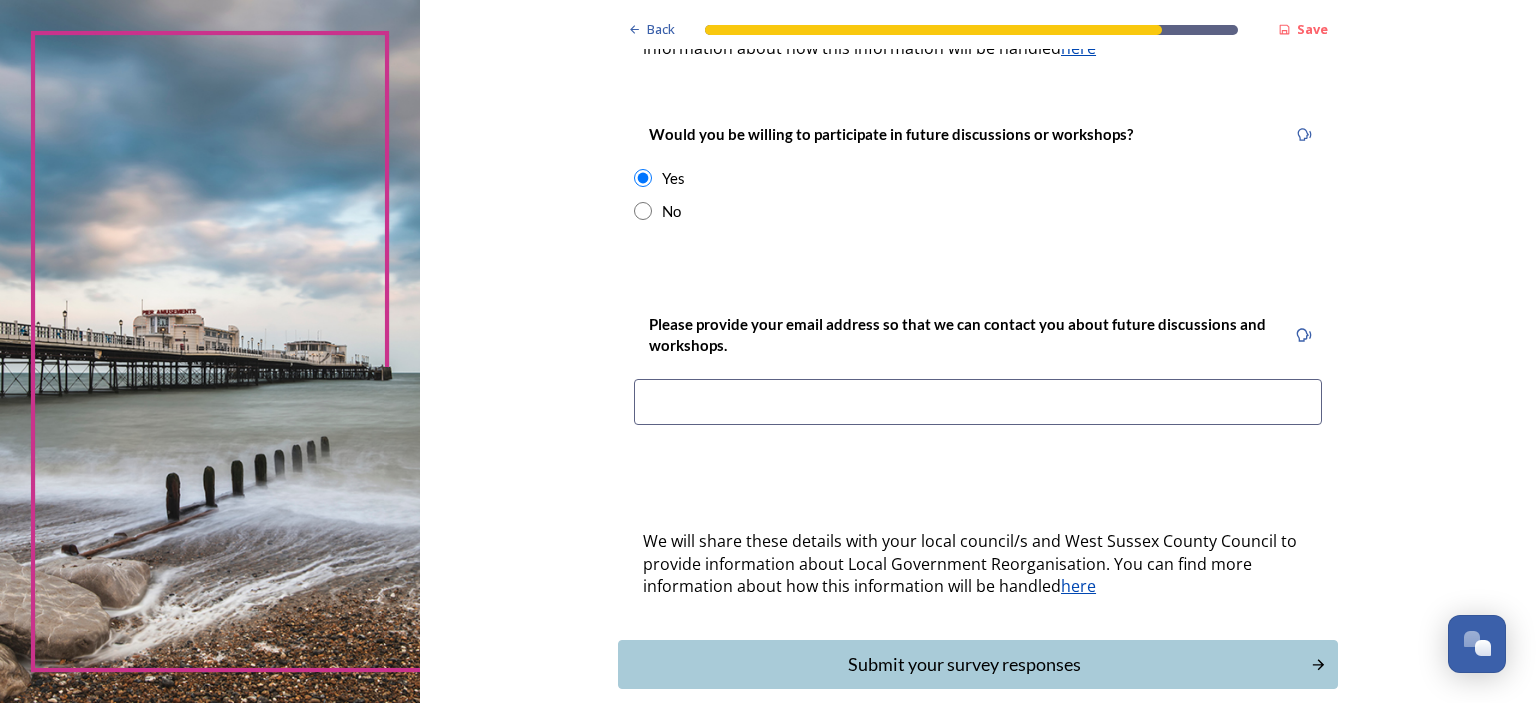 scroll, scrollTop: 780, scrollLeft: 0, axis: vertical 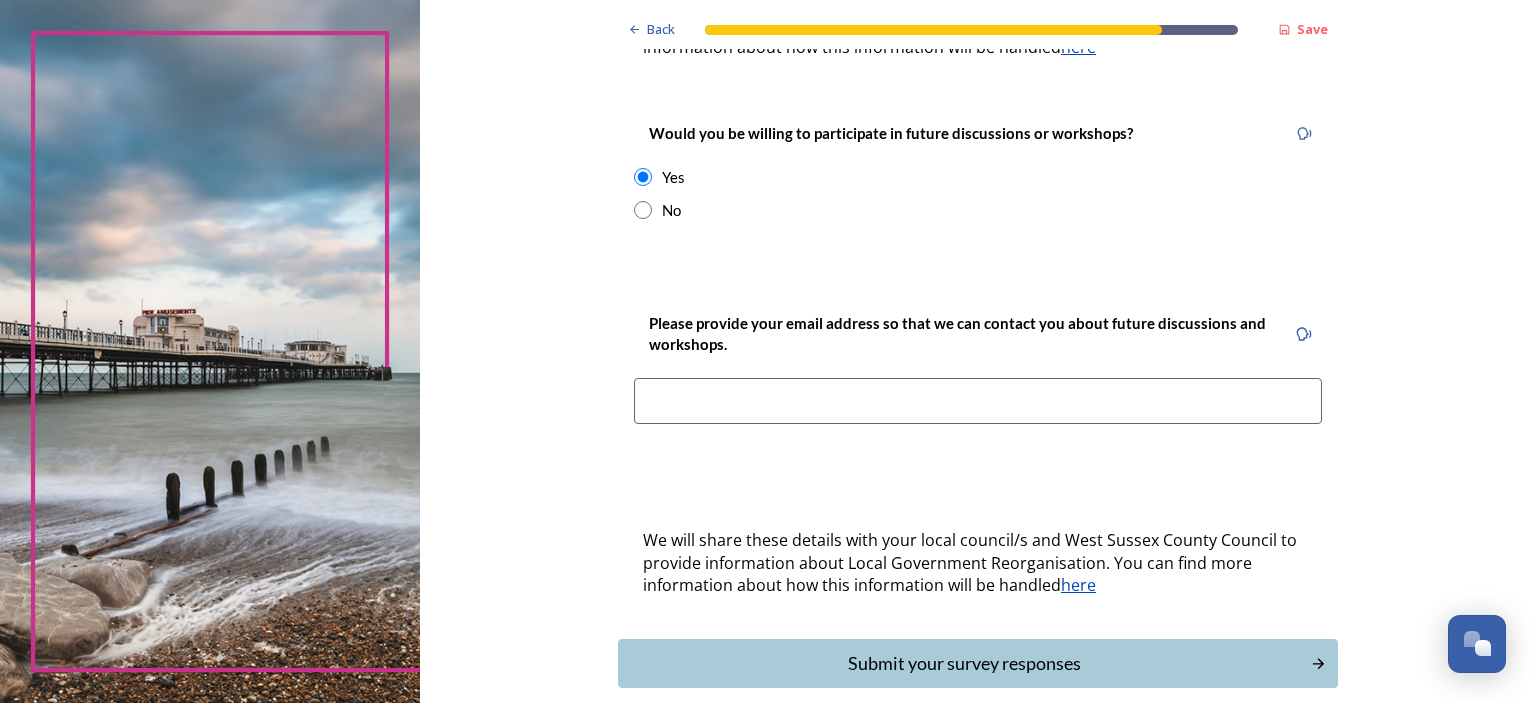 click at bounding box center (978, 401) 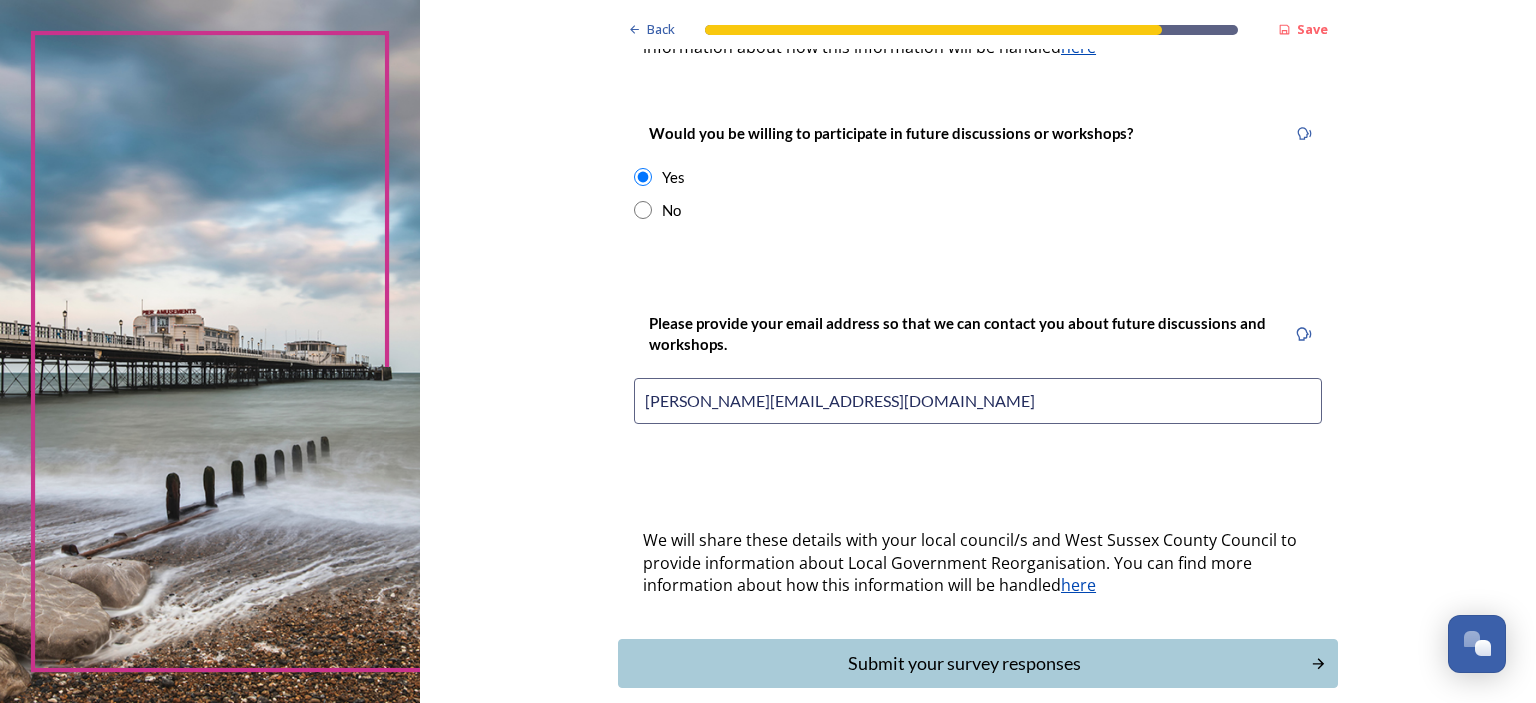 type on "martin@mlwatson.co.uk" 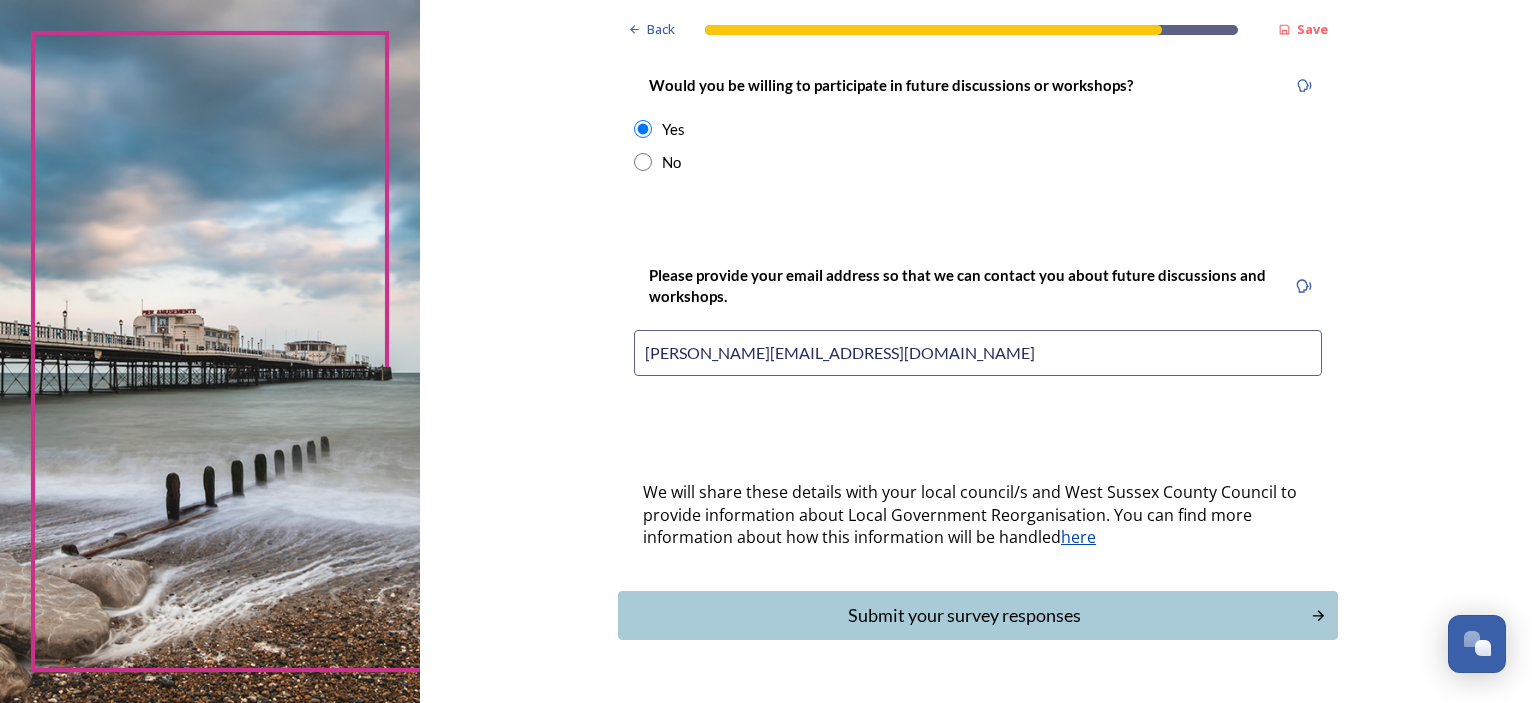 scroll, scrollTop: 854, scrollLeft: 0, axis: vertical 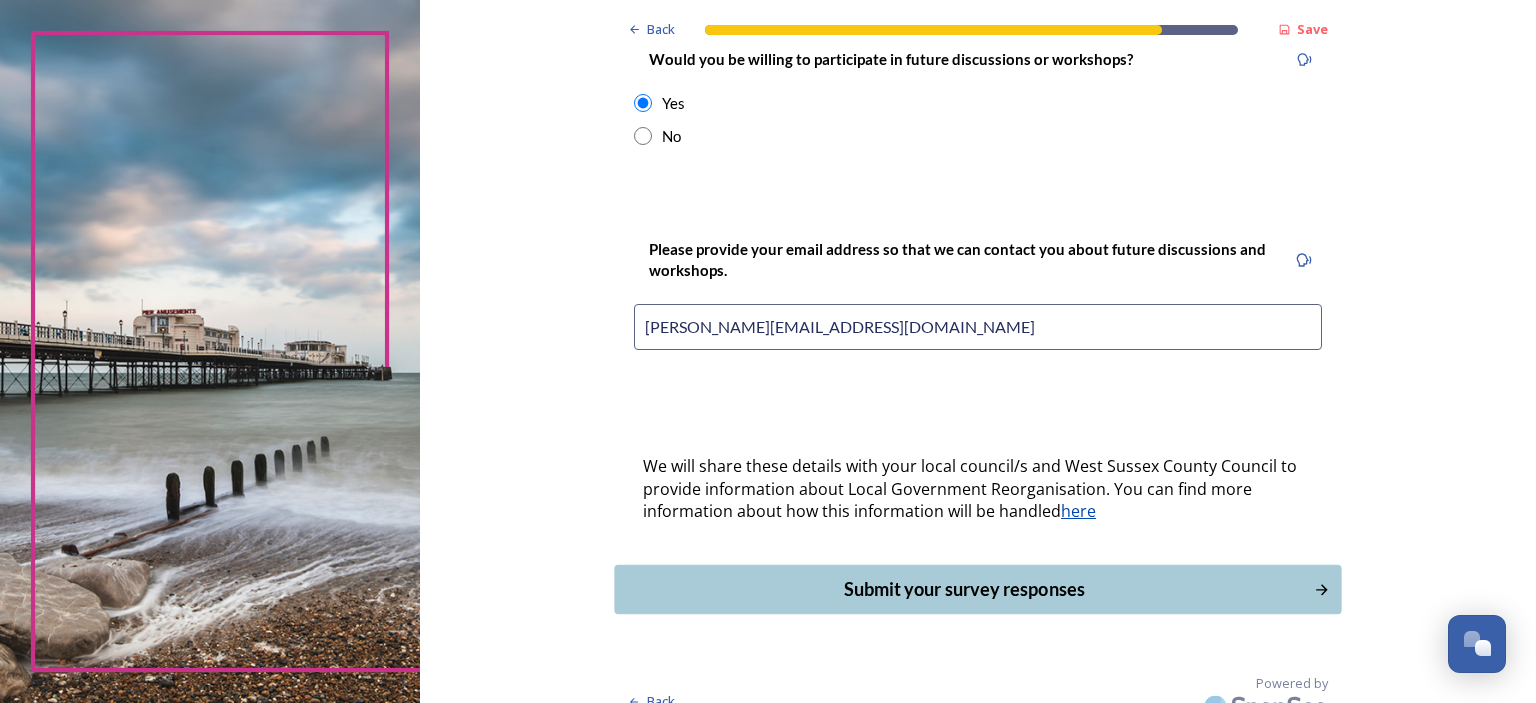 click on "Submit your survey responses" at bounding box center (964, 589) 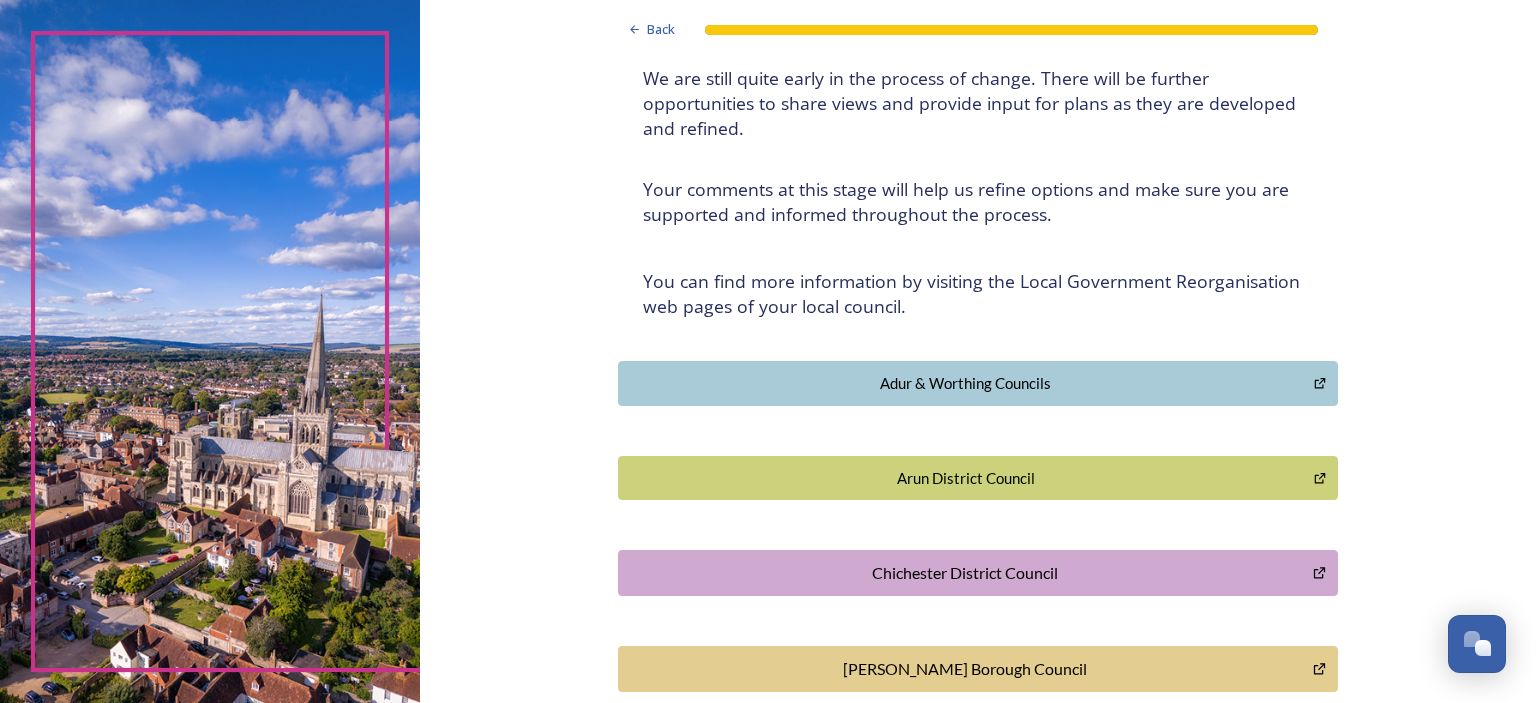 scroll, scrollTop: 200, scrollLeft: 0, axis: vertical 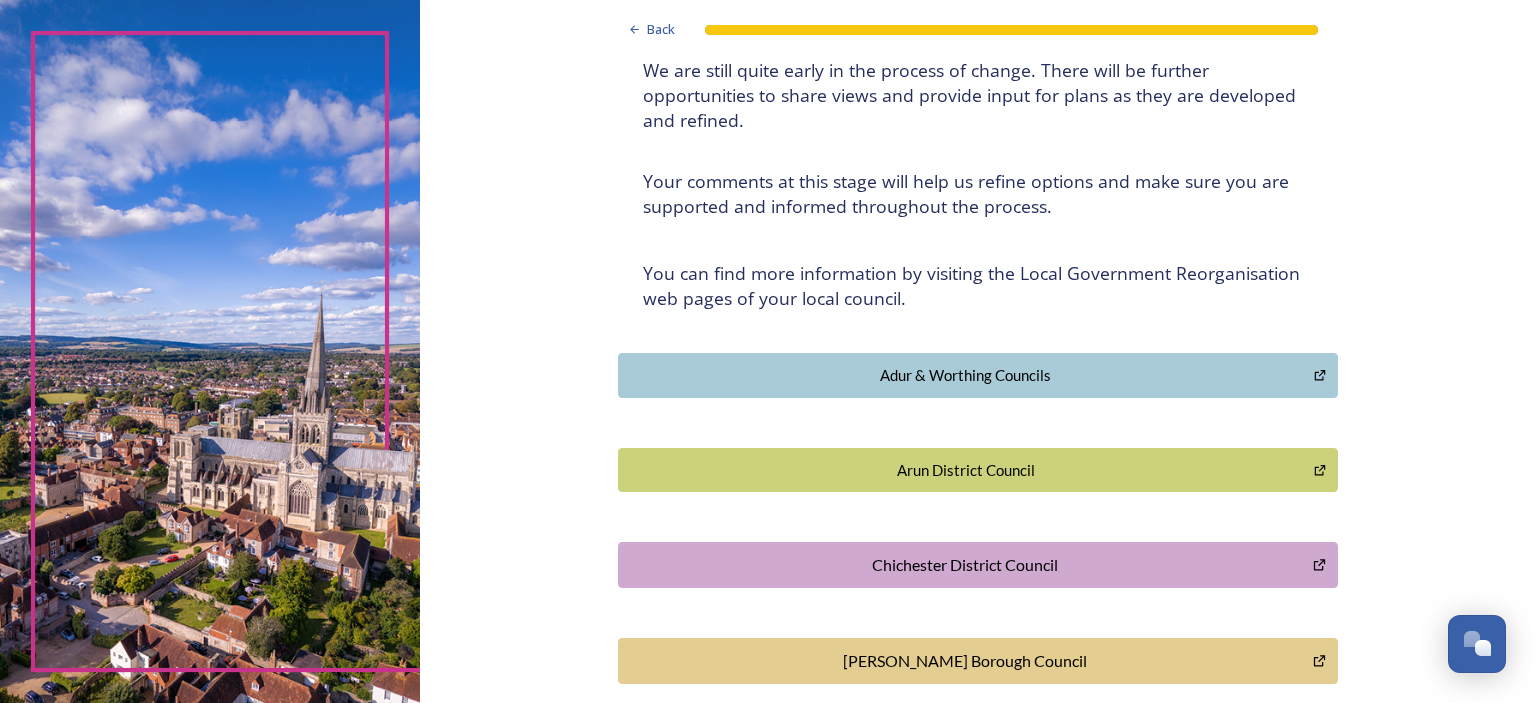 click on "Chichester District Council" at bounding box center [965, 565] 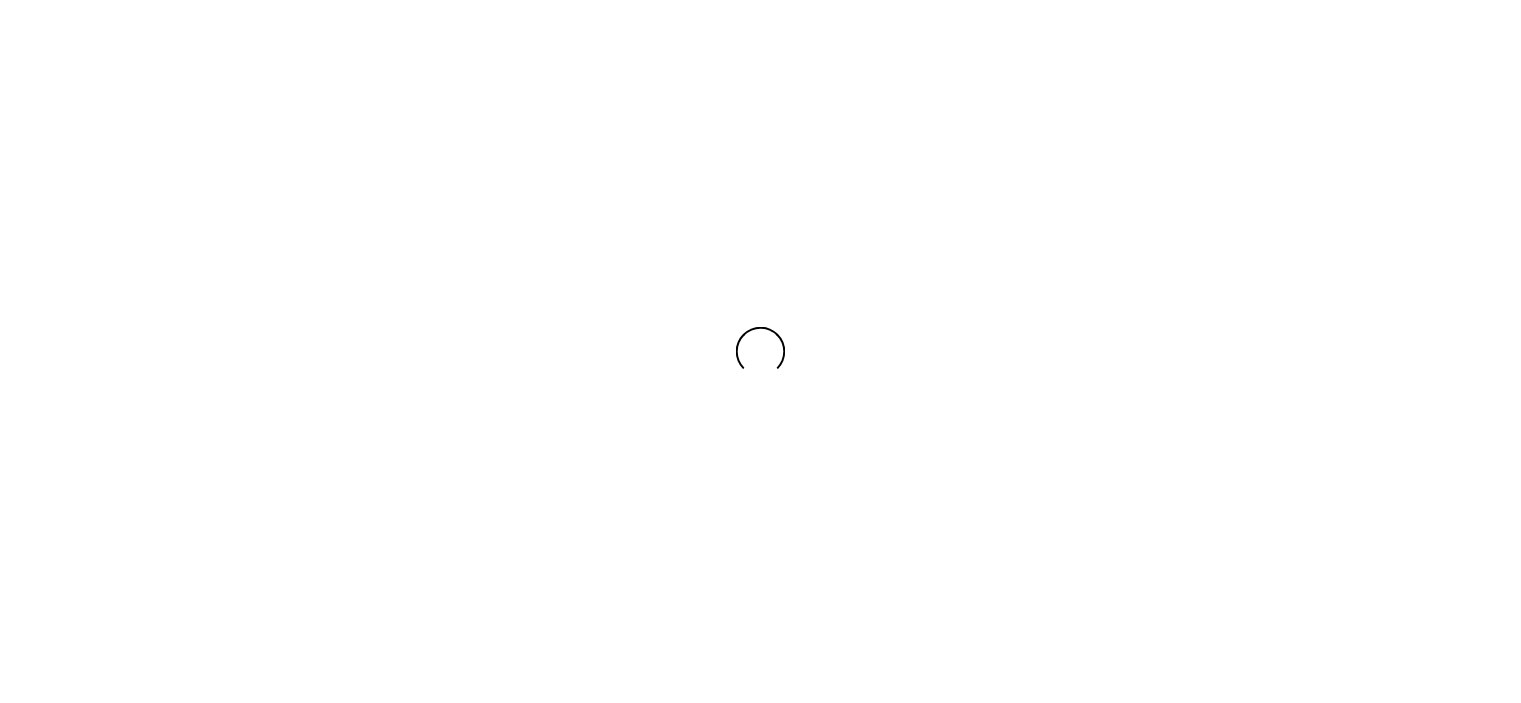scroll, scrollTop: 0, scrollLeft: 0, axis: both 